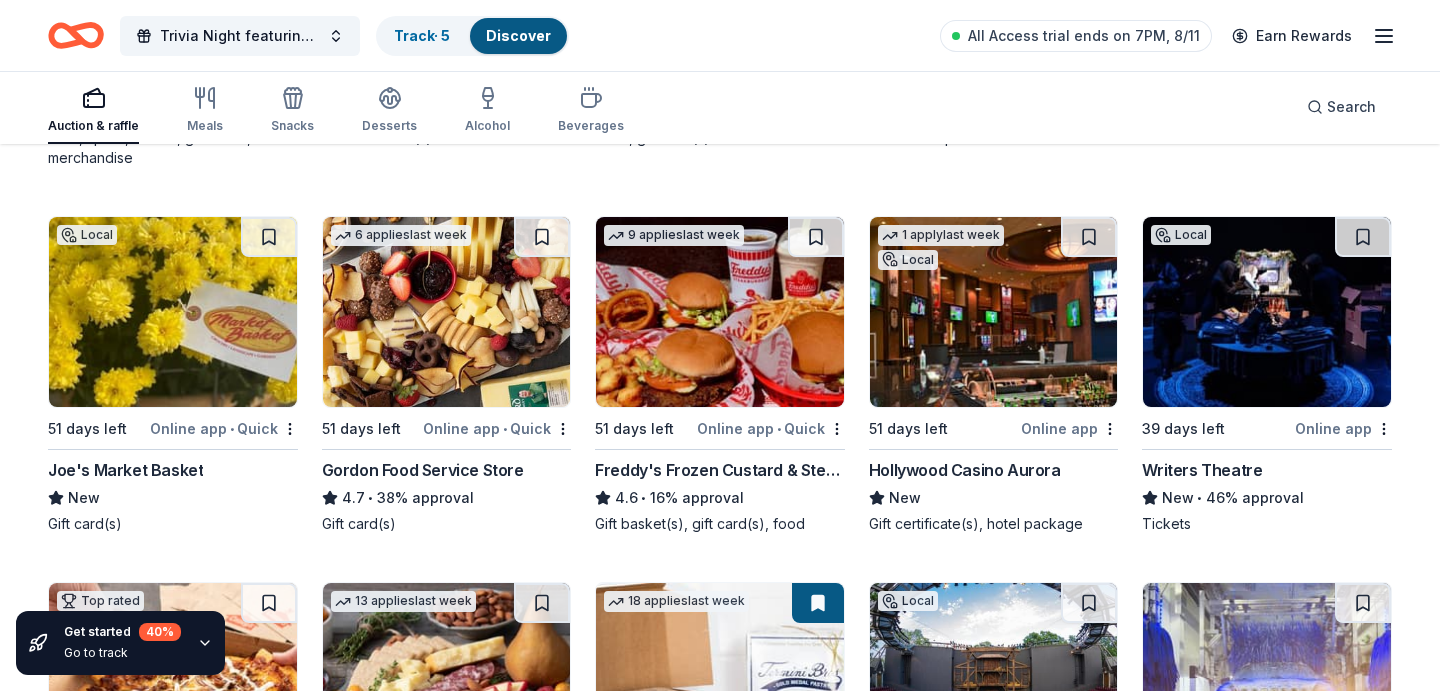 scroll, scrollTop: 1698, scrollLeft: 0, axis: vertical 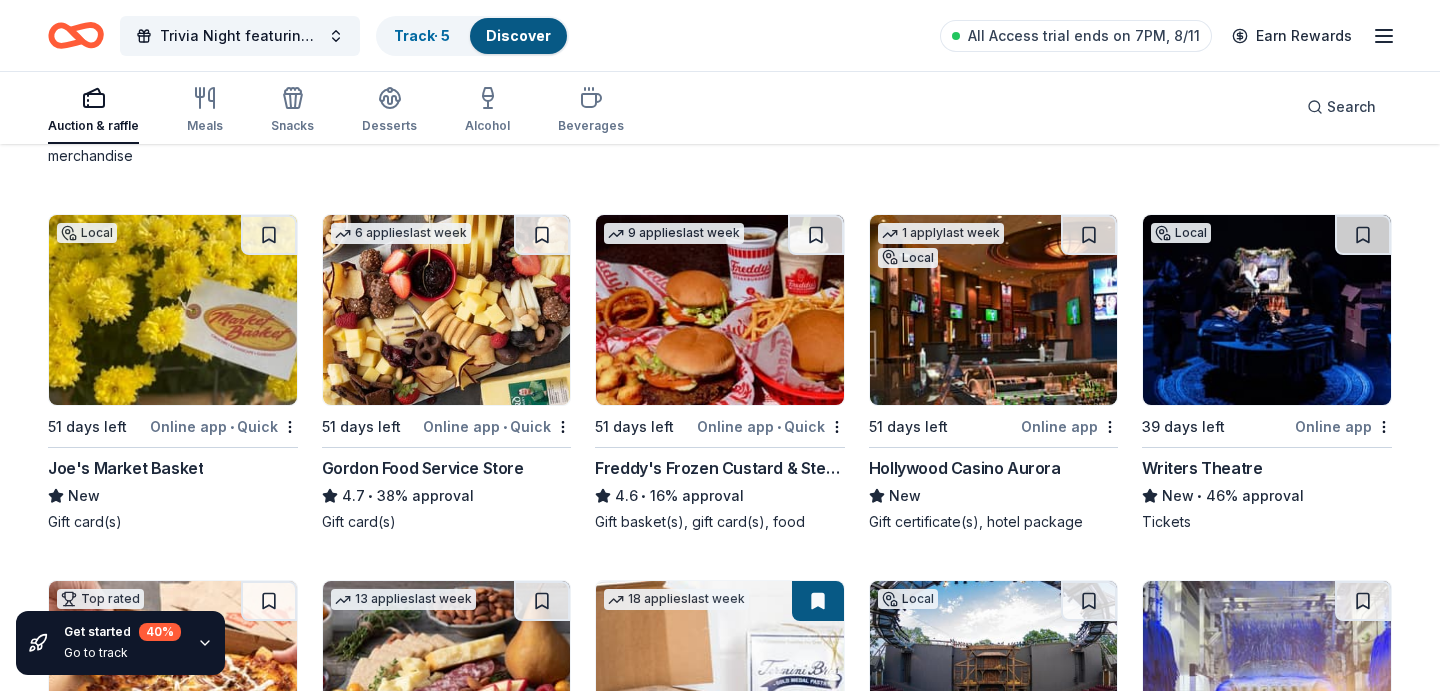 click at bounding box center (173, 310) 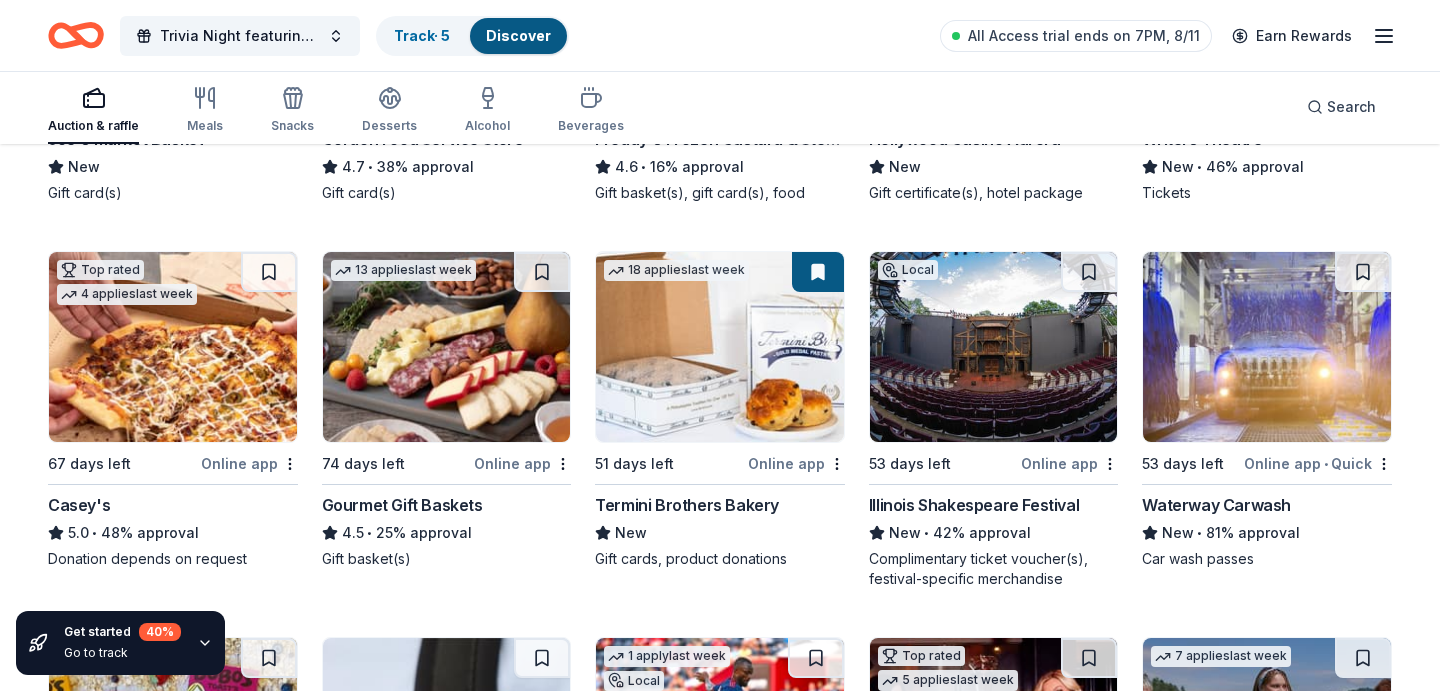 scroll, scrollTop: 2034, scrollLeft: 0, axis: vertical 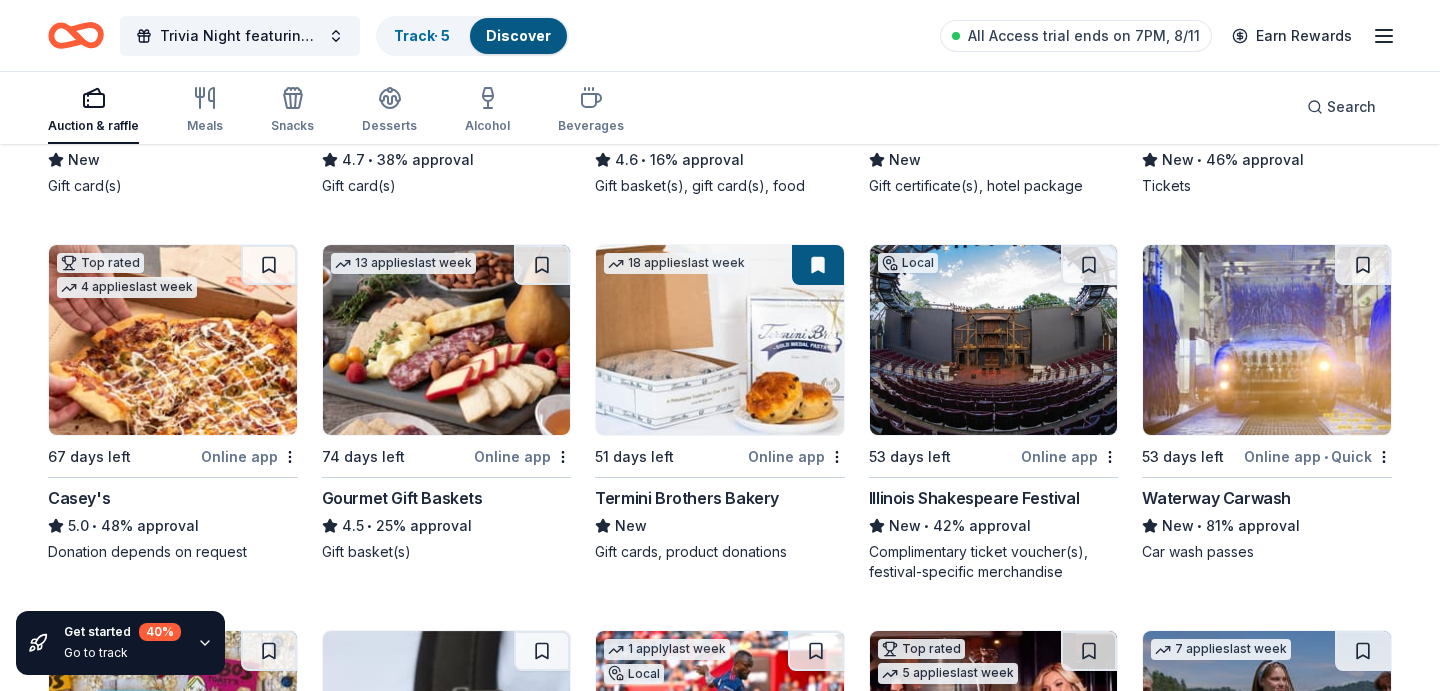 click at bounding box center [173, 340] 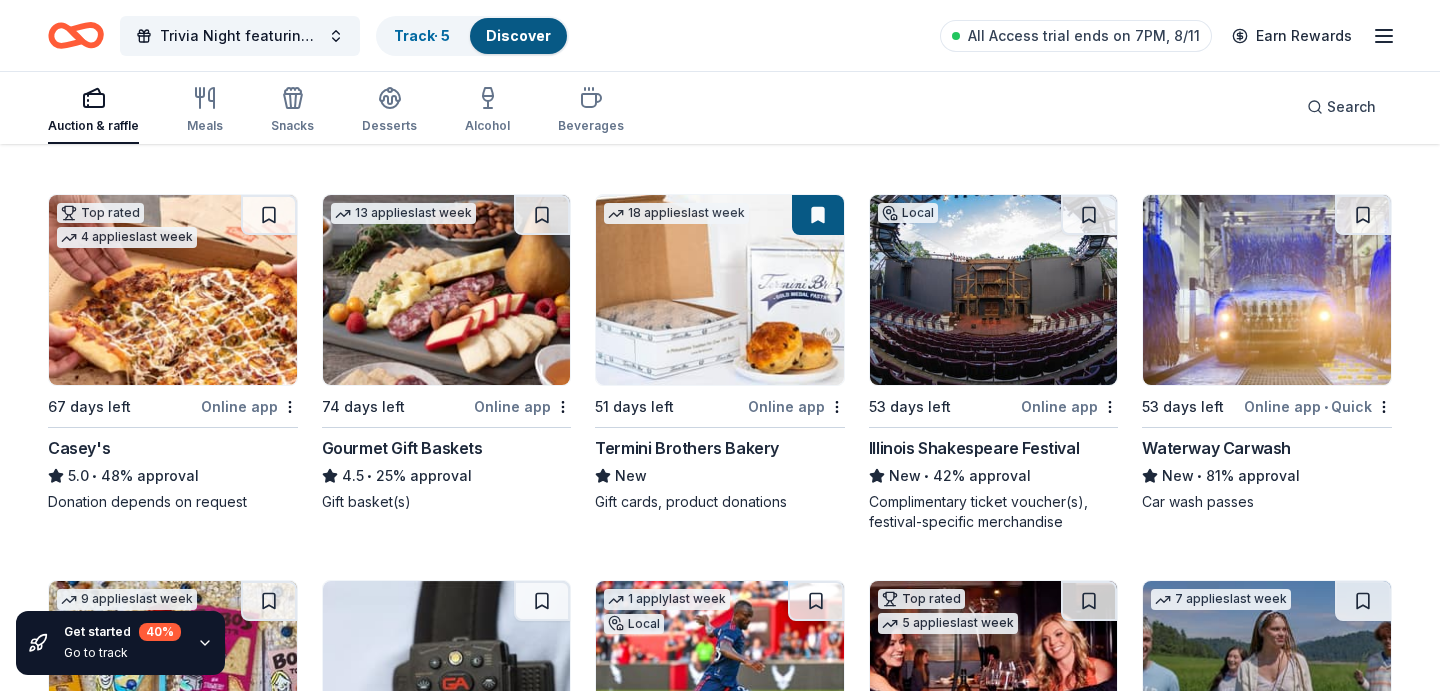 scroll, scrollTop: 2103, scrollLeft: 0, axis: vertical 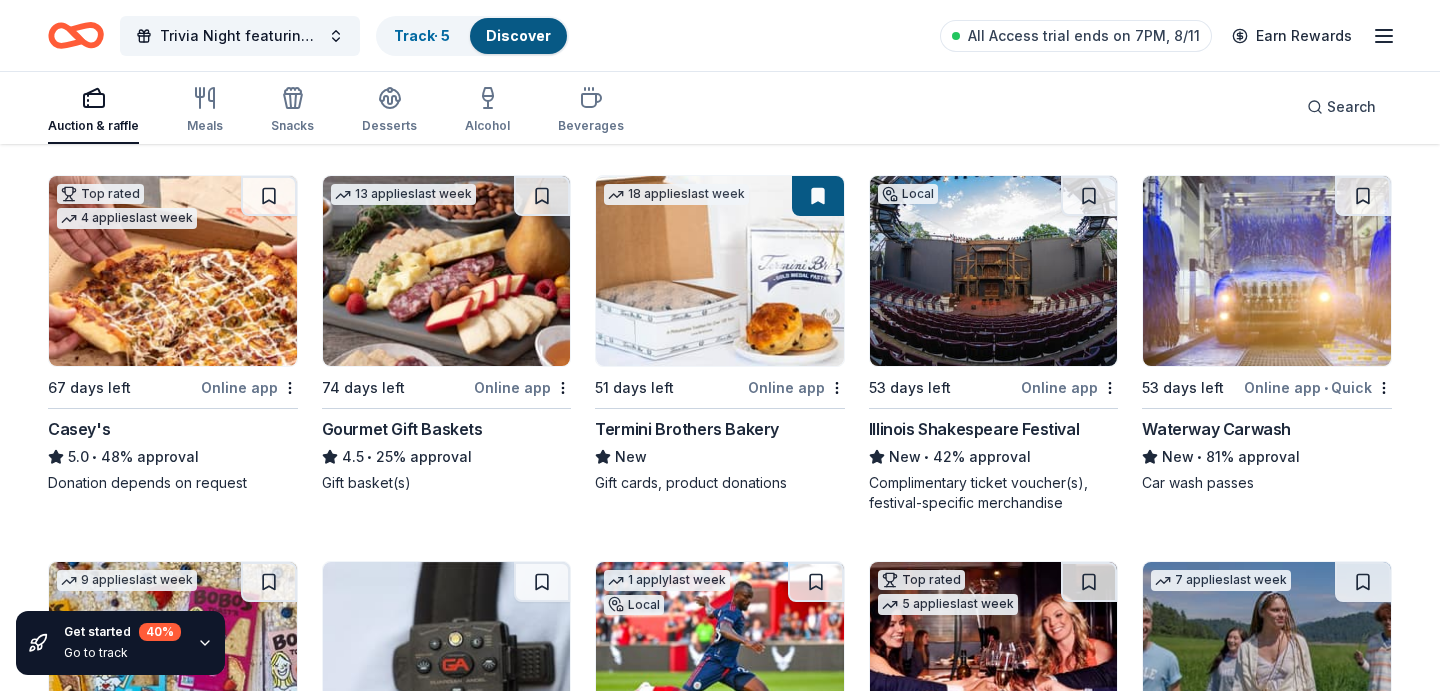 click at bounding box center [1267, 271] 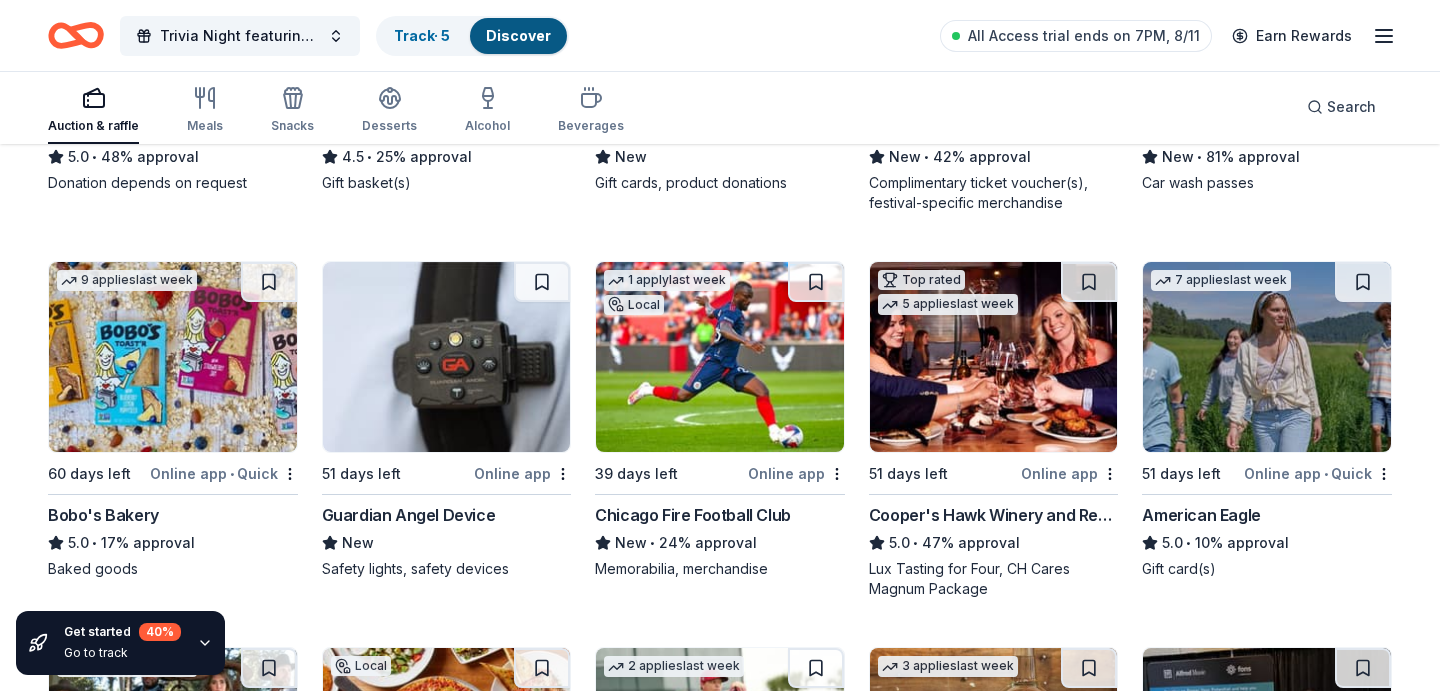 scroll, scrollTop: 2401, scrollLeft: 0, axis: vertical 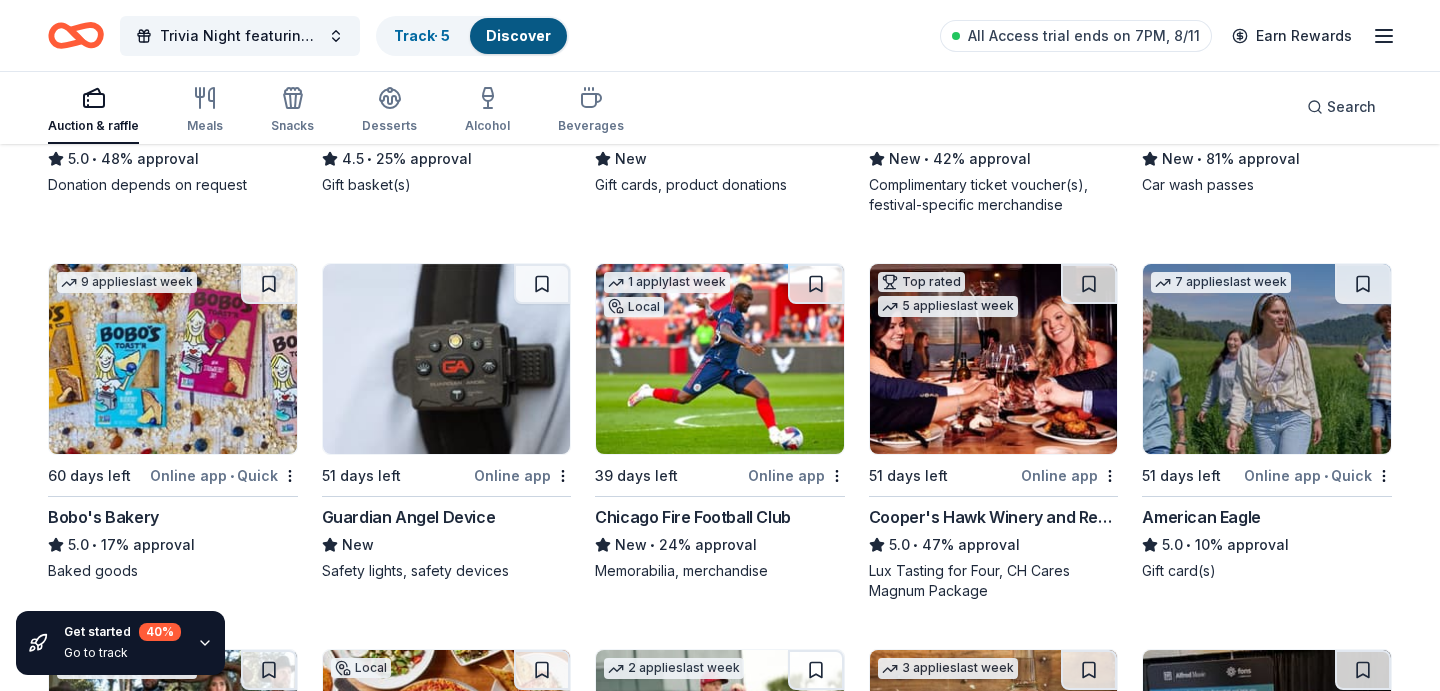 click at bounding box center (994, 359) 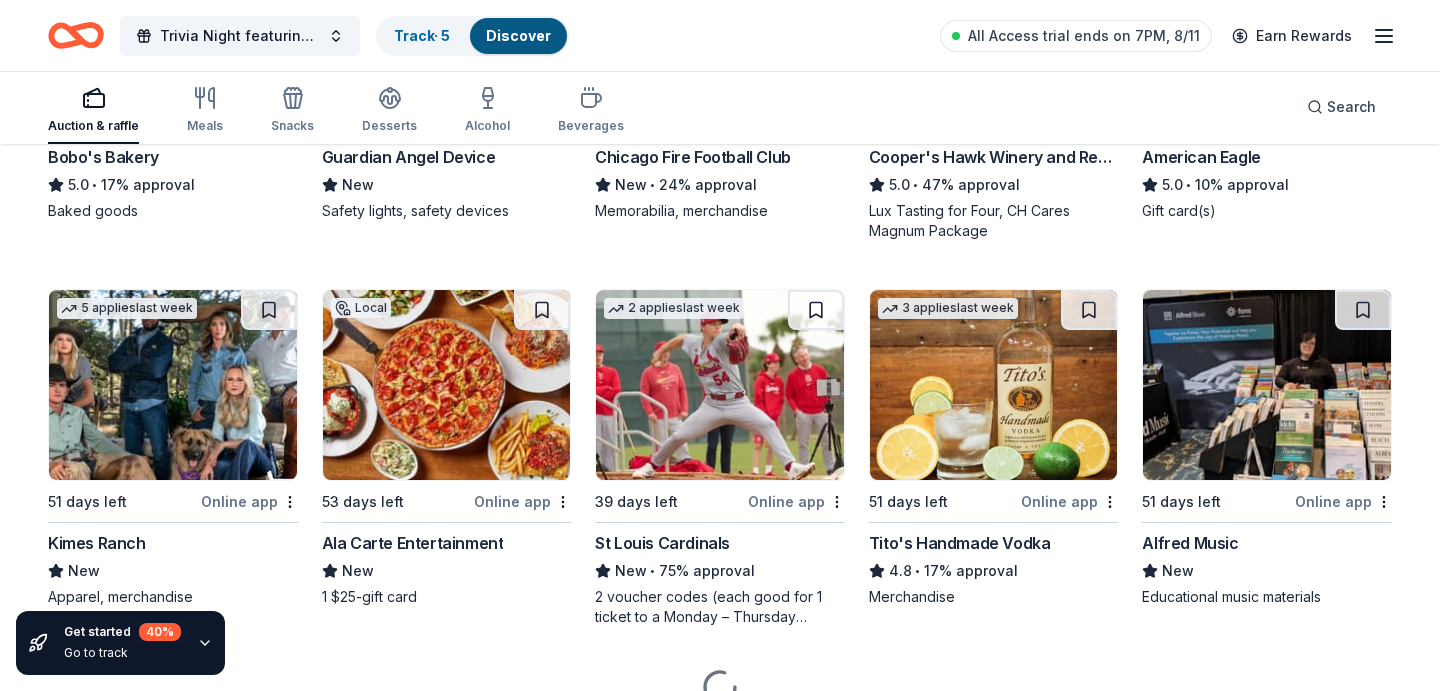 scroll, scrollTop: 2772, scrollLeft: 0, axis: vertical 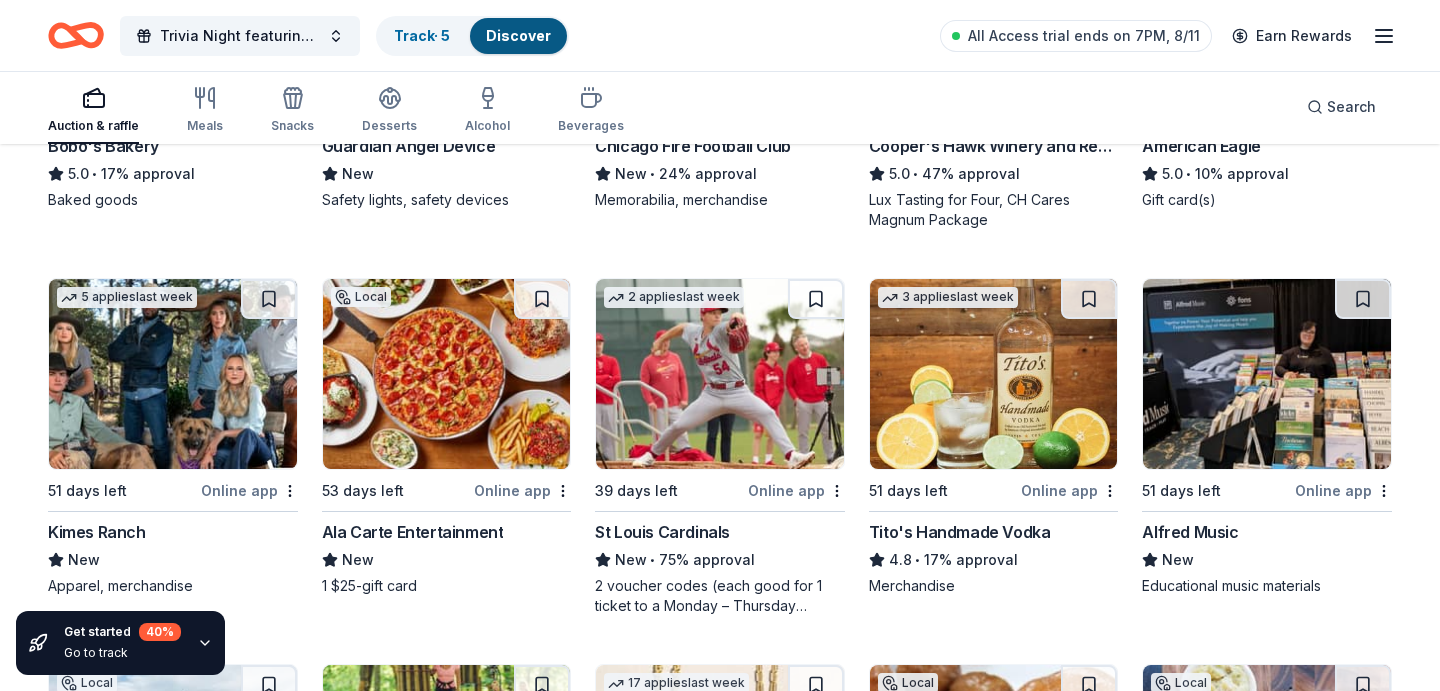 click at bounding box center [720, 374] 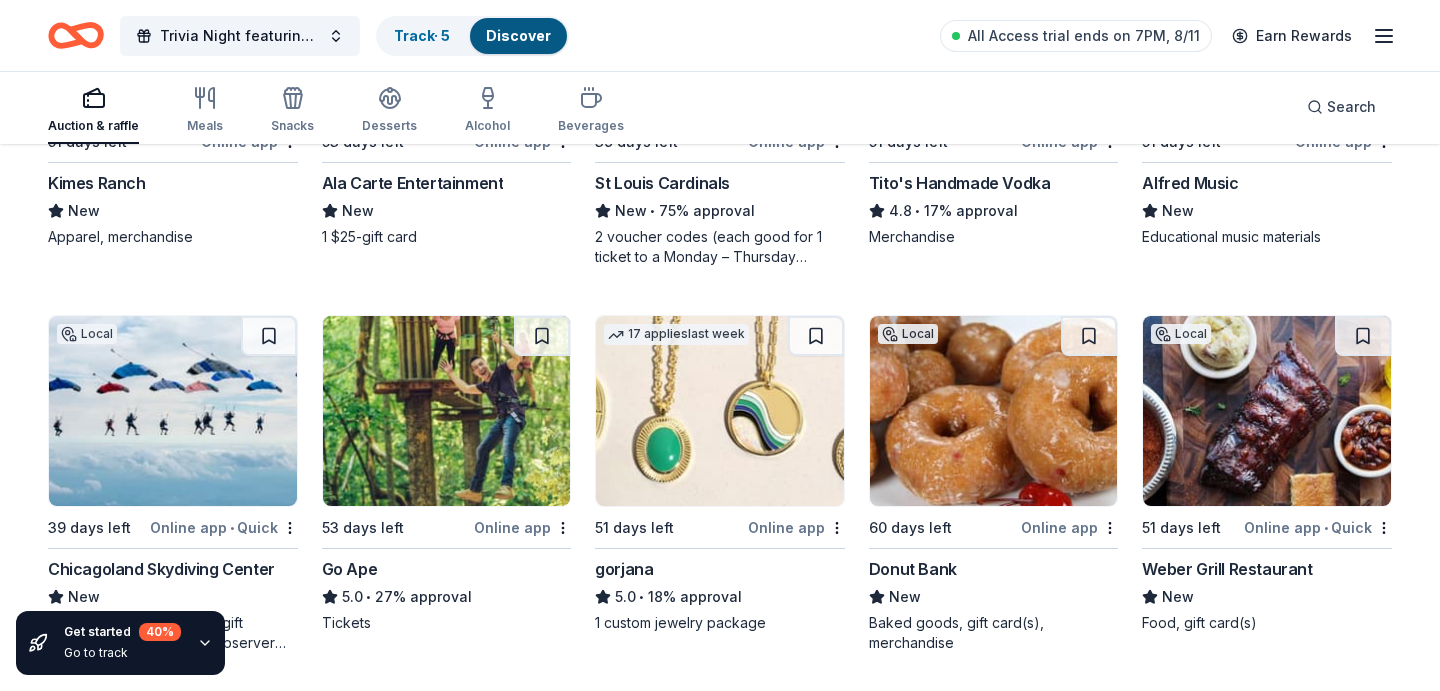 scroll, scrollTop: 3117, scrollLeft: 0, axis: vertical 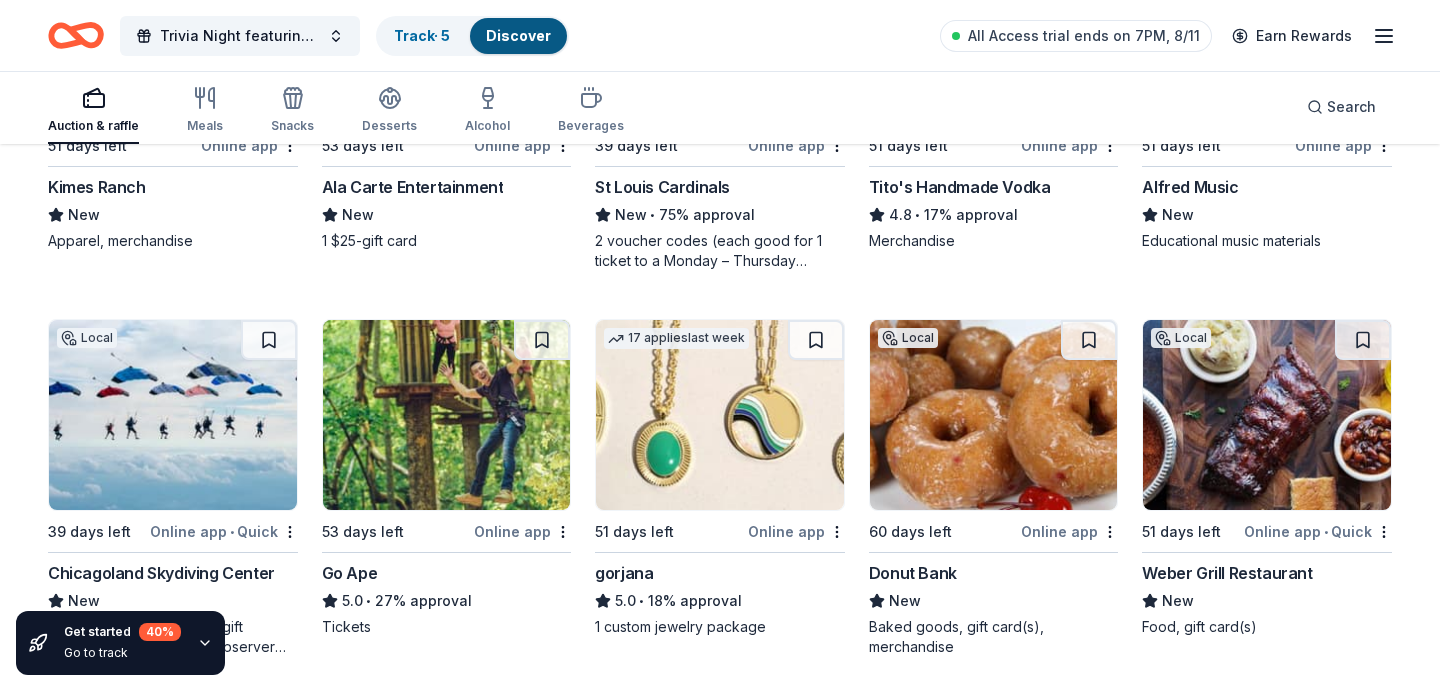 click at bounding box center [720, 415] 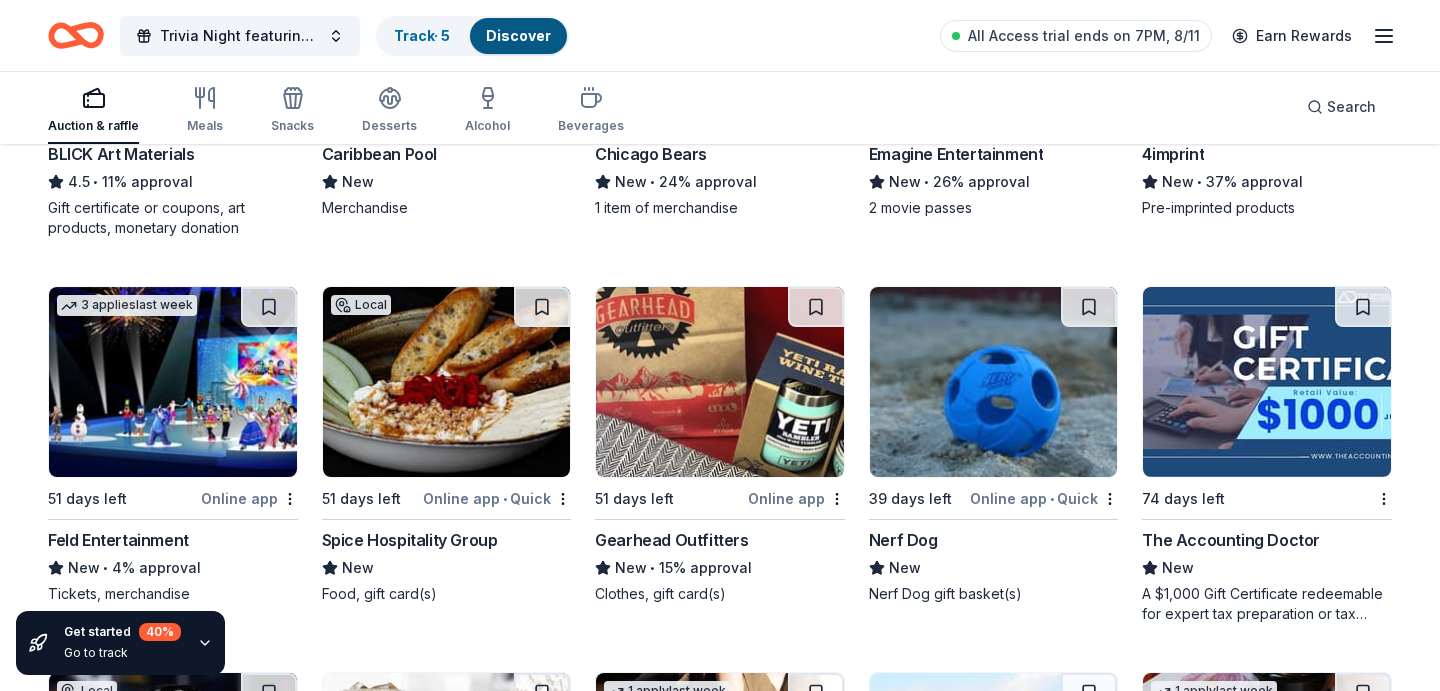 scroll, scrollTop: 4297, scrollLeft: 0, axis: vertical 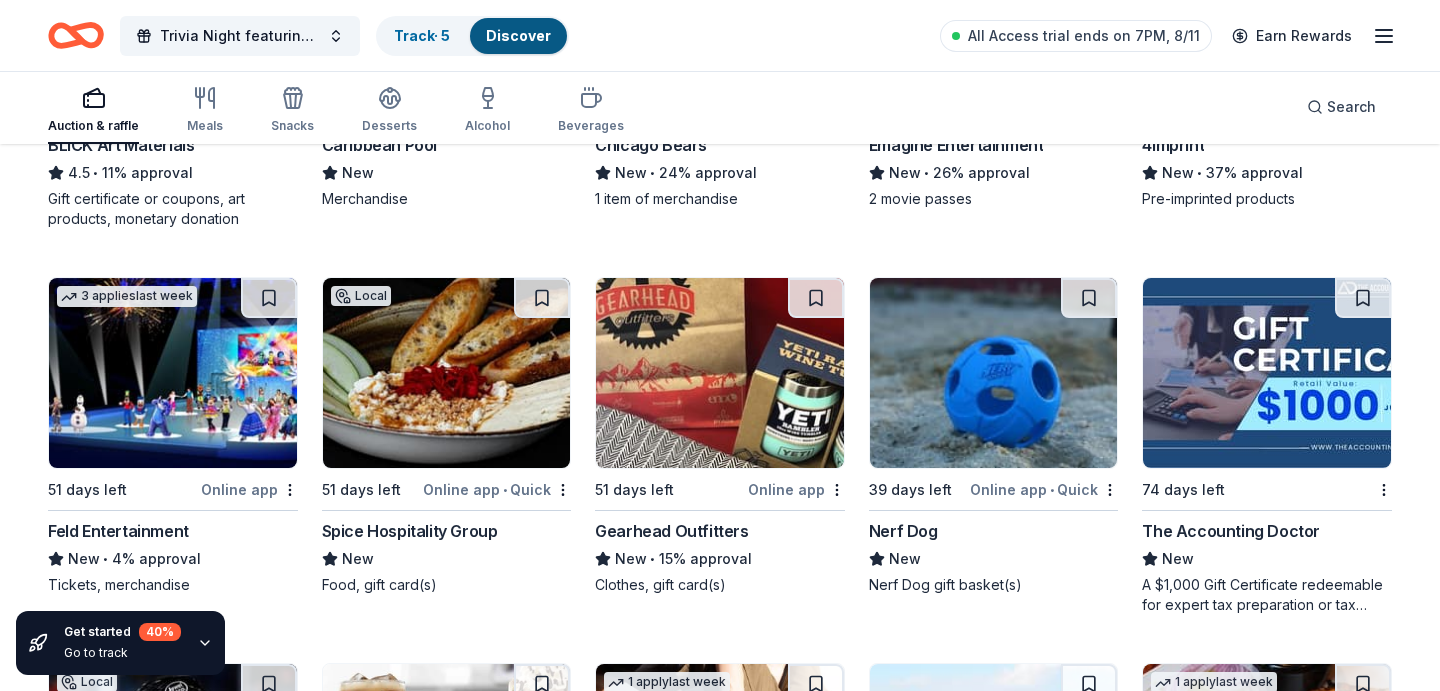 click at bounding box center (720, 373) 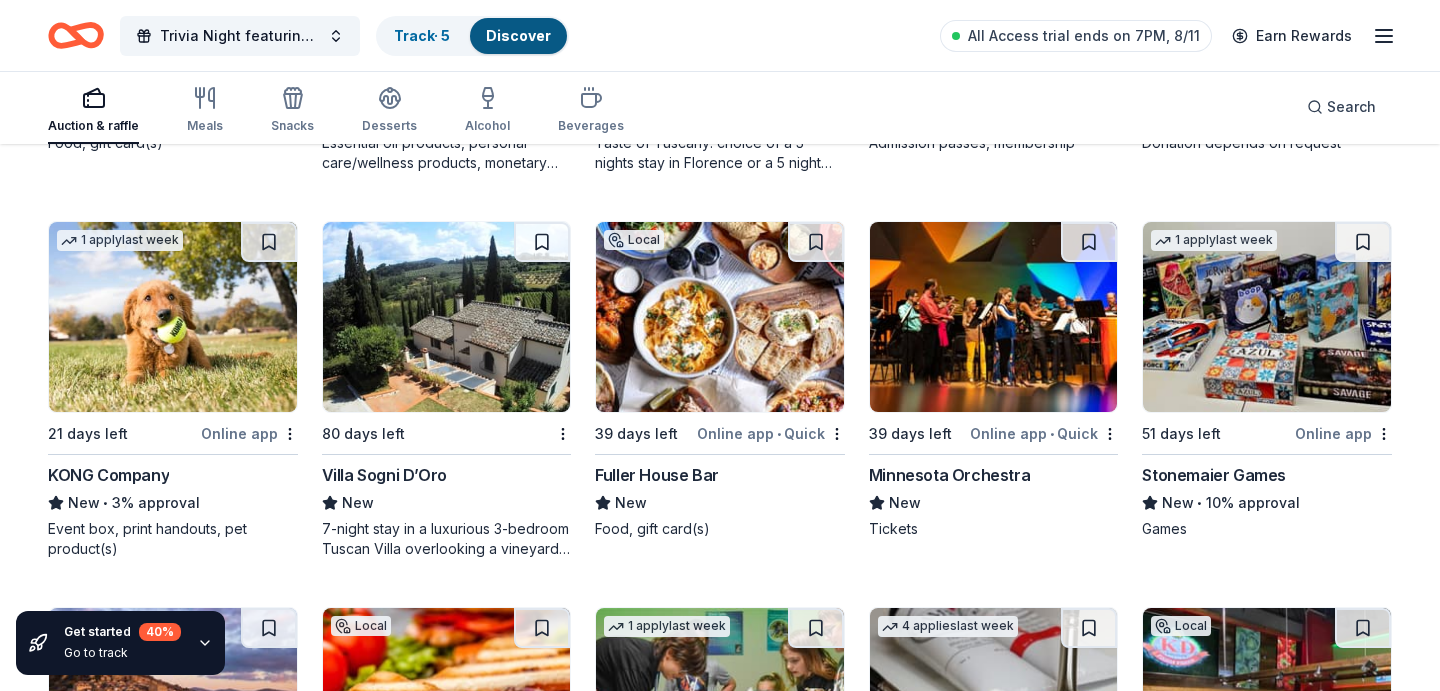 scroll, scrollTop: 5513, scrollLeft: 0, axis: vertical 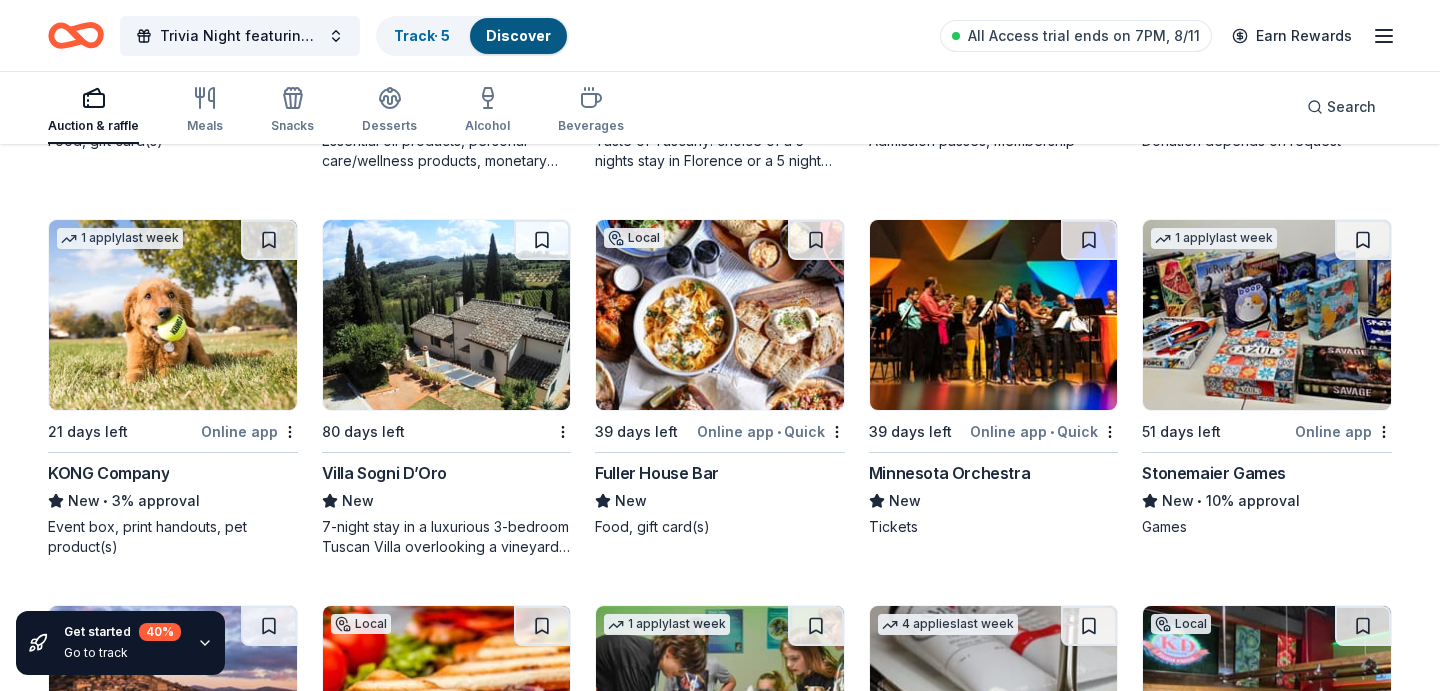 click at bounding box center (173, 315) 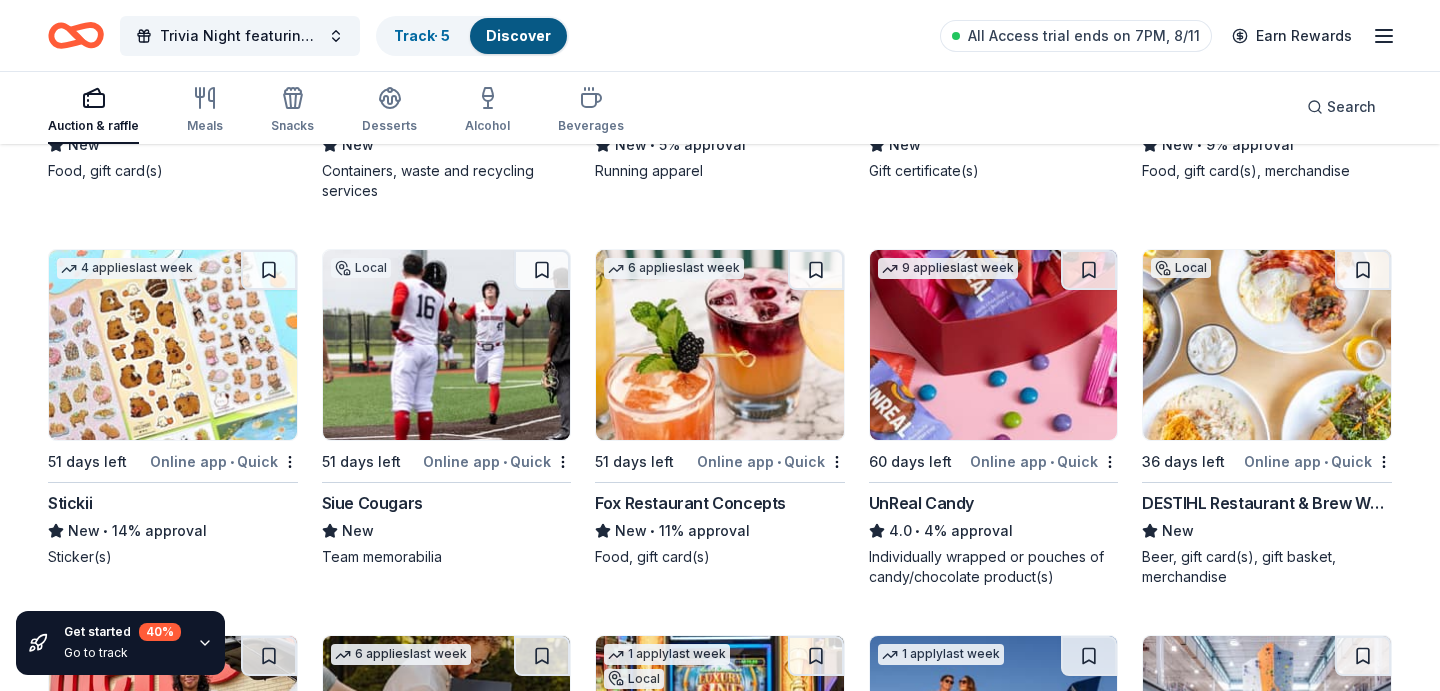 scroll, scrollTop: 7026, scrollLeft: 0, axis: vertical 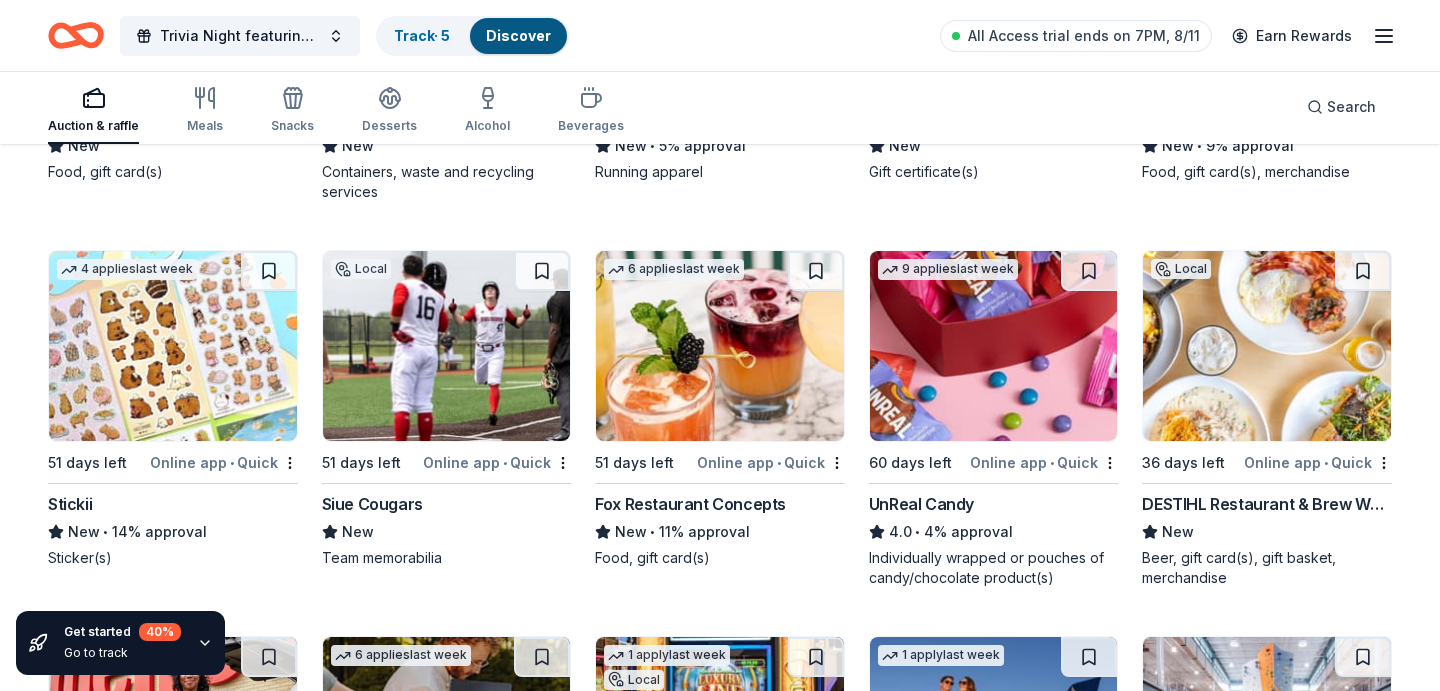 click at bounding box center (173, 346) 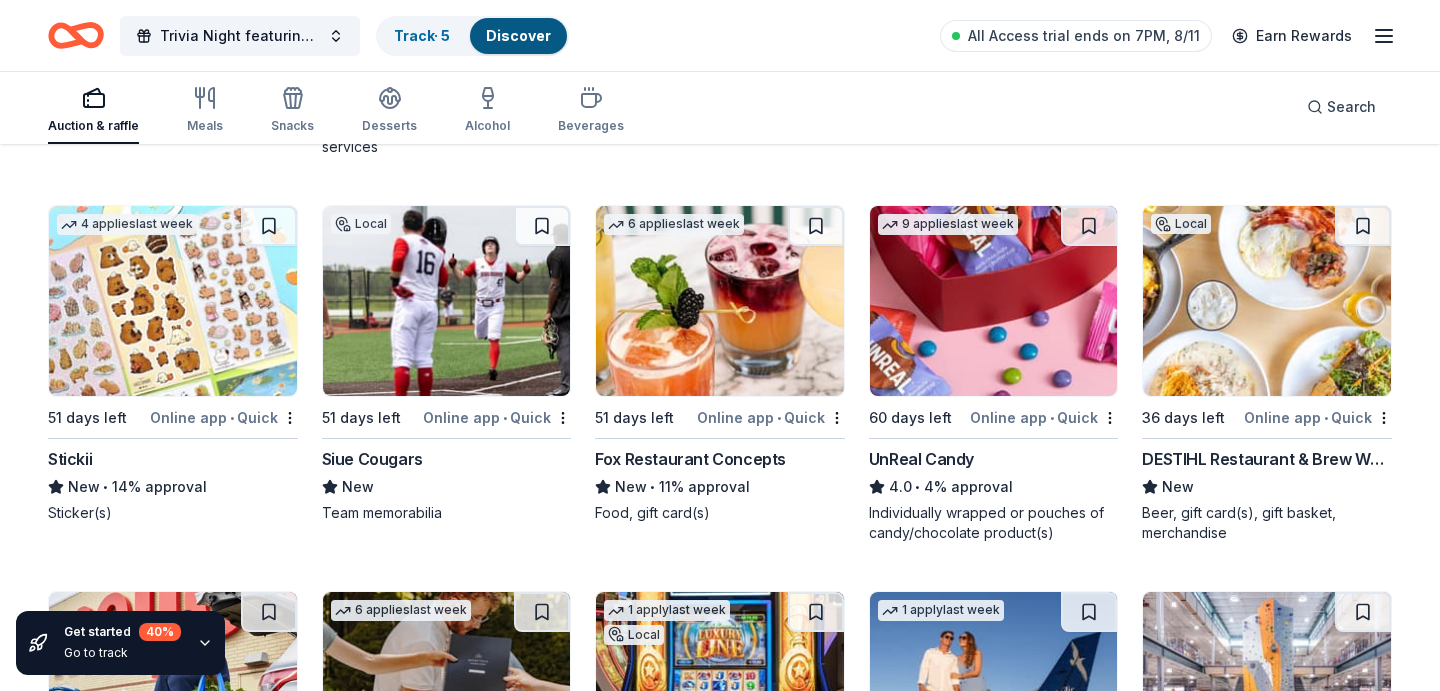 scroll, scrollTop: 7078, scrollLeft: 0, axis: vertical 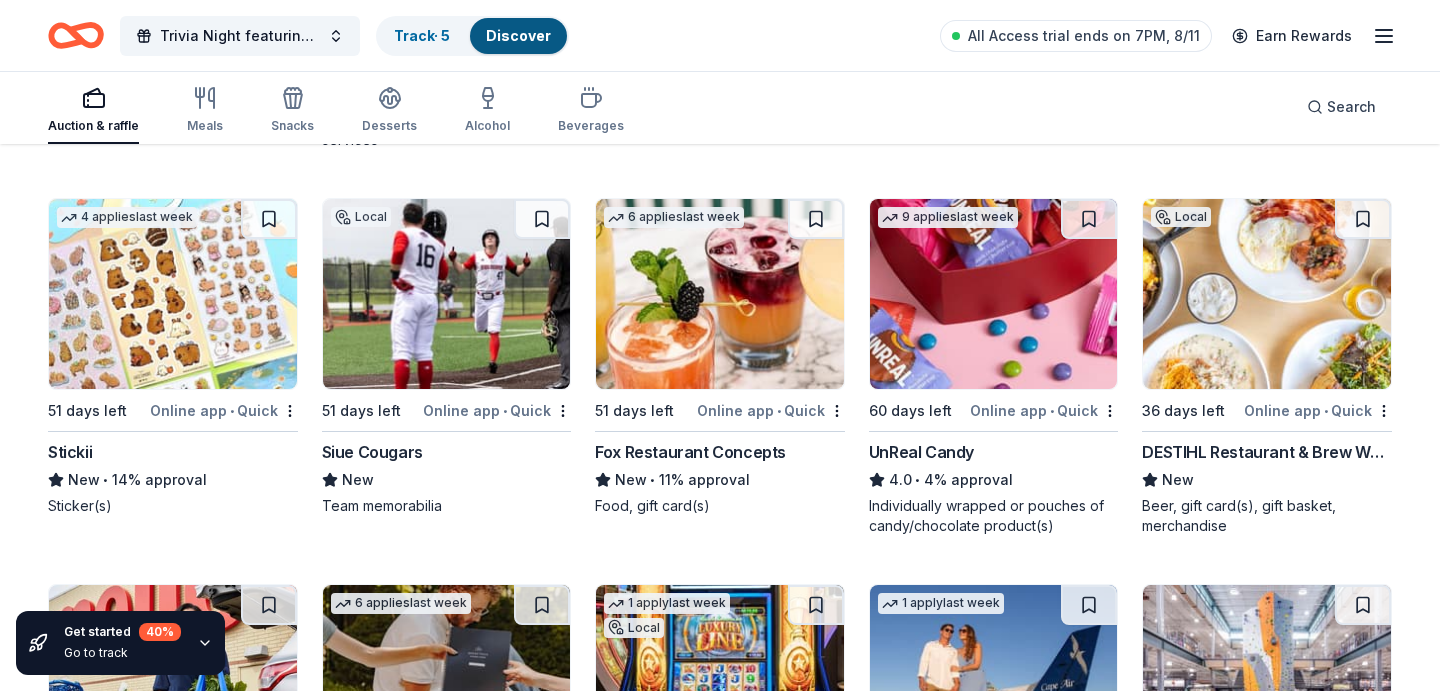 click at bounding box center (447, 294) 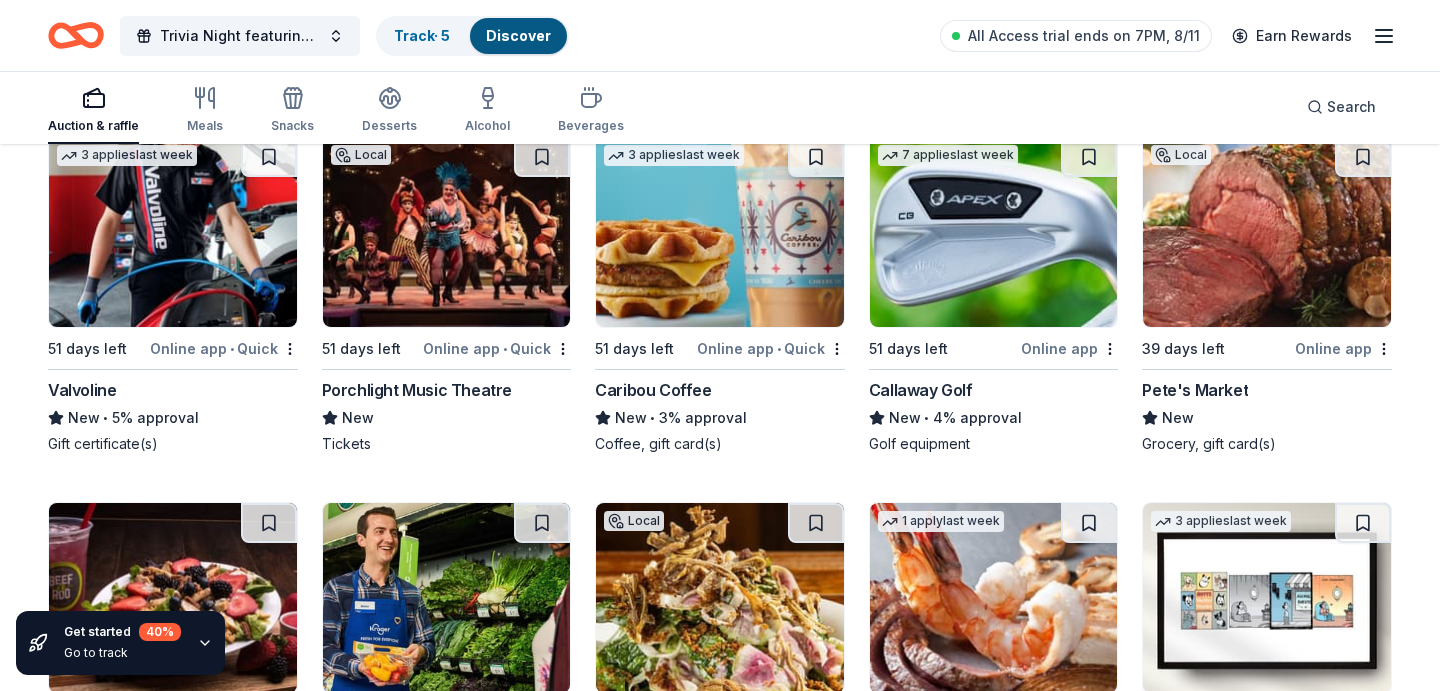 scroll, scrollTop: 10482, scrollLeft: 0, axis: vertical 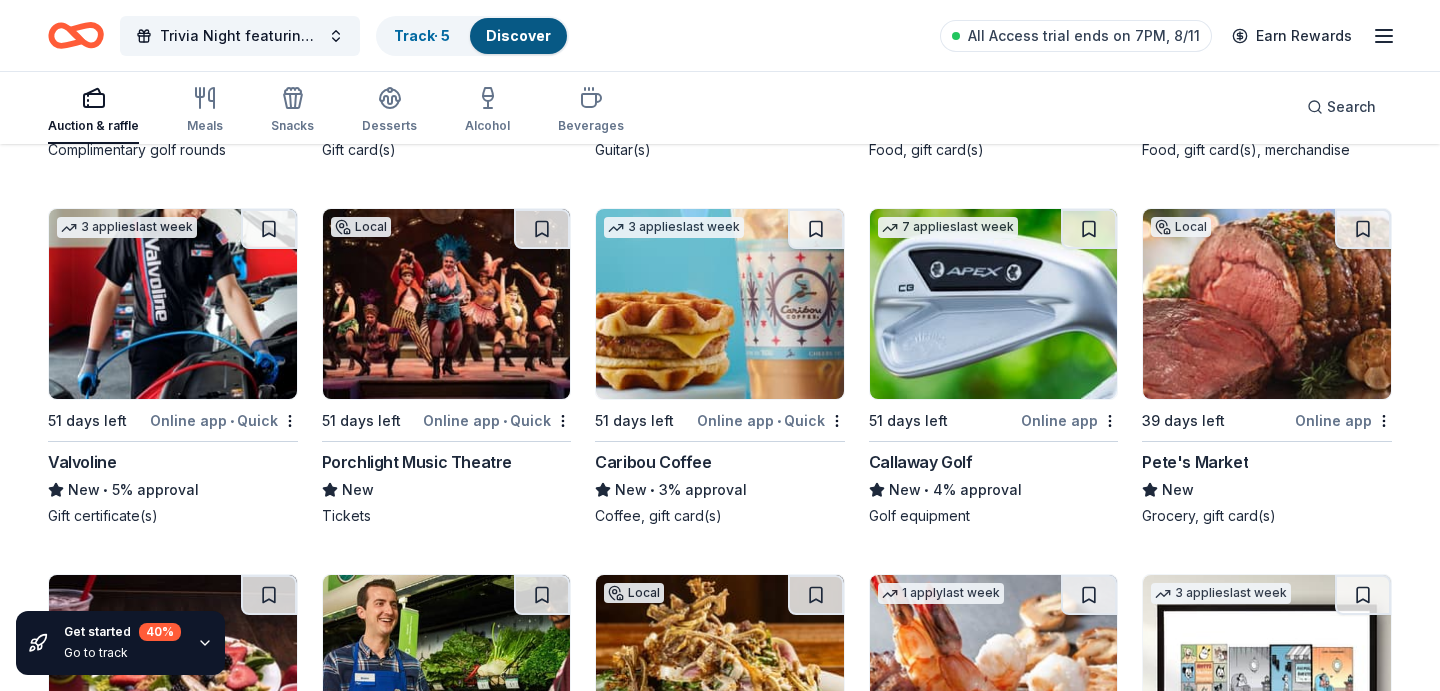 click at bounding box center (994, 304) 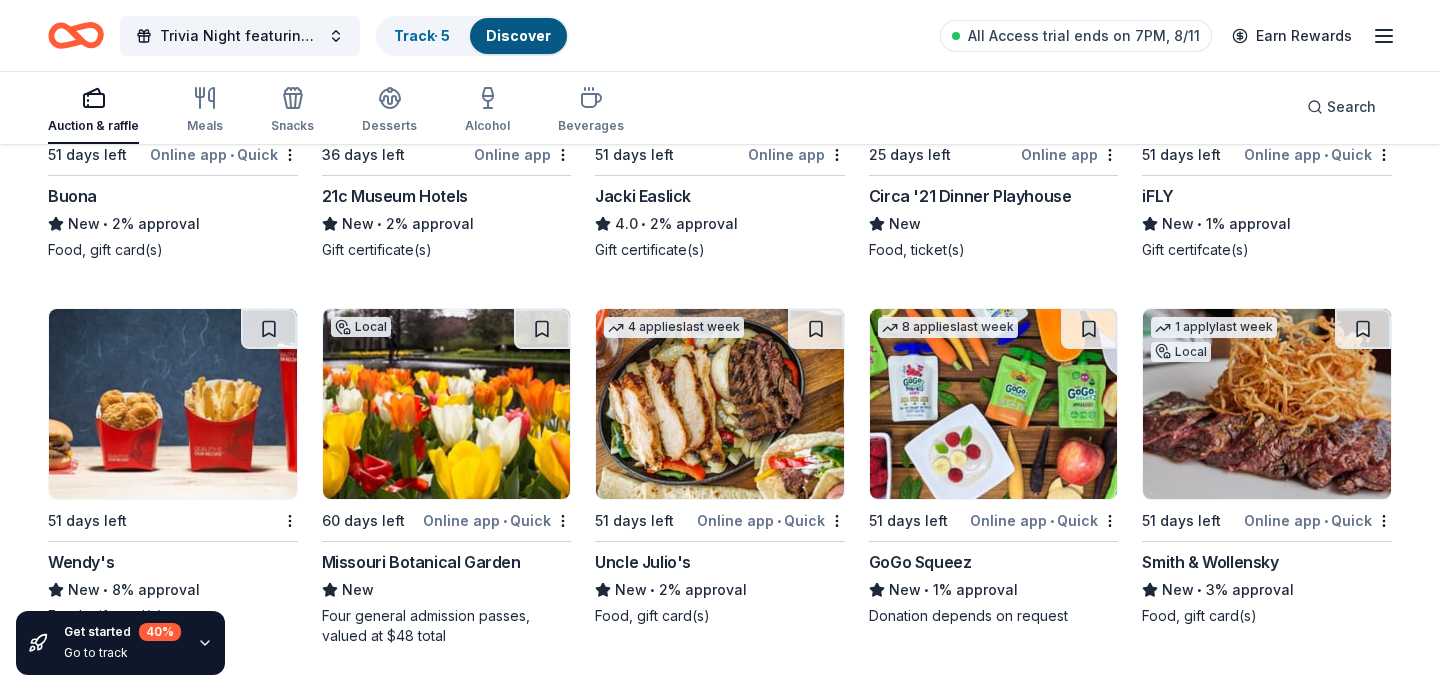 scroll, scrollTop: 13737, scrollLeft: 0, axis: vertical 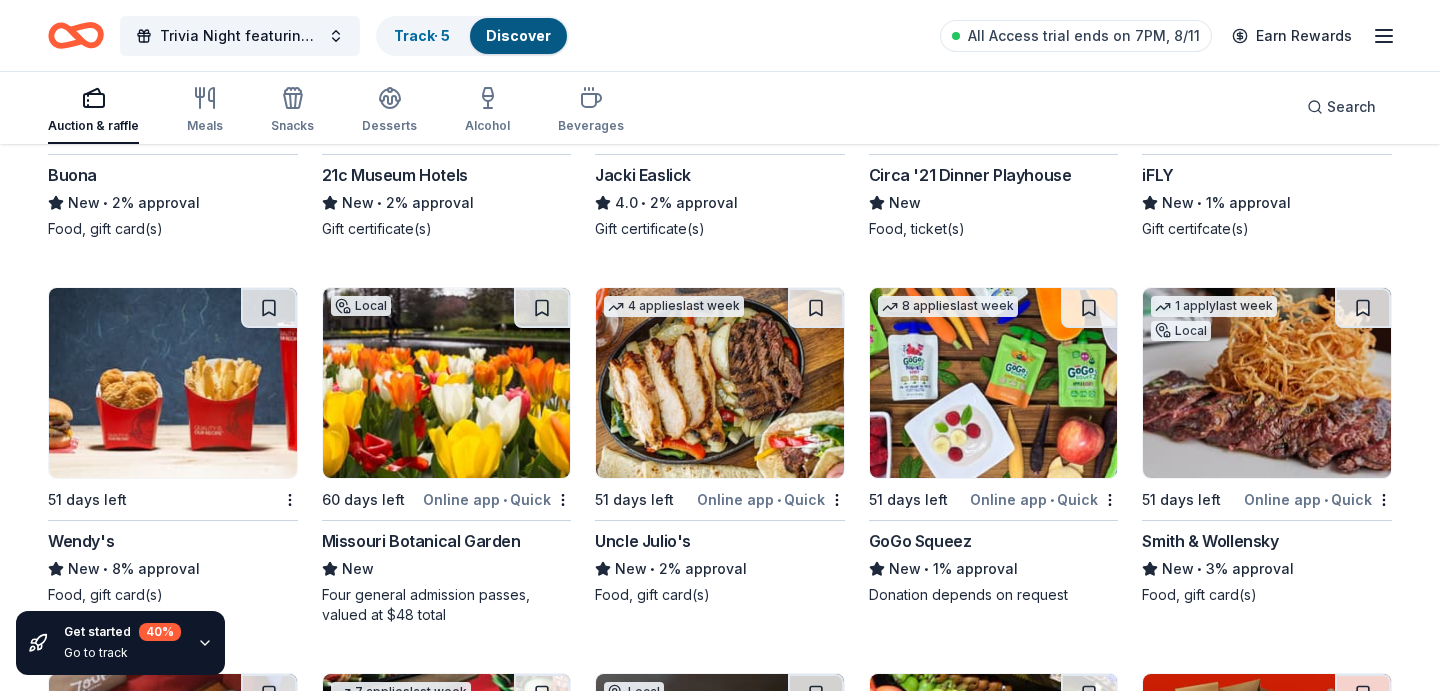 click at bounding box center (447, 383) 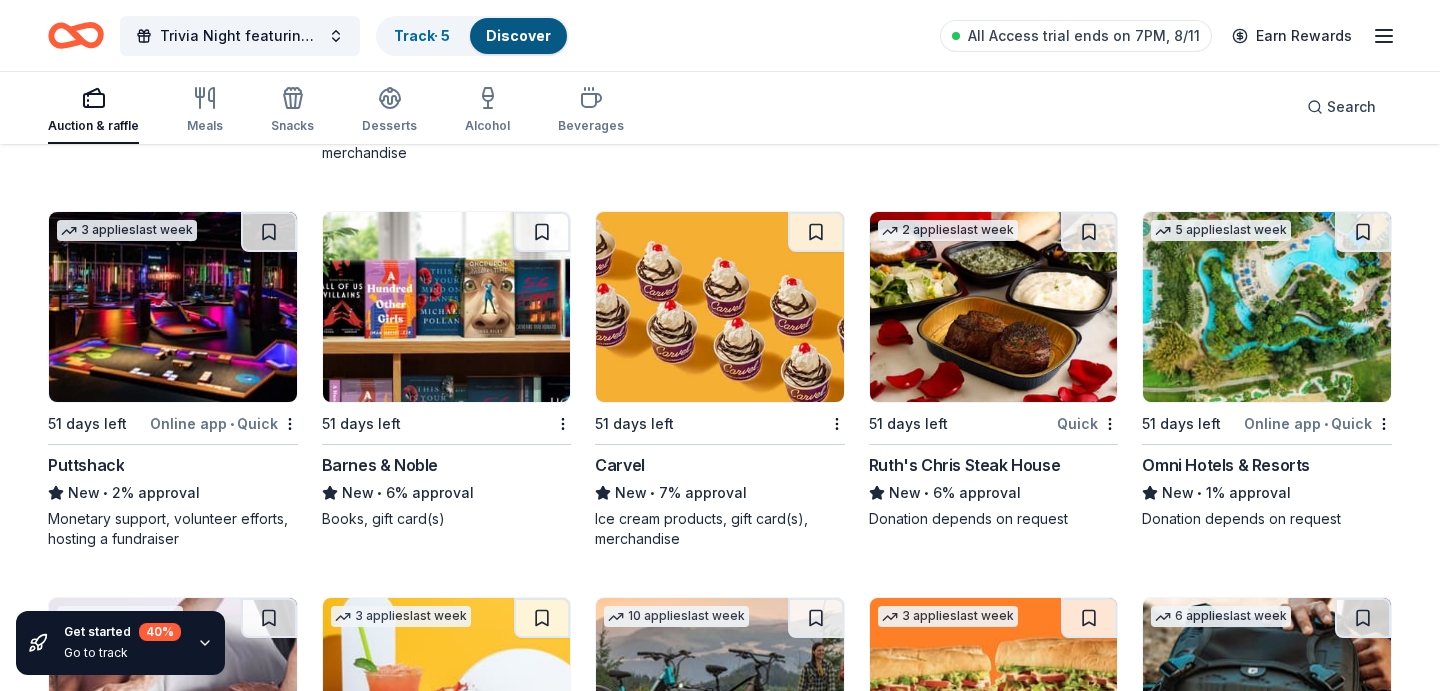 scroll, scrollTop: 14586, scrollLeft: 0, axis: vertical 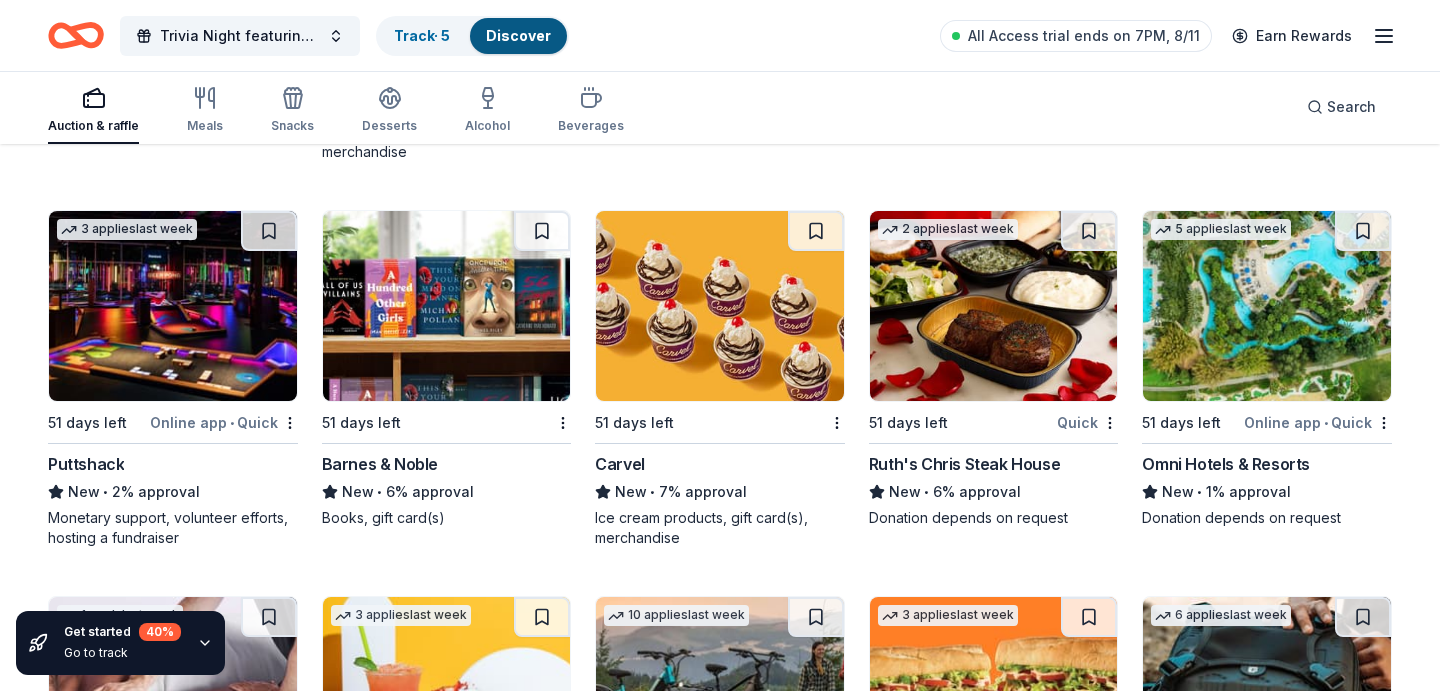 click at bounding box center (173, 306) 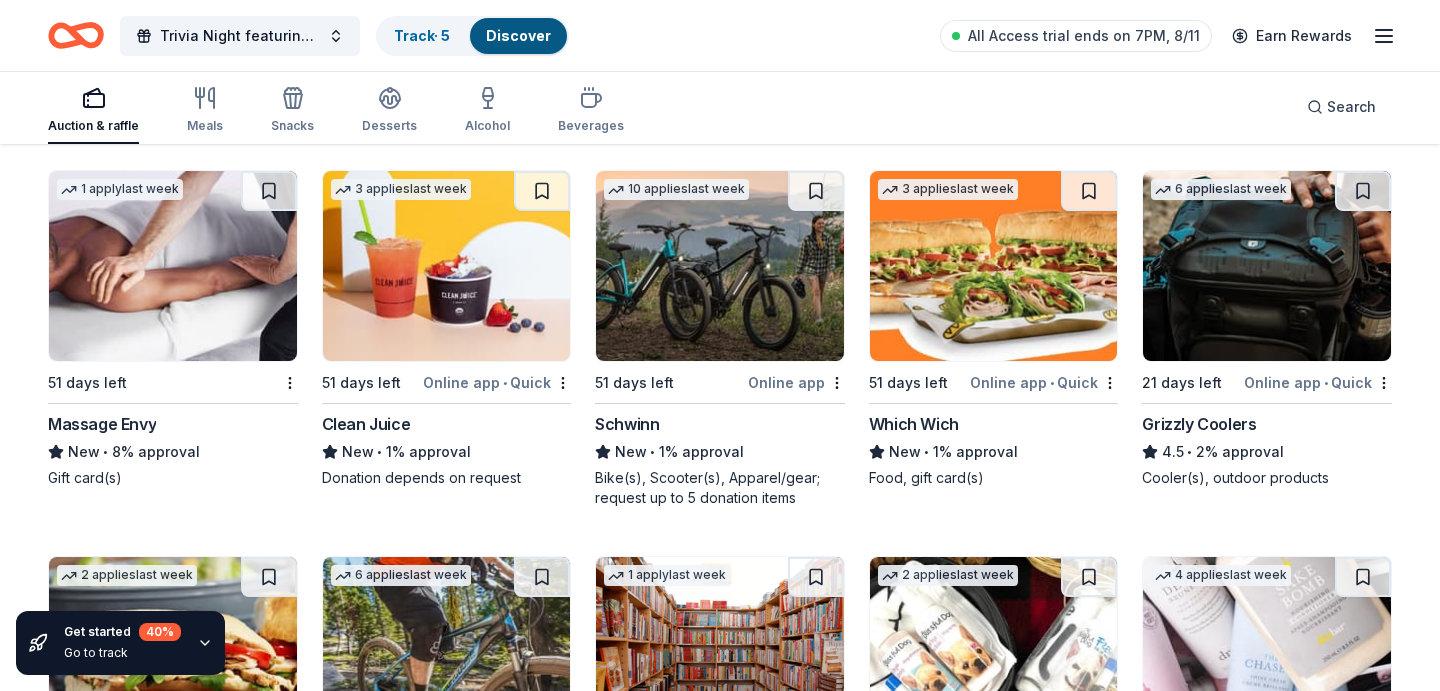 scroll, scrollTop: 15011, scrollLeft: 0, axis: vertical 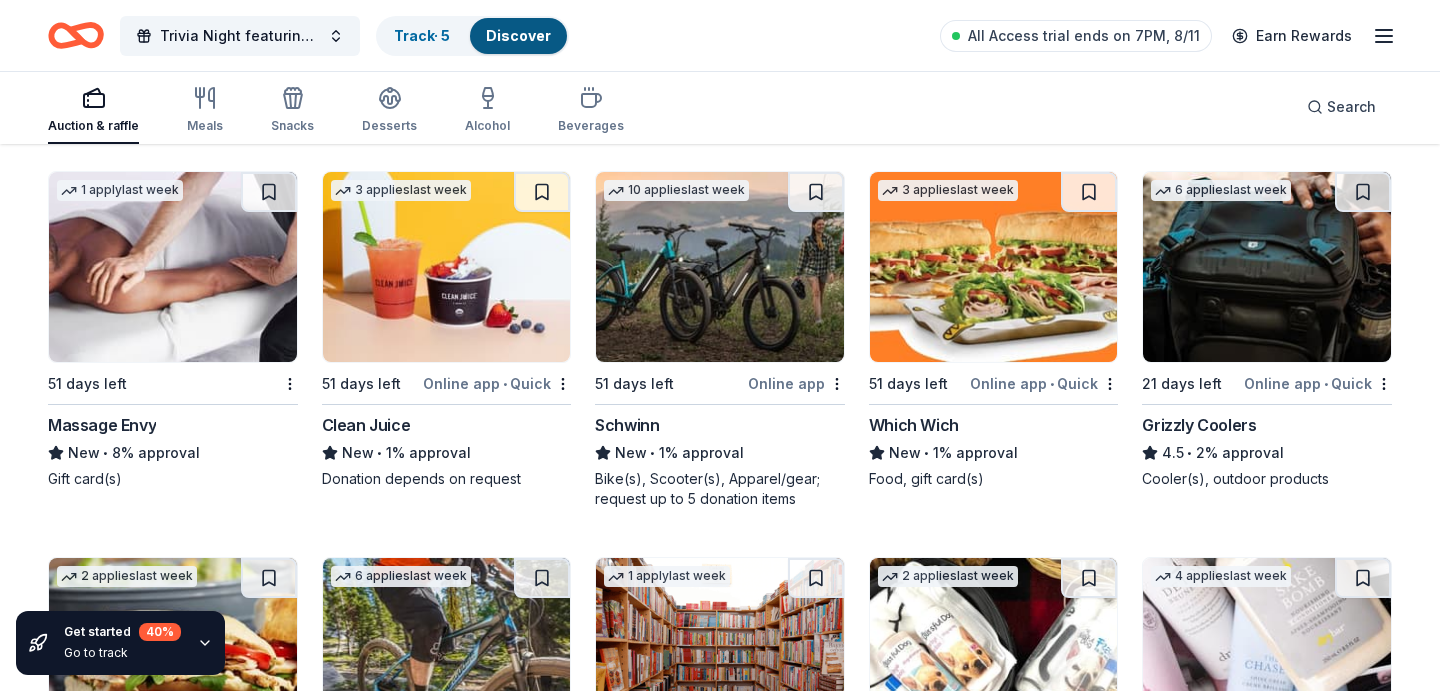 click at bounding box center [173, 267] 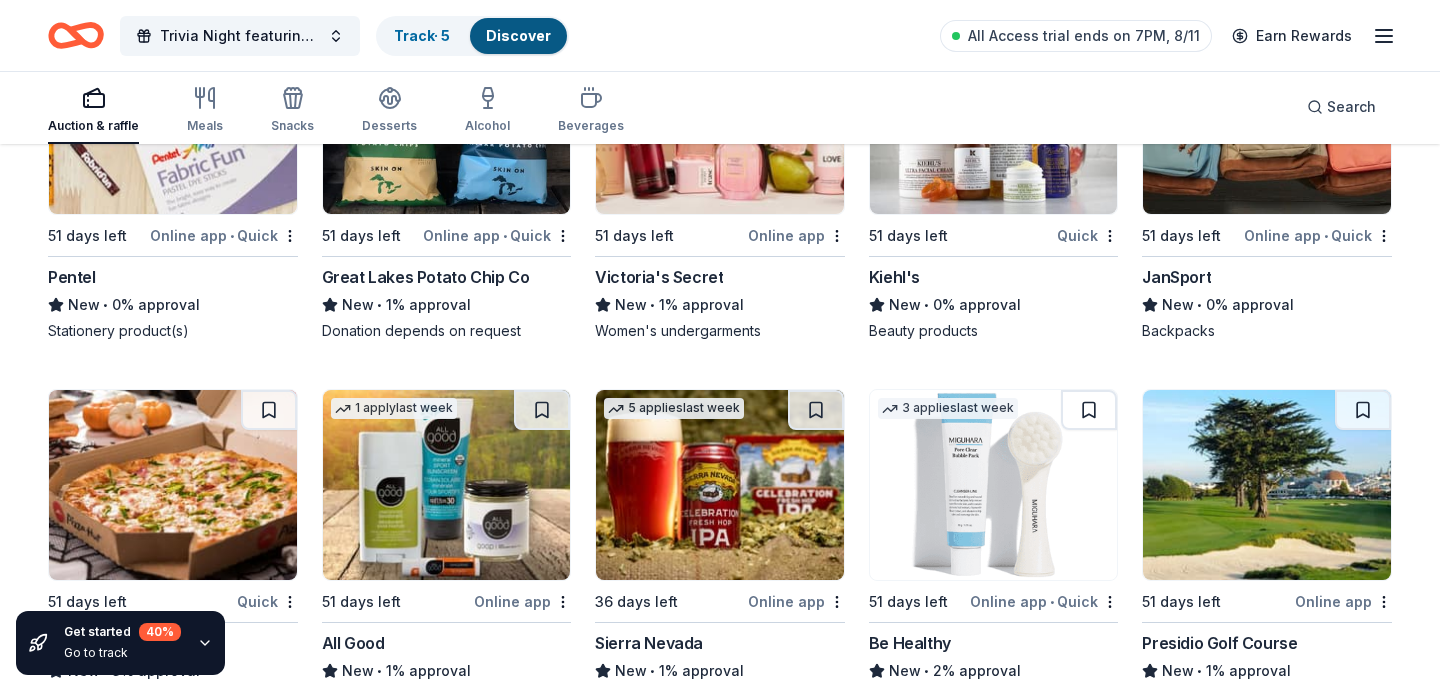 scroll, scrollTop: 15910, scrollLeft: 0, axis: vertical 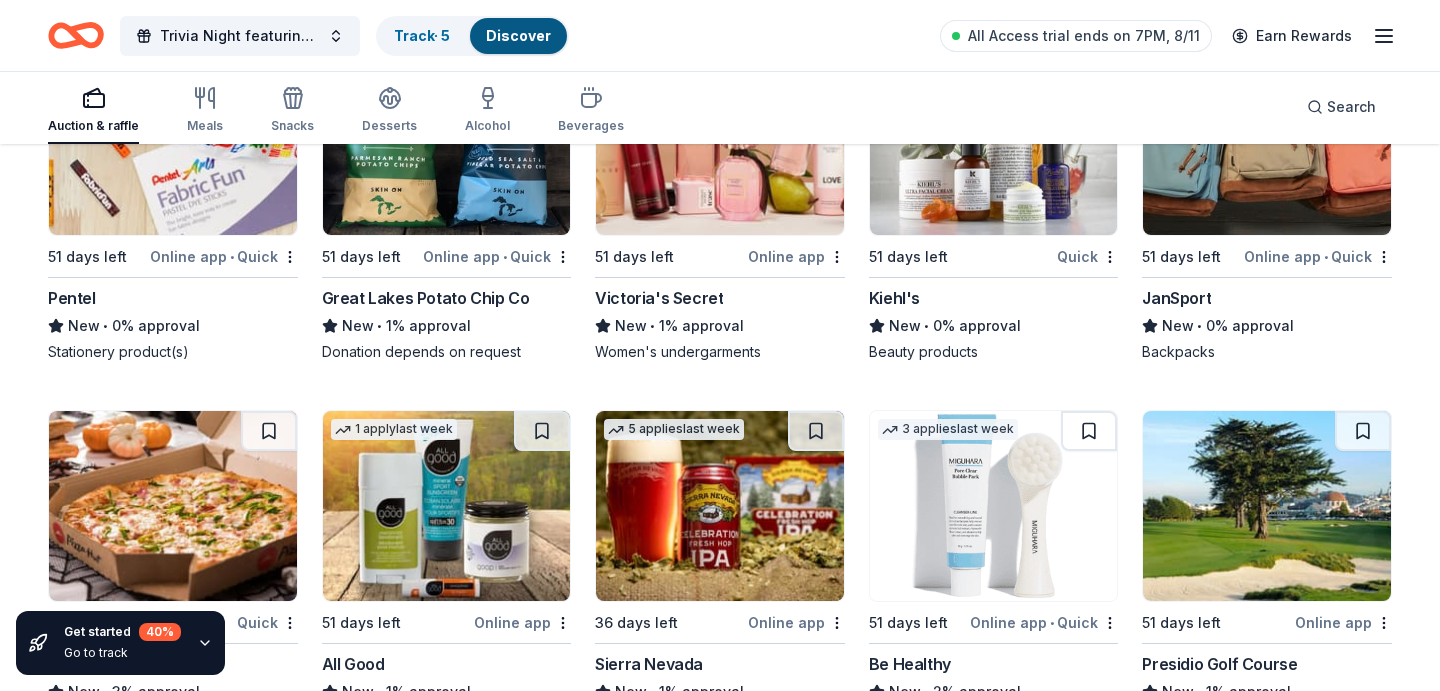 click at bounding box center [994, 140] 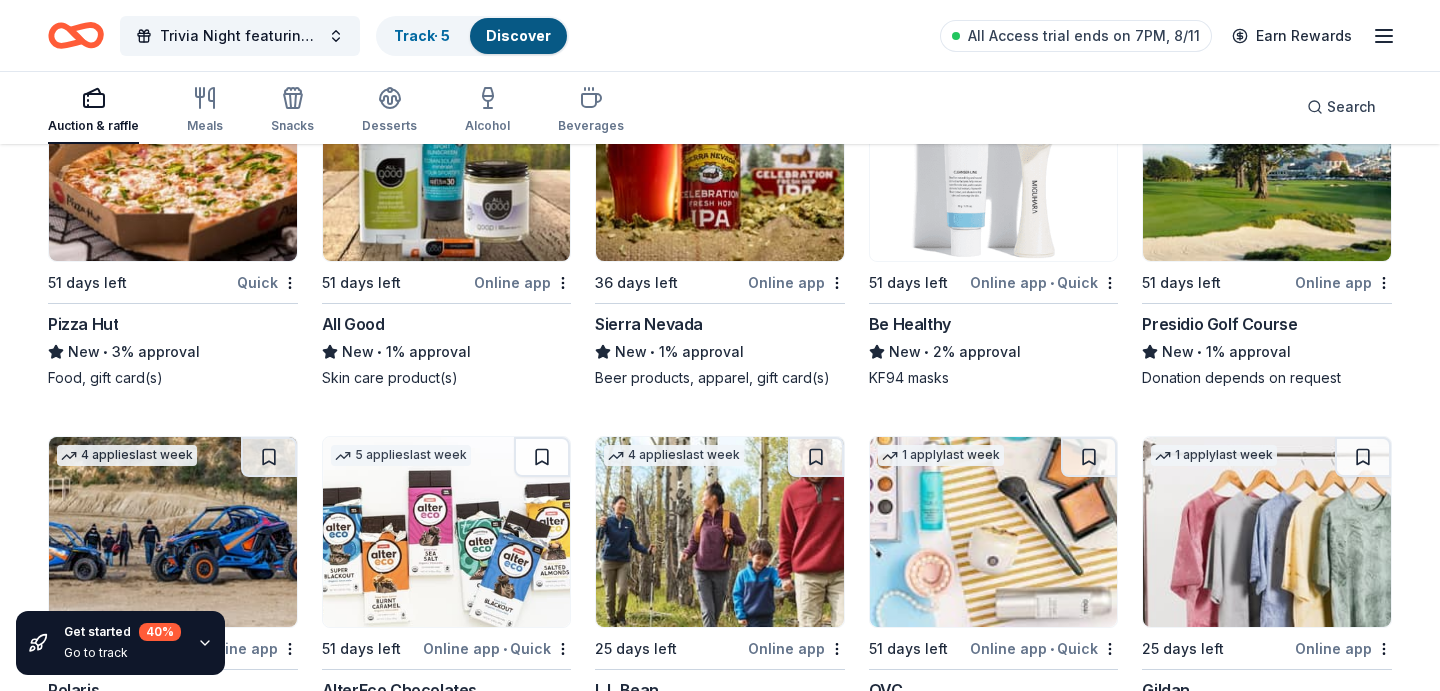 scroll, scrollTop: 16417, scrollLeft: 0, axis: vertical 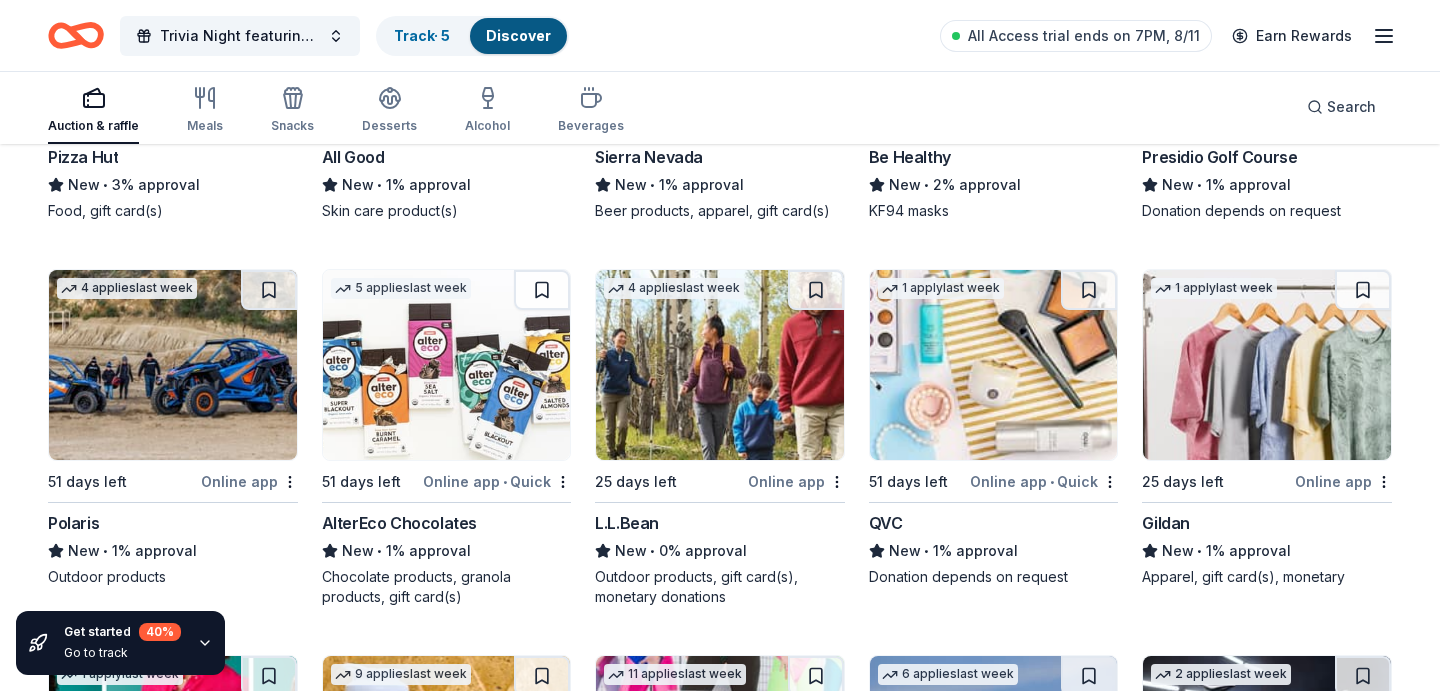 click at bounding box center (720, 365) 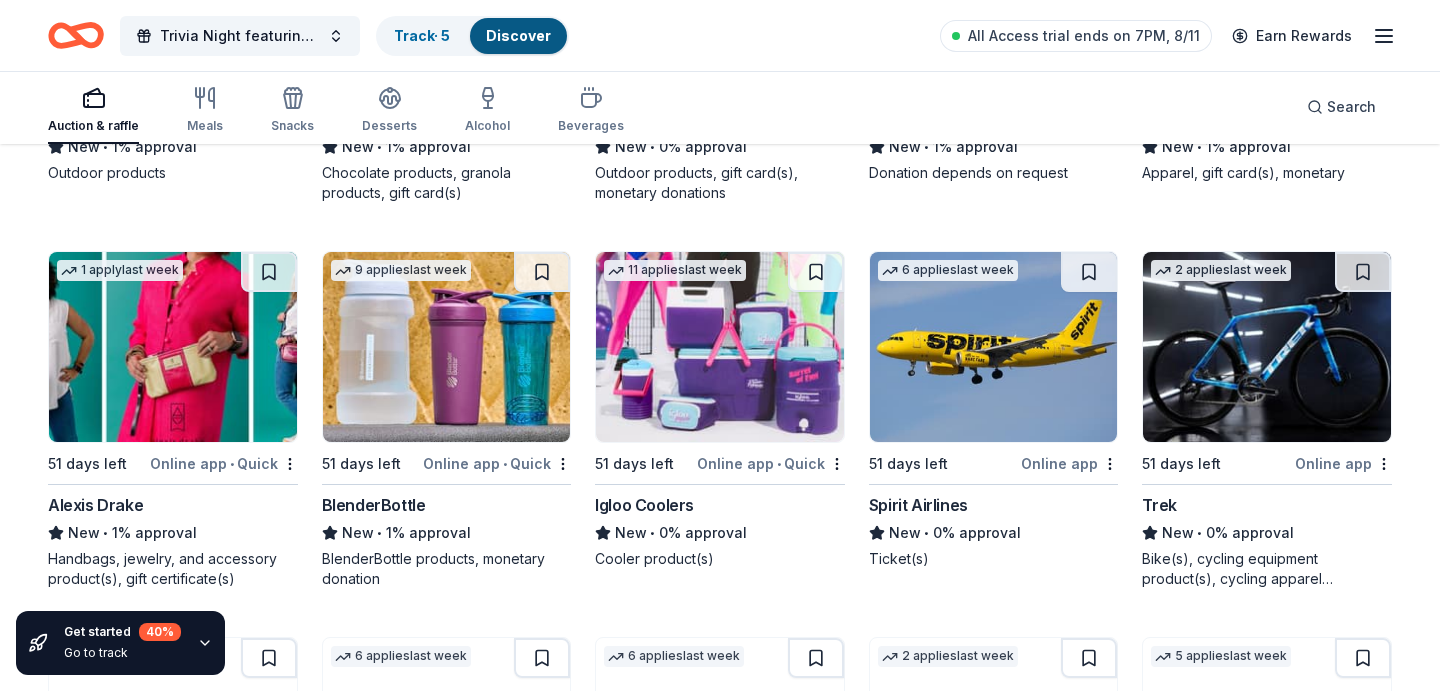scroll, scrollTop: 16822, scrollLeft: 0, axis: vertical 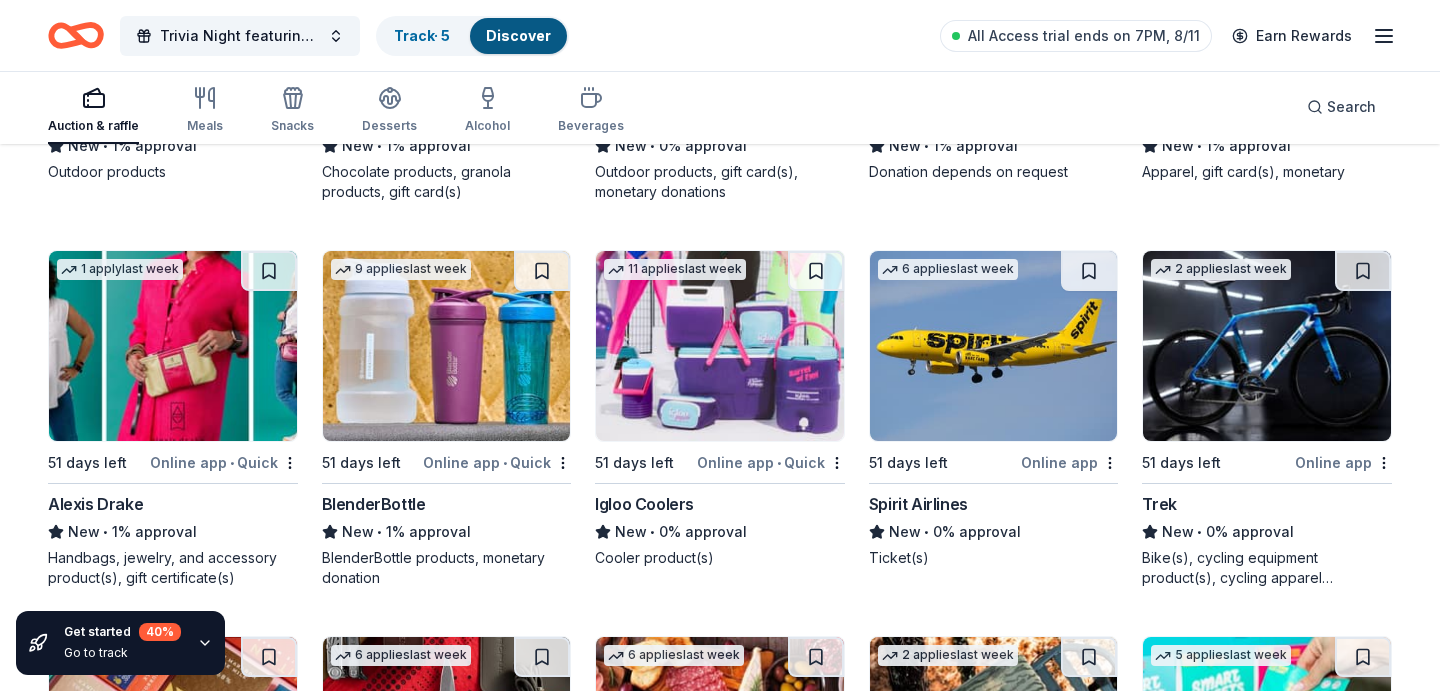 click at bounding box center [720, 346] 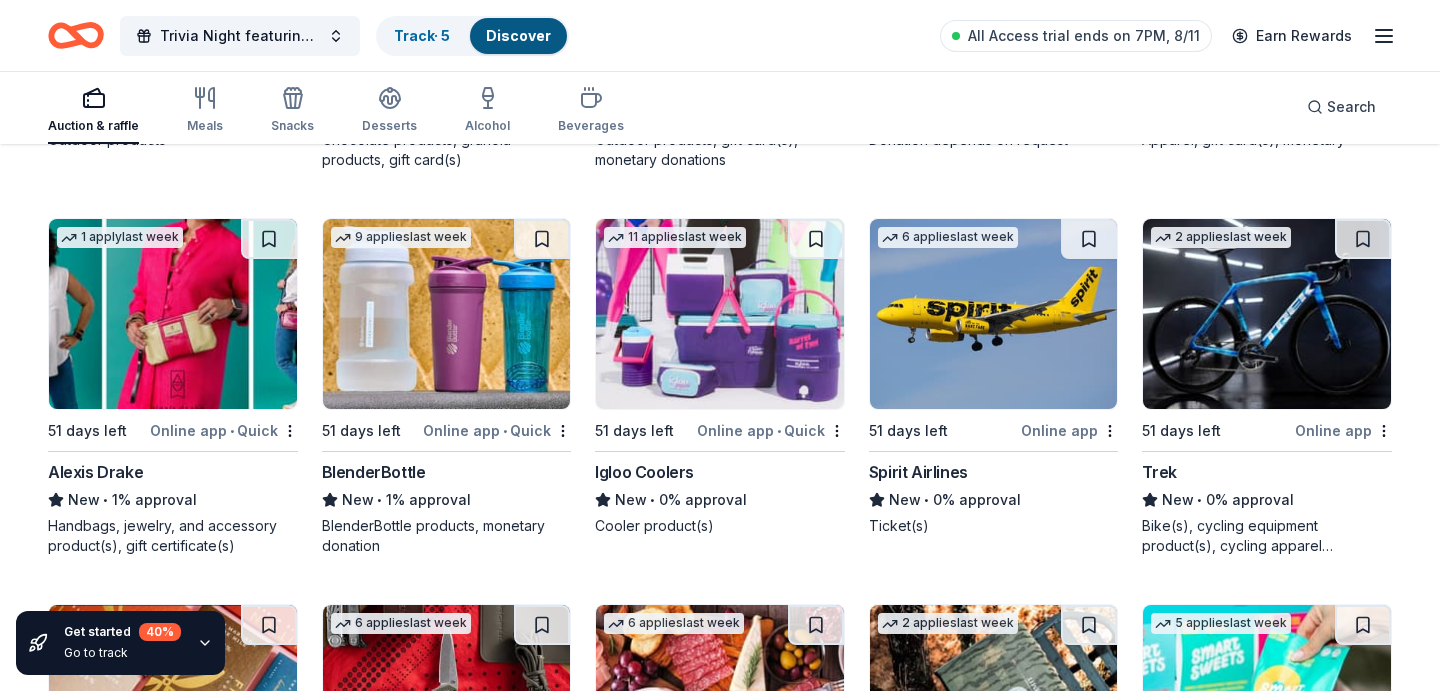 scroll, scrollTop: 16852, scrollLeft: 0, axis: vertical 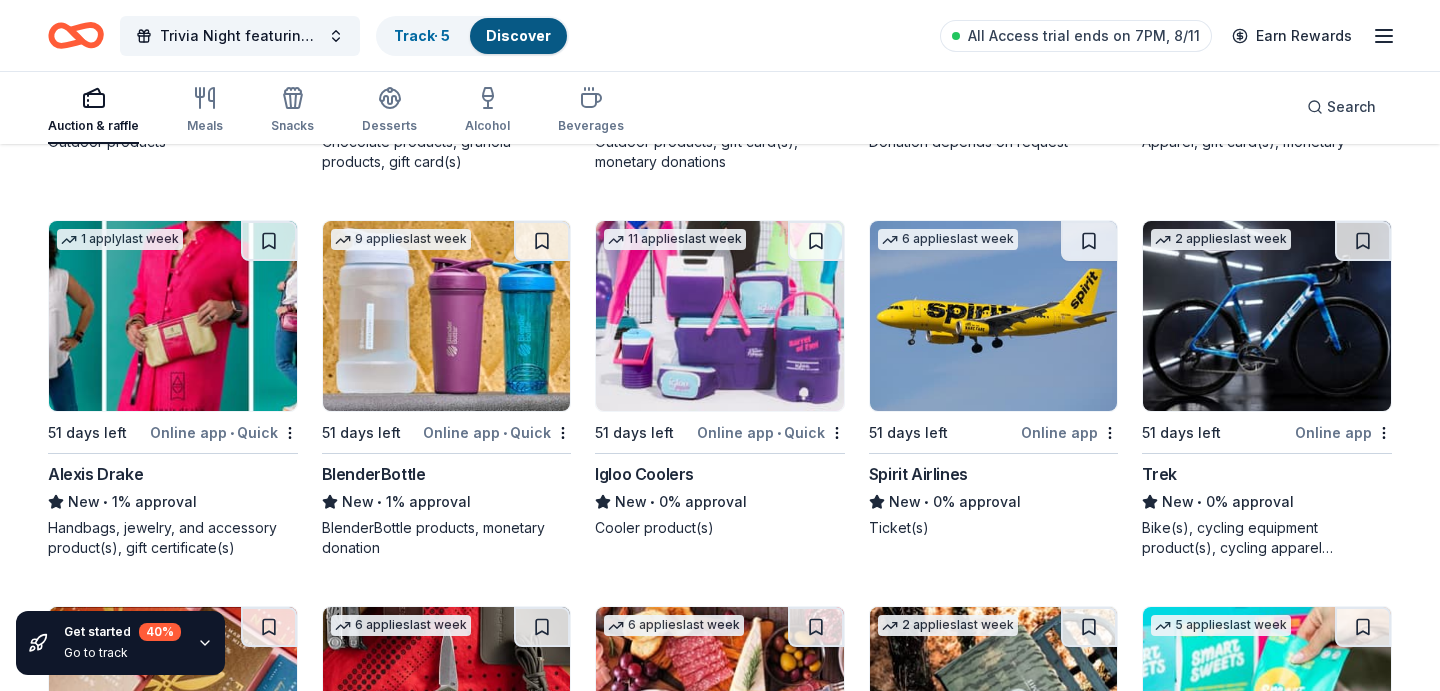 click at bounding box center [720, 316] 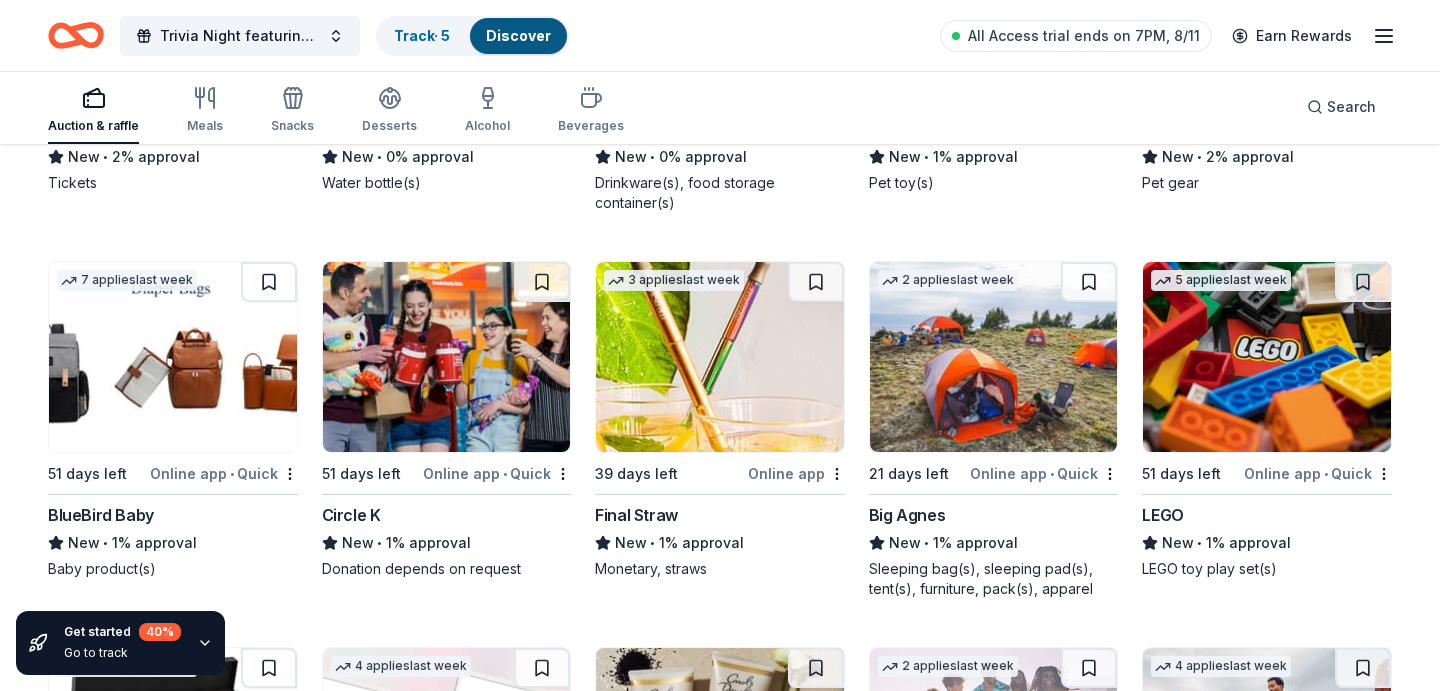 scroll, scrollTop: 18358, scrollLeft: 0, axis: vertical 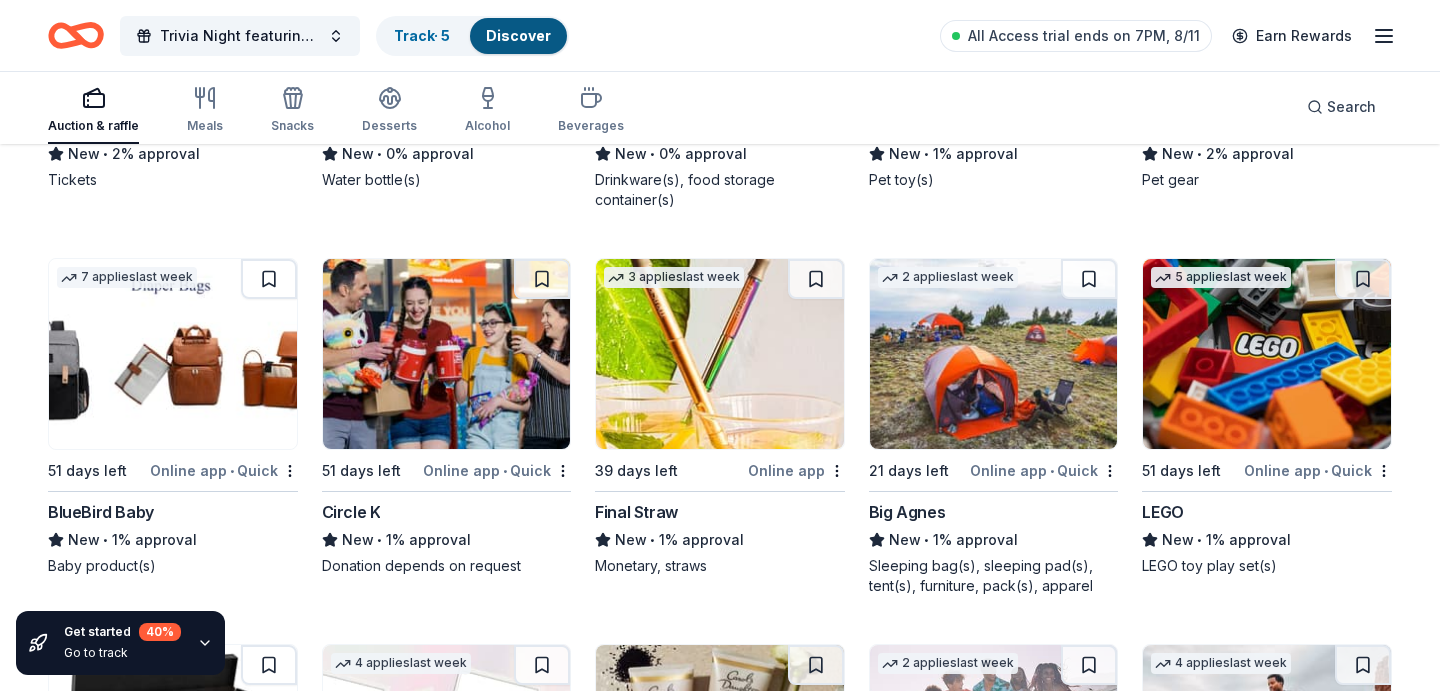 click at bounding box center [1267, 354] 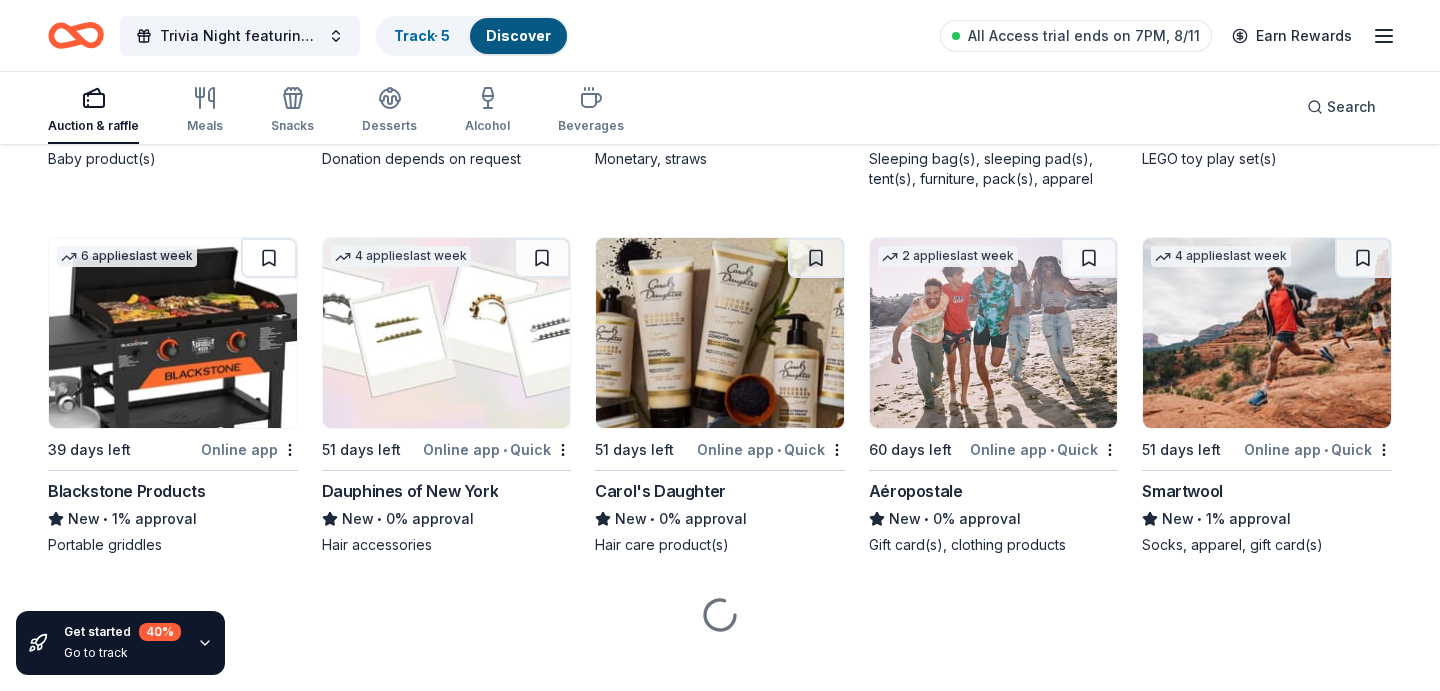 scroll, scrollTop: 18770, scrollLeft: 0, axis: vertical 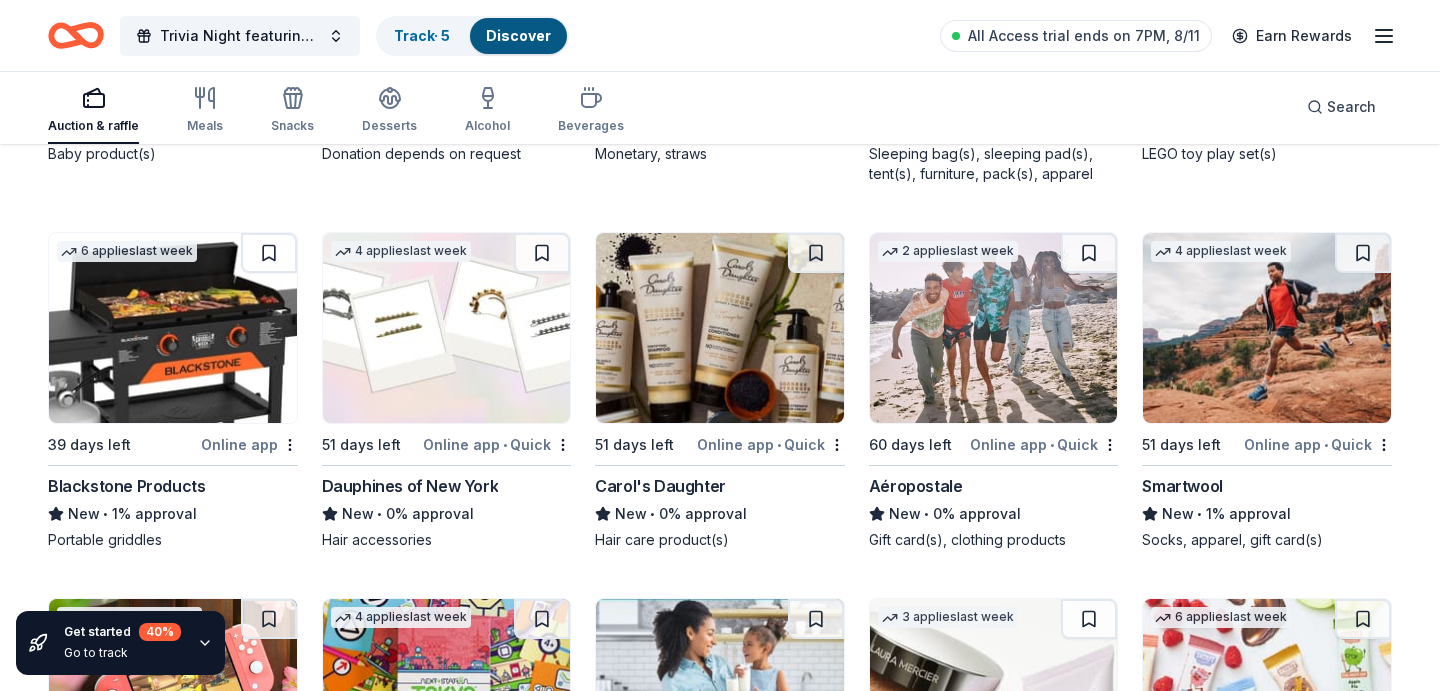 click at bounding box center (173, 328) 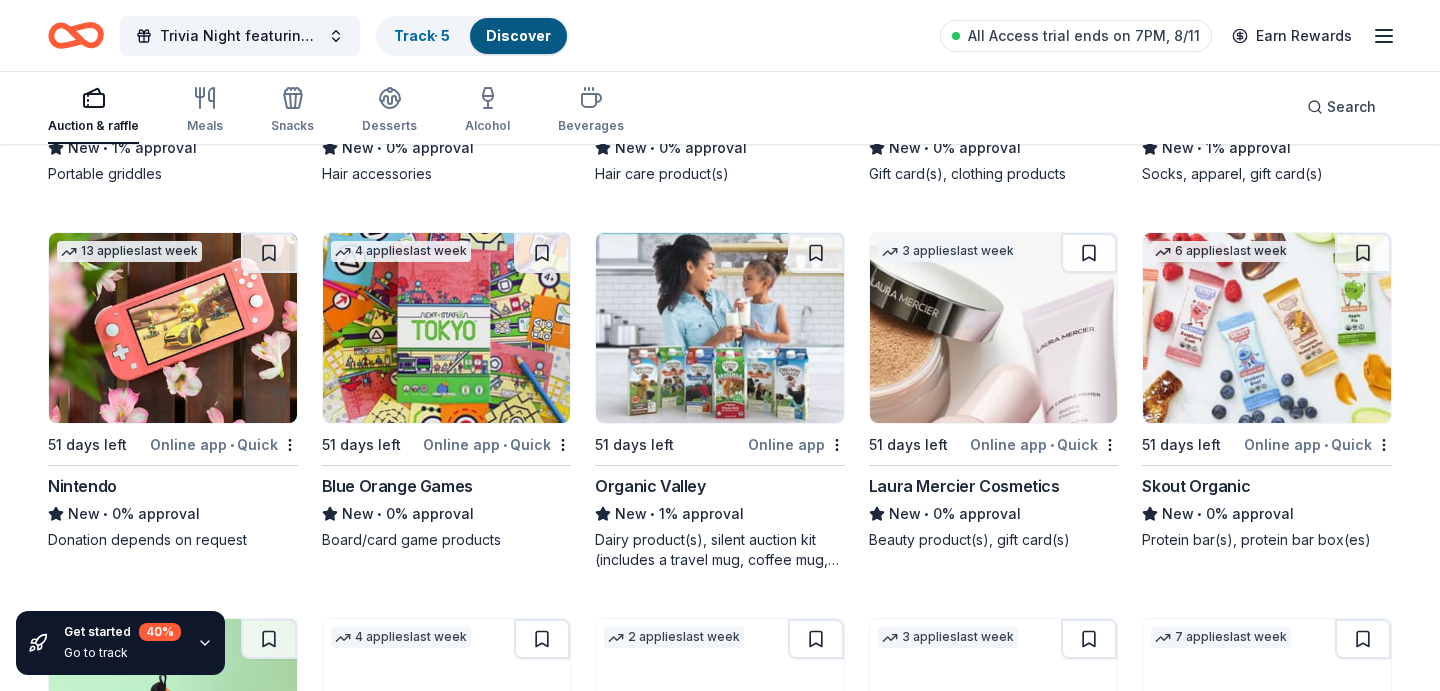 scroll, scrollTop: 19145, scrollLeft: 0, axis: vertical 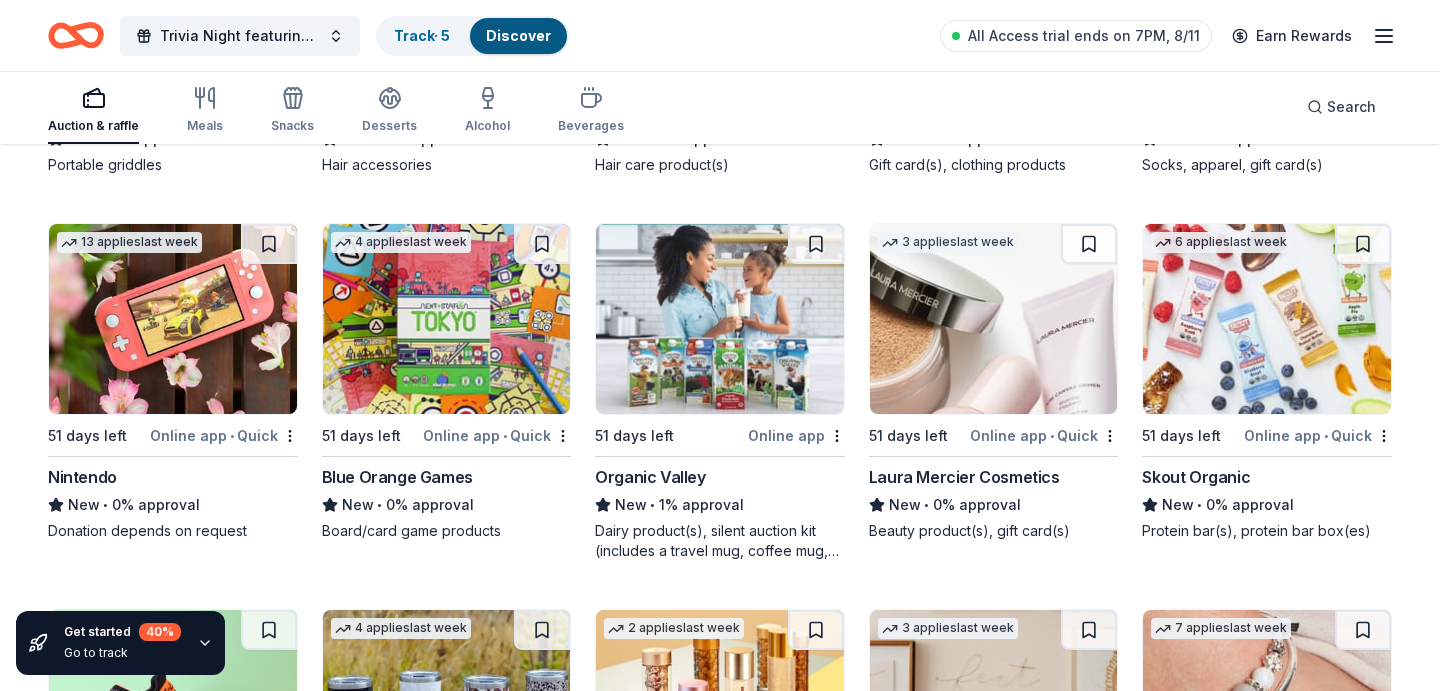 click at bounding box center (173, 319) 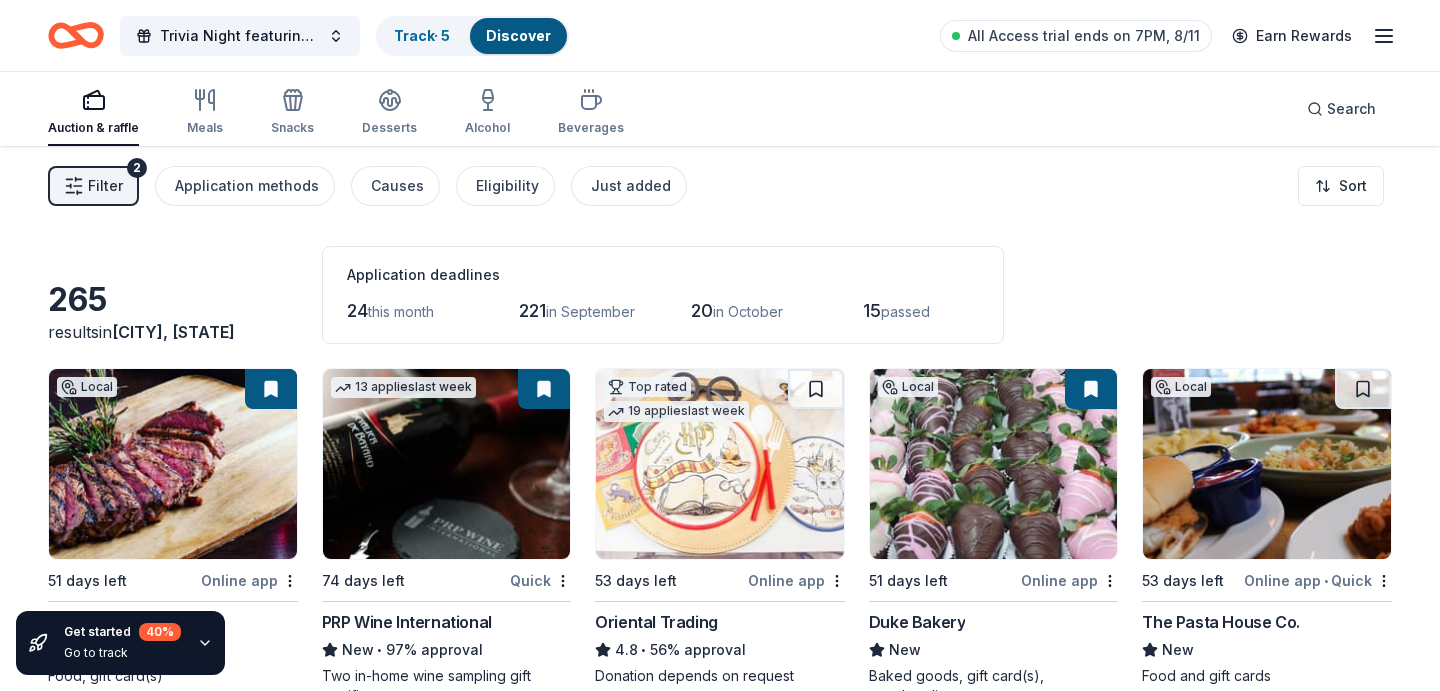 scroll, scrollTop: 0, scrollLeft: 0, axis: both 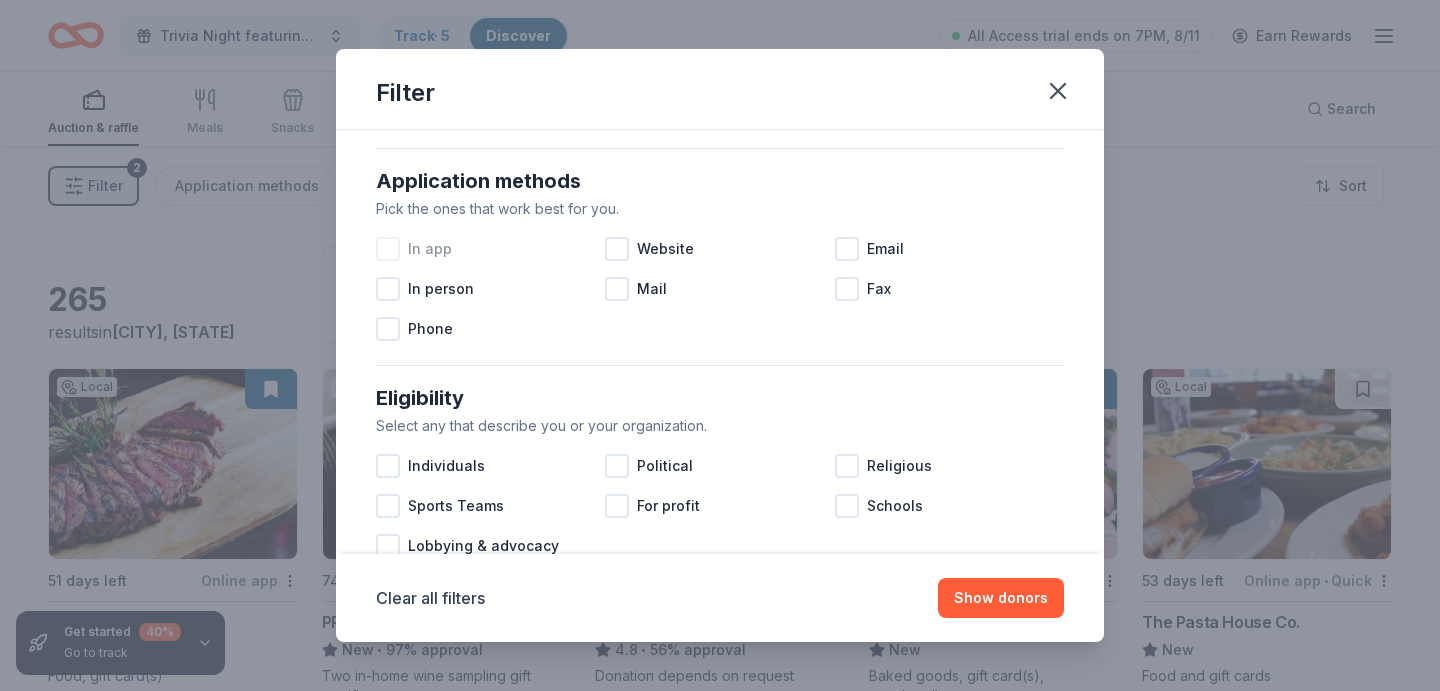 click at bounding box center (388, 249) 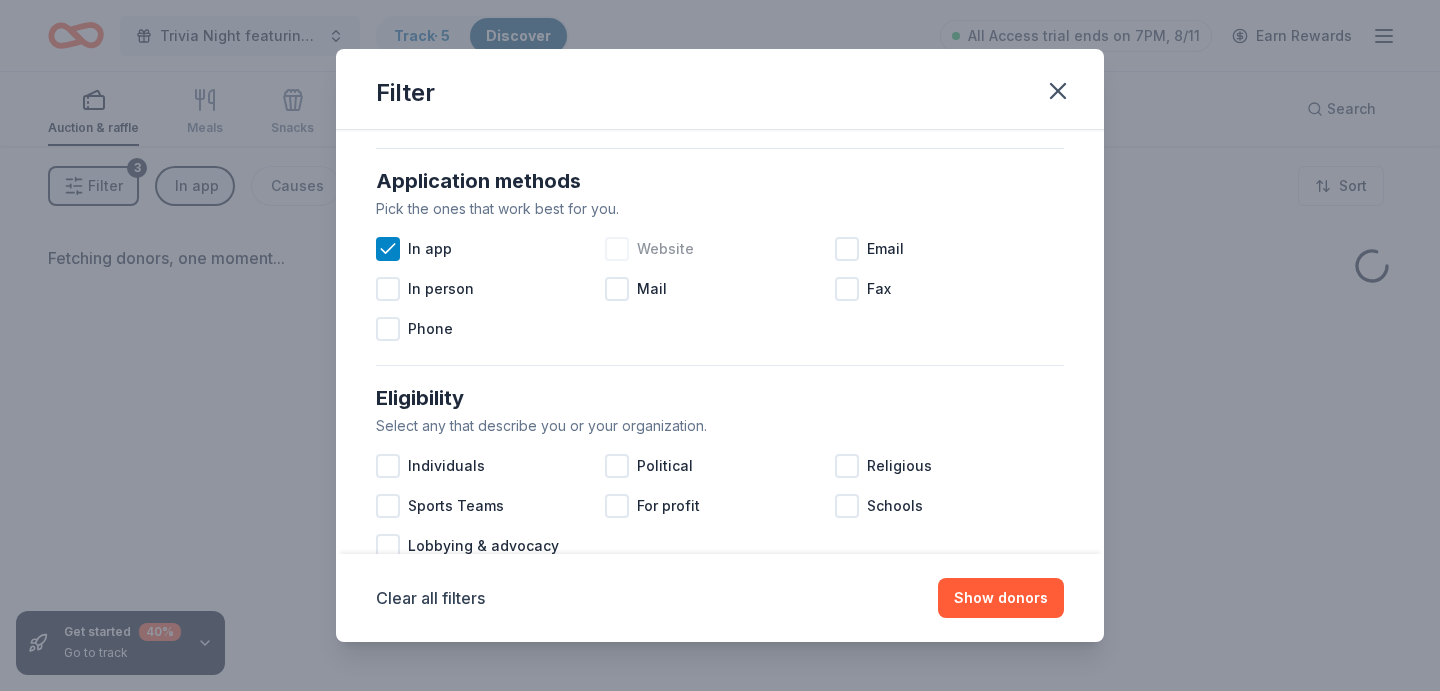 click at bounding box center [617, 249] 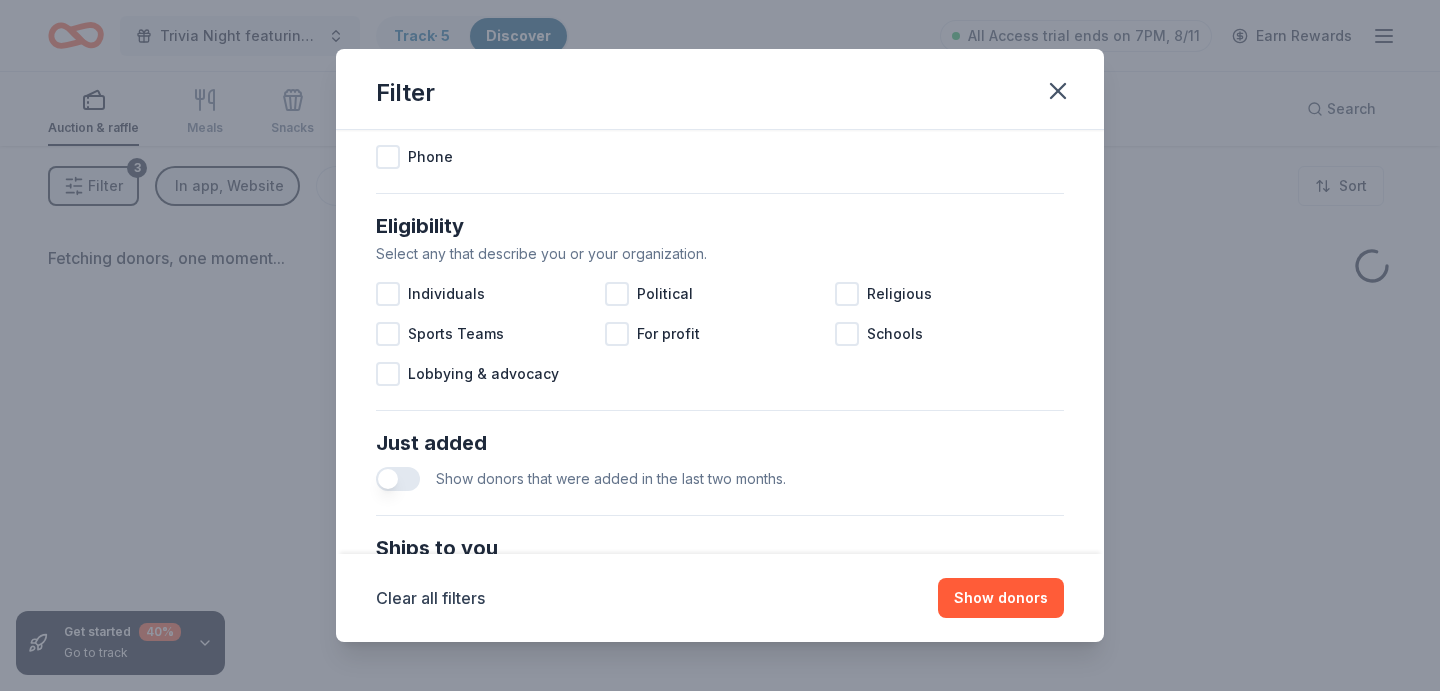 scroll, scrollTop: 508, scrollLeft: 0, axis: vertical 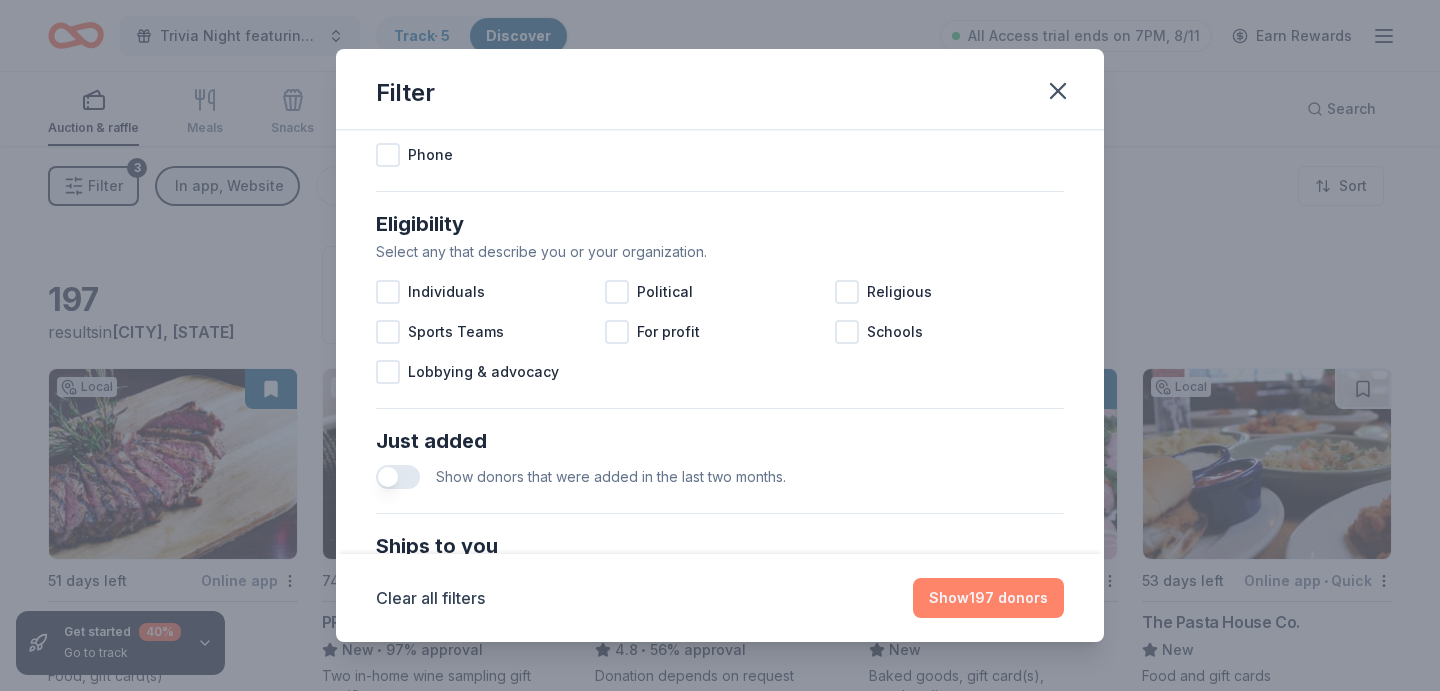 click on "Show  197   donors" at bounding box center (988, 598) 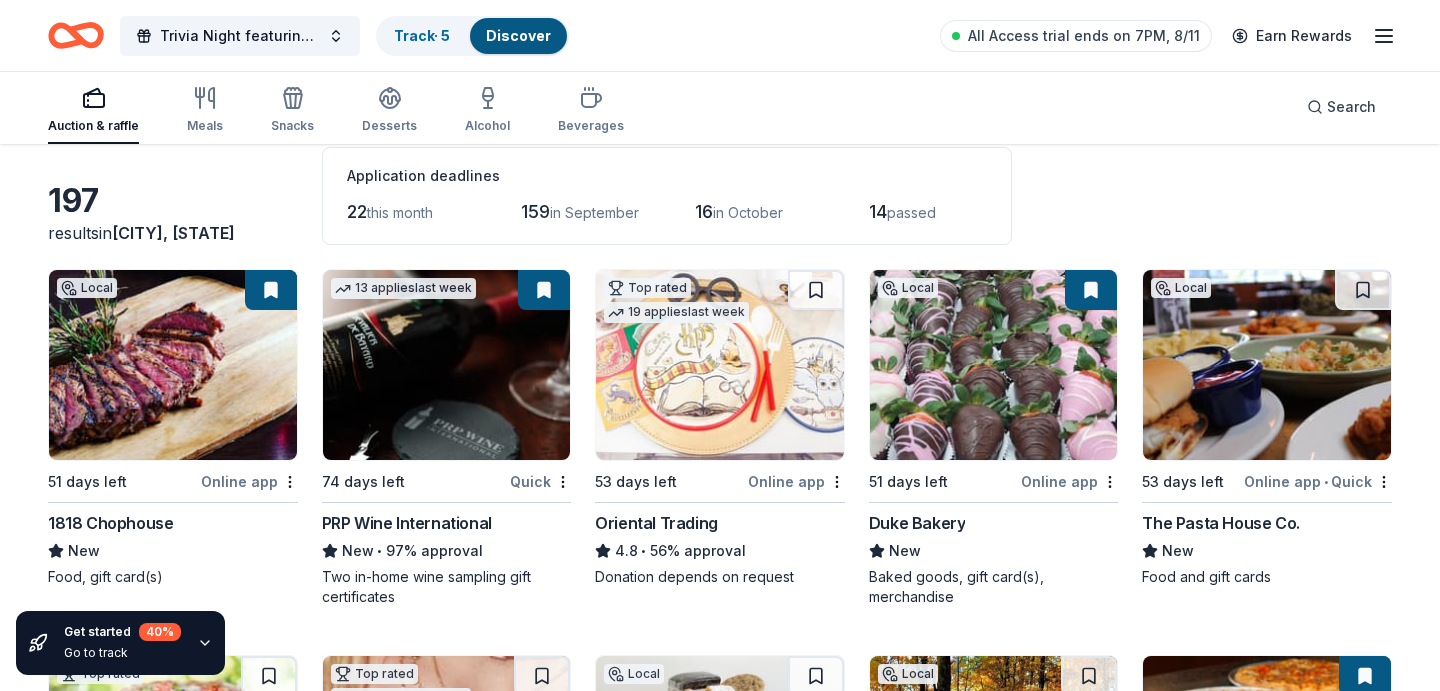 scroll, scrollTop: 102, scrollLeft: 0, axis: vertical 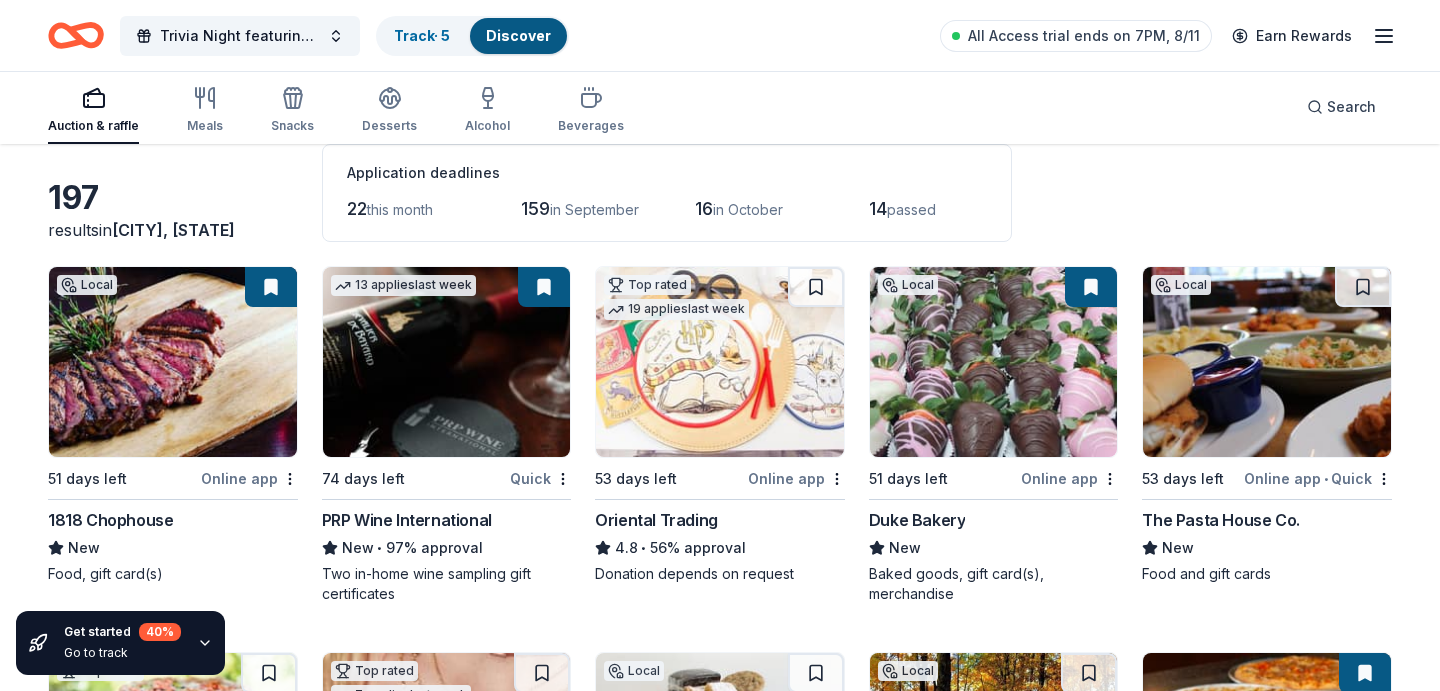 click at bounding box center [720, 362] 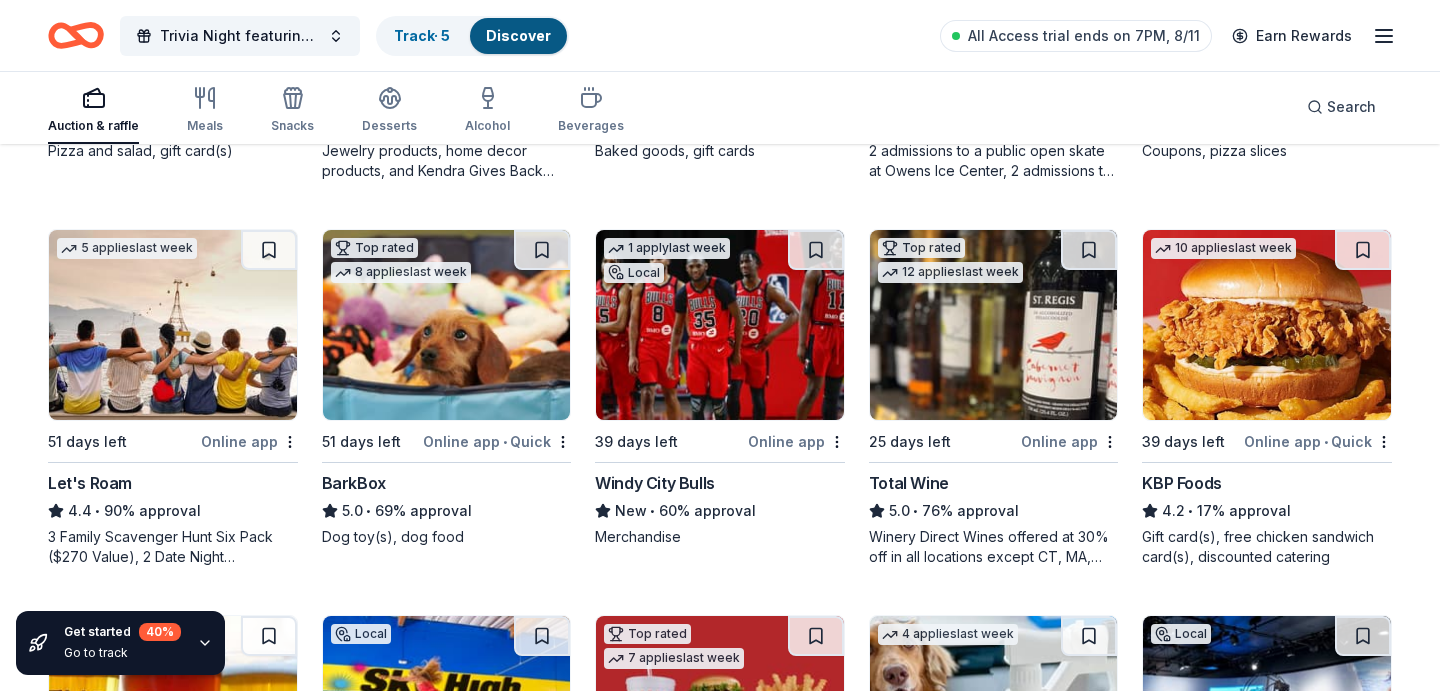 scroll, scrollTop: 931, scrollLeft: 0, axis: vertical 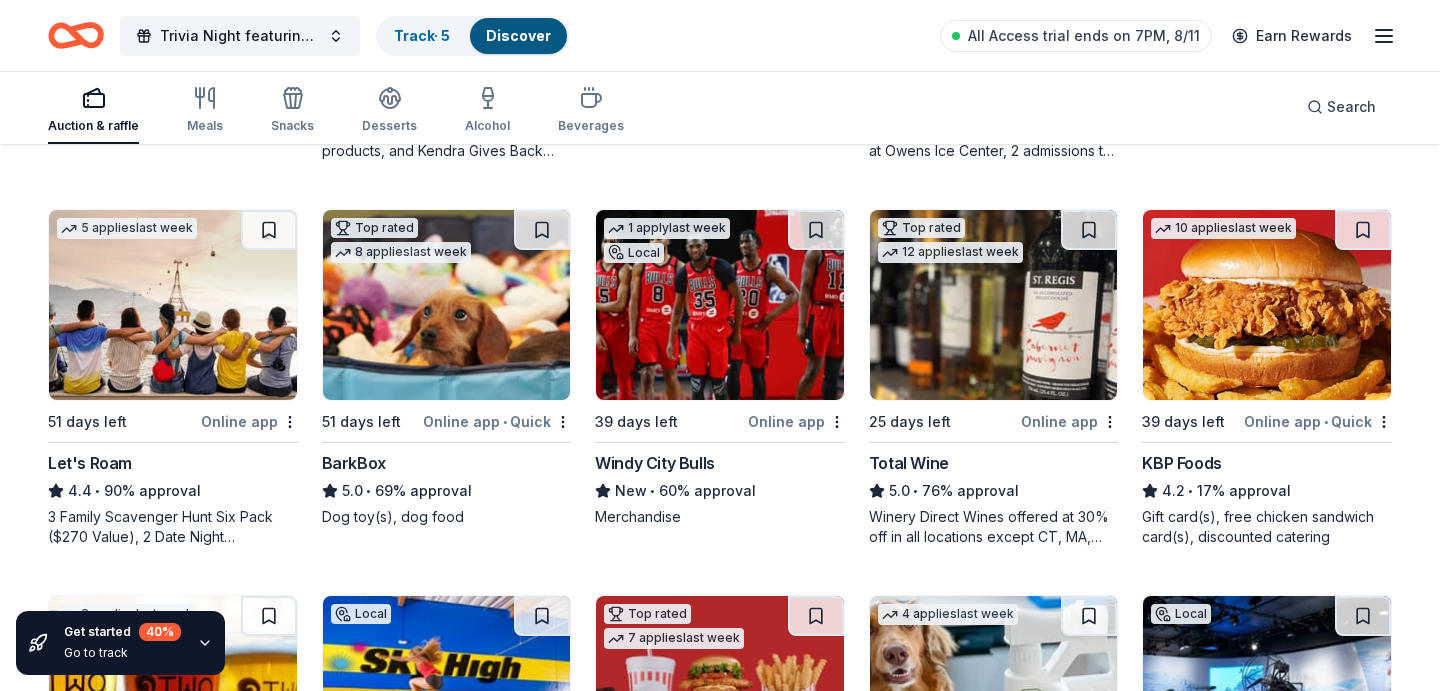 click at bounding box center [173, 305] 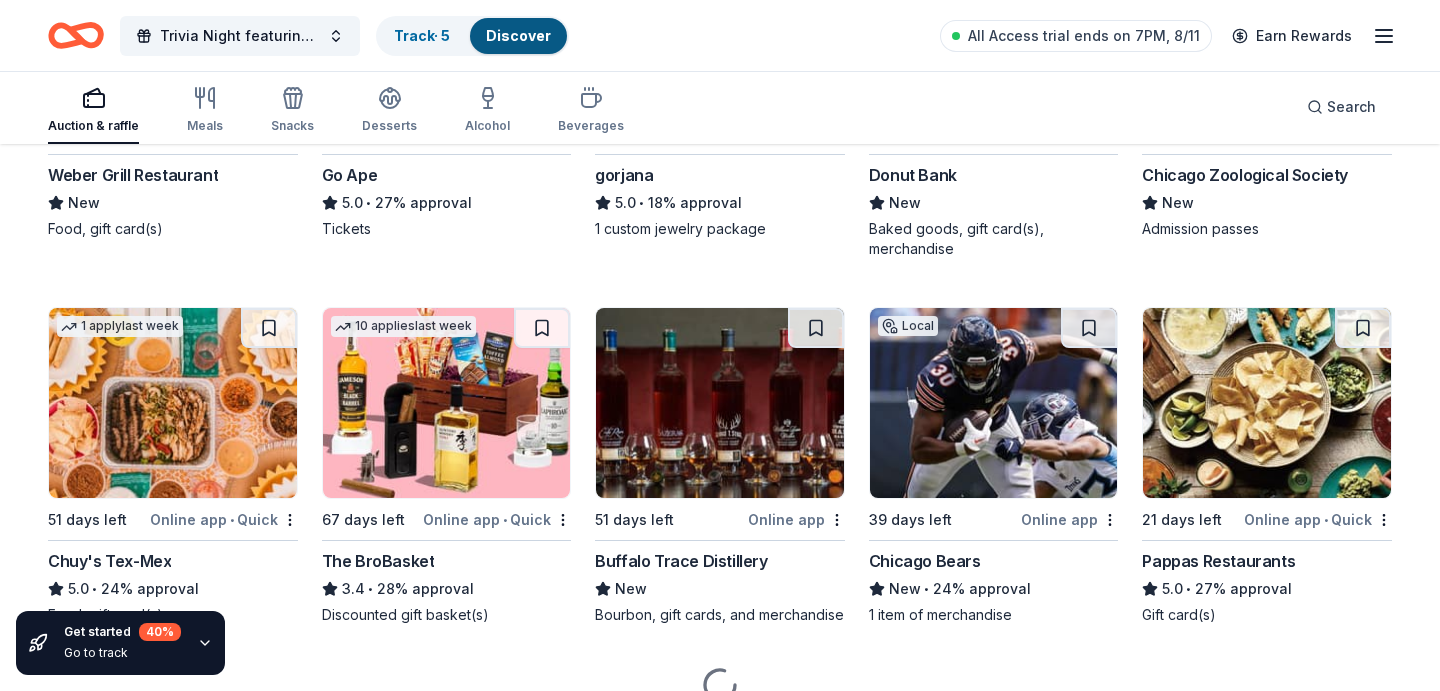 scroll, scrollTop: 3522, scrollLeft: 0, axis: vertical 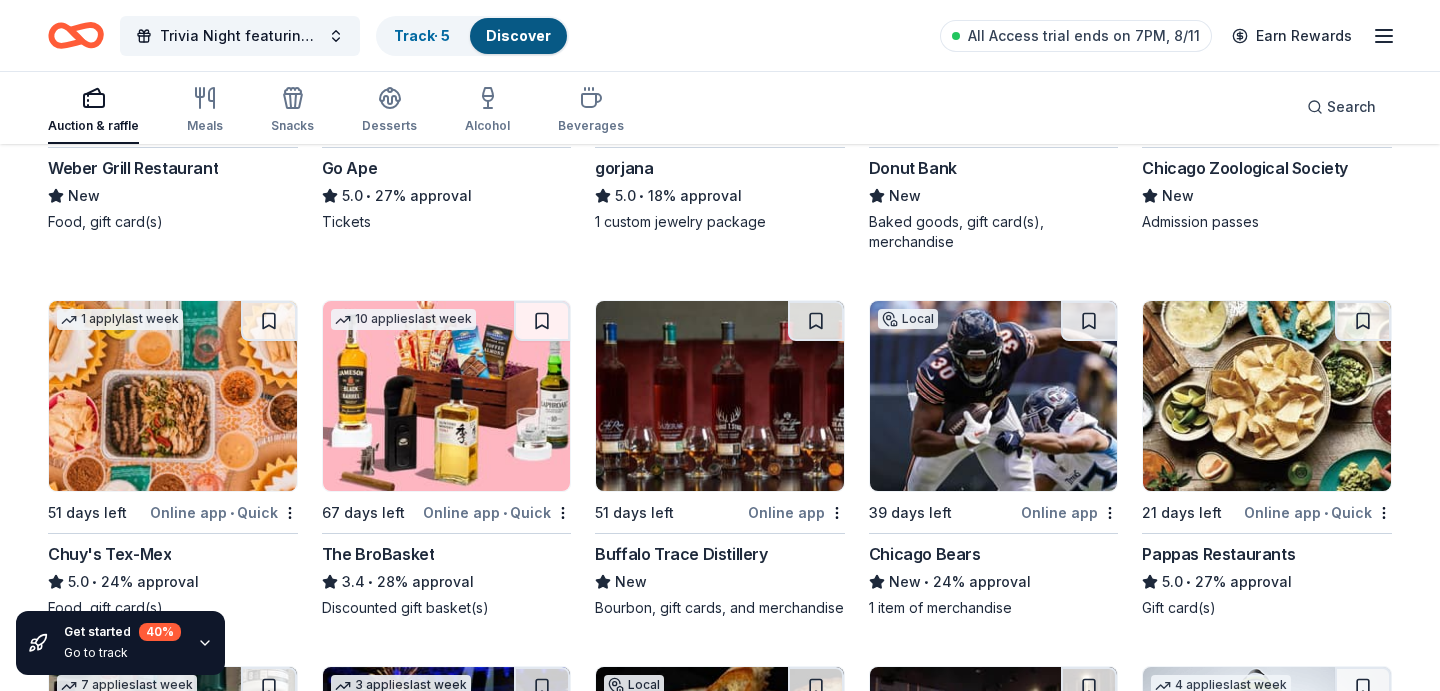 click at bounding box center (447, 396) 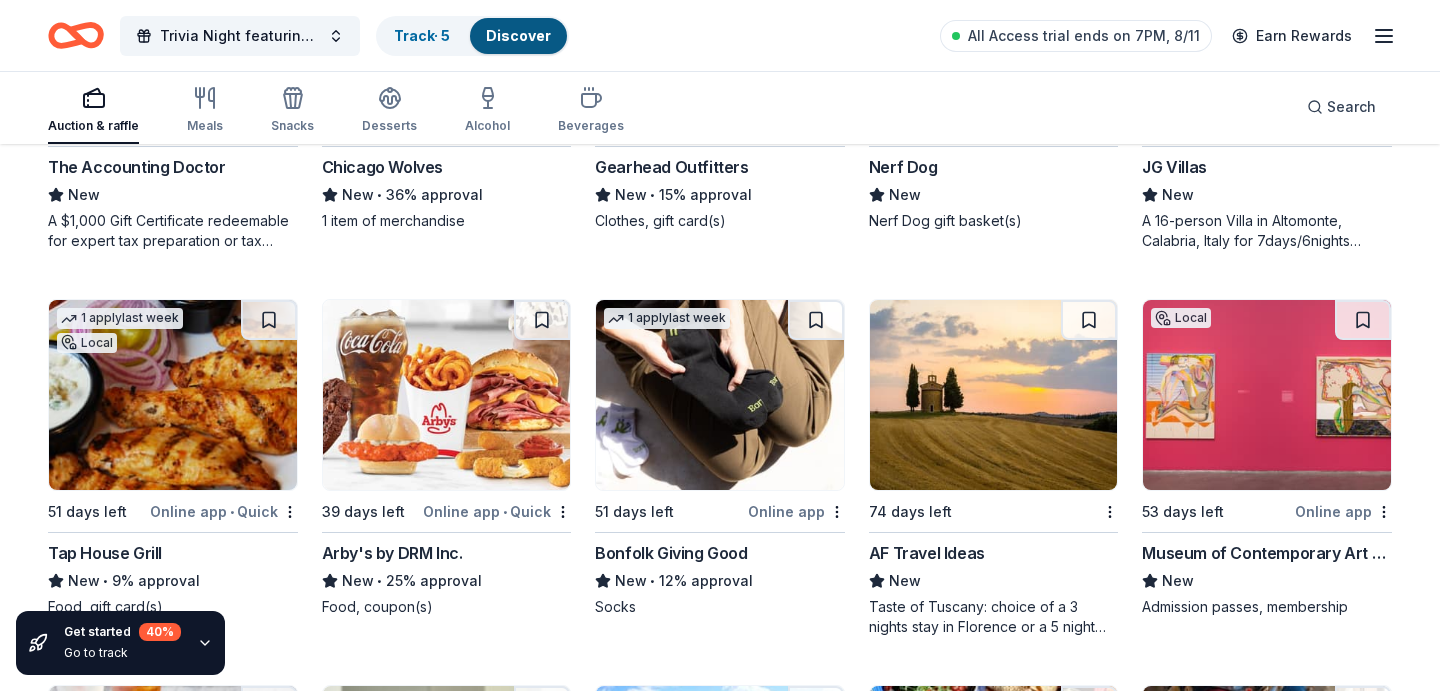 scroll, scrollTop: 4668, scrollLeft: 0, axis: vertical 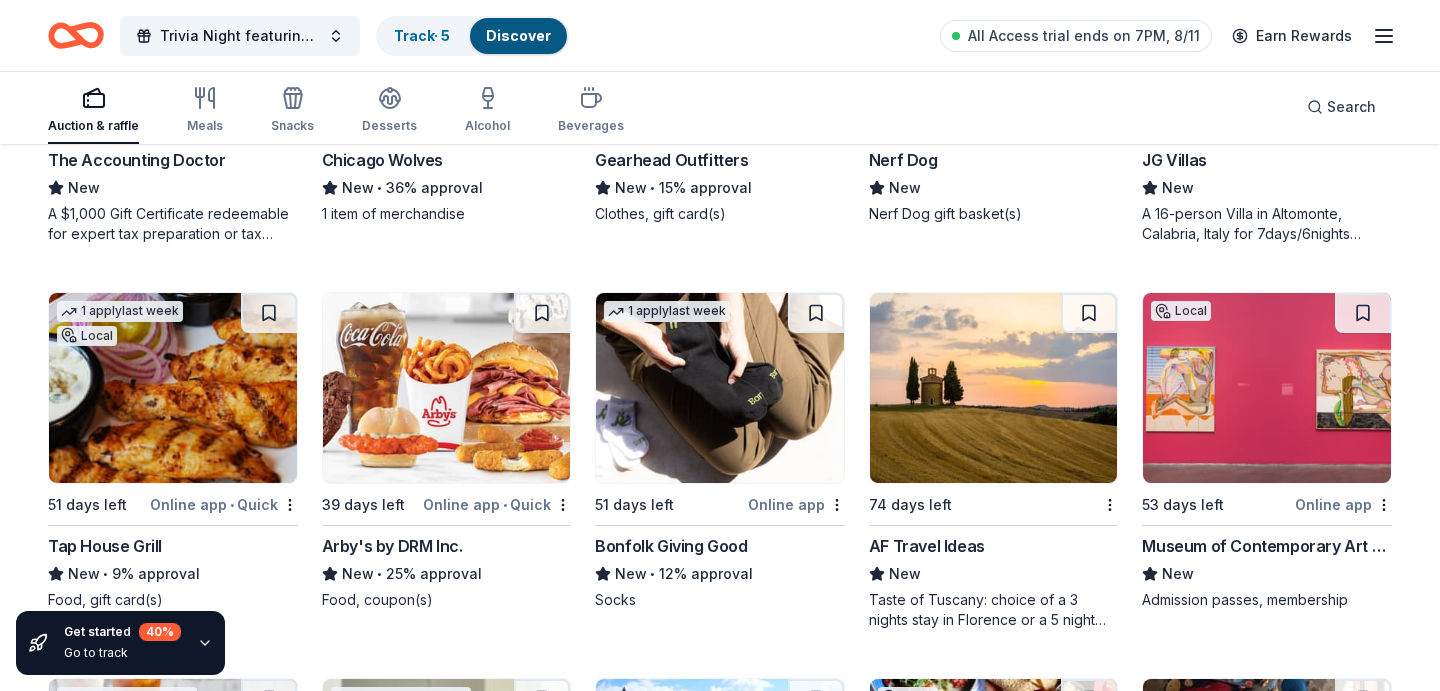click at bounding box center [1267, 388] 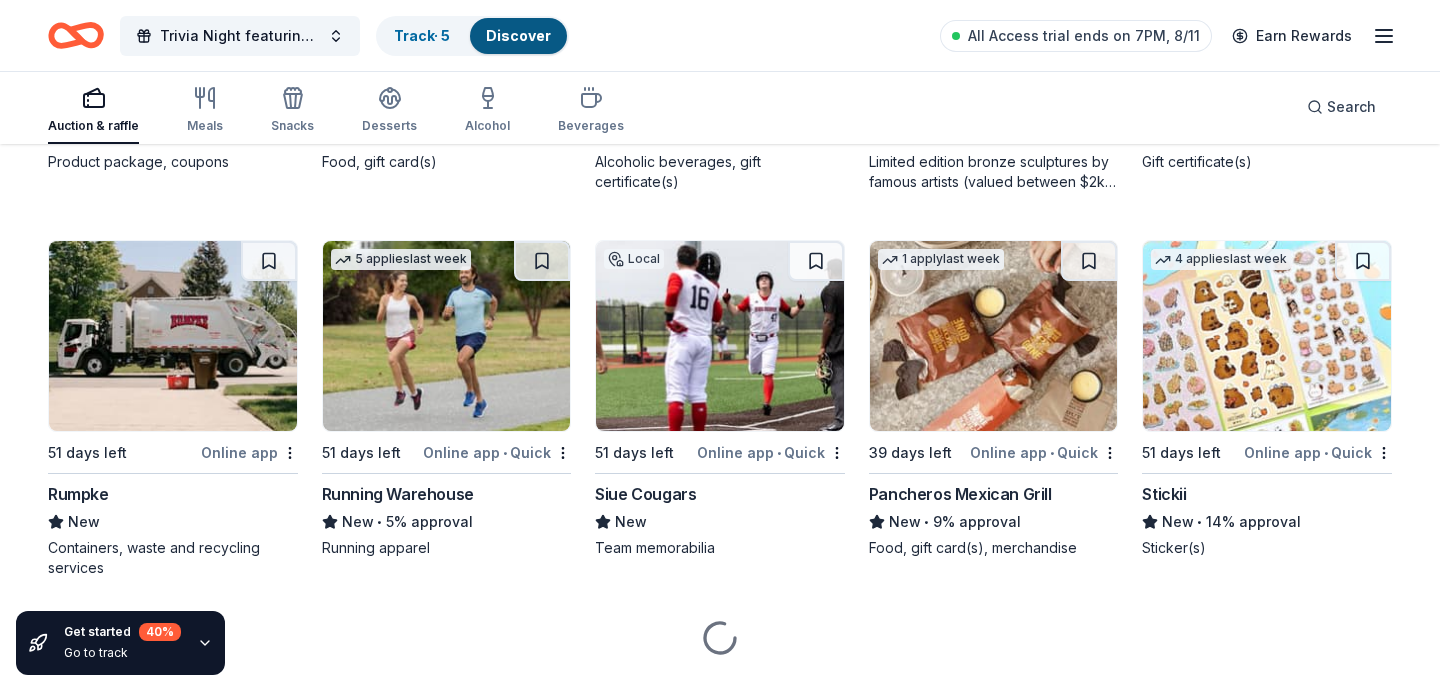 scroll, scrollTop: 6651, scrollLeft: 0, axis: vertical 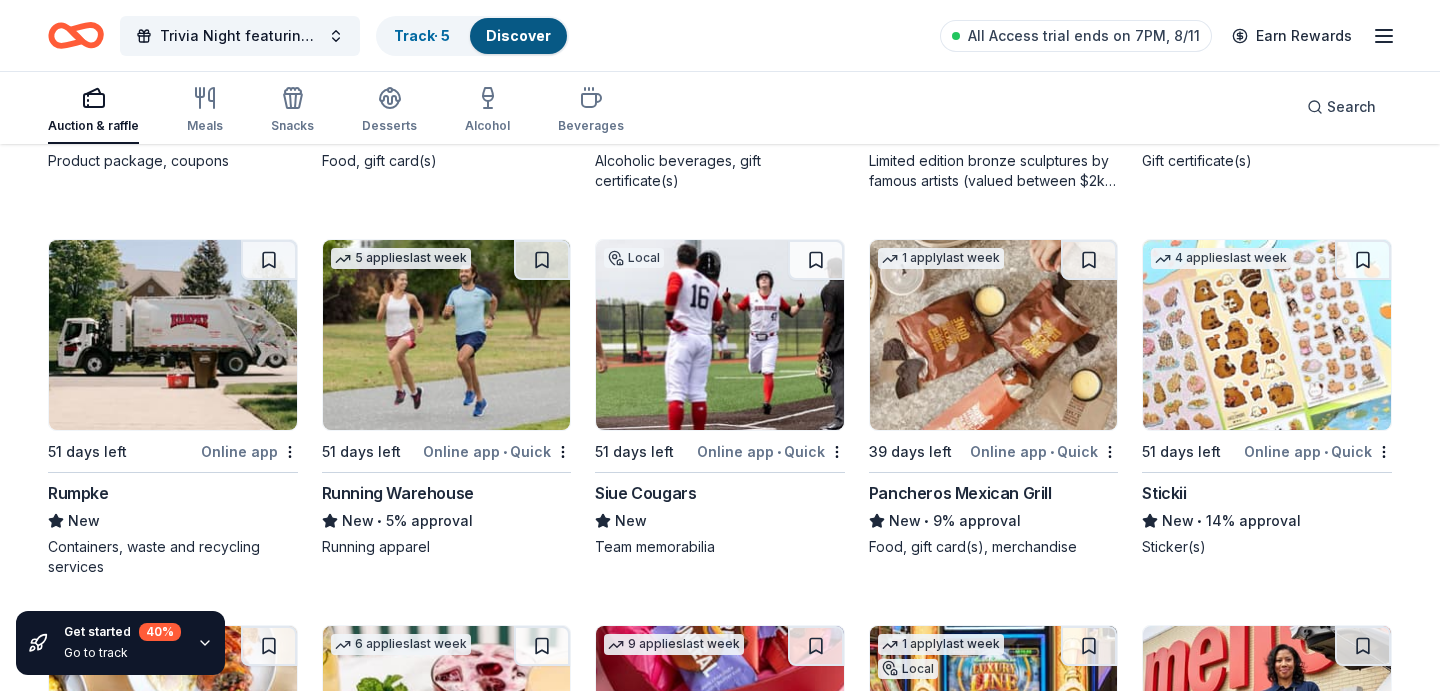 click at bounding box center (447, 335) 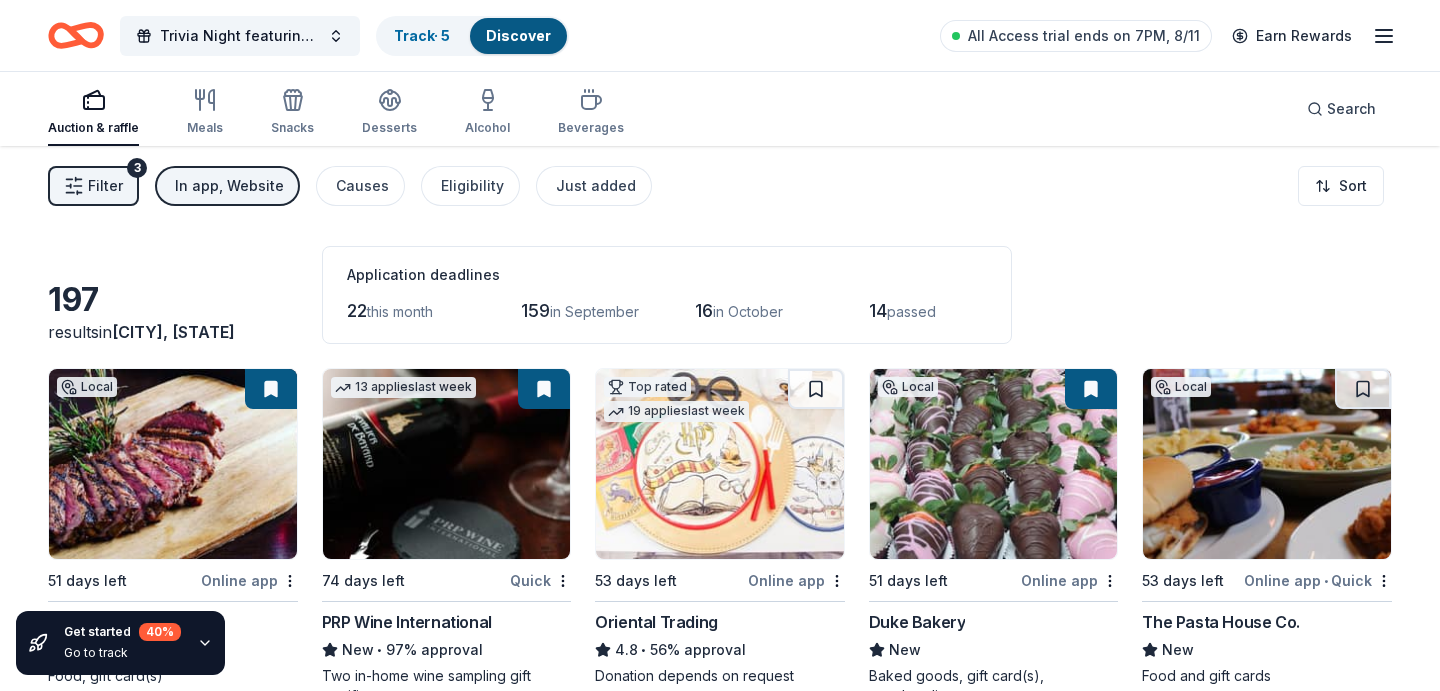 scroll, scrollTop: 0, scrollLeft: 0, axis: both 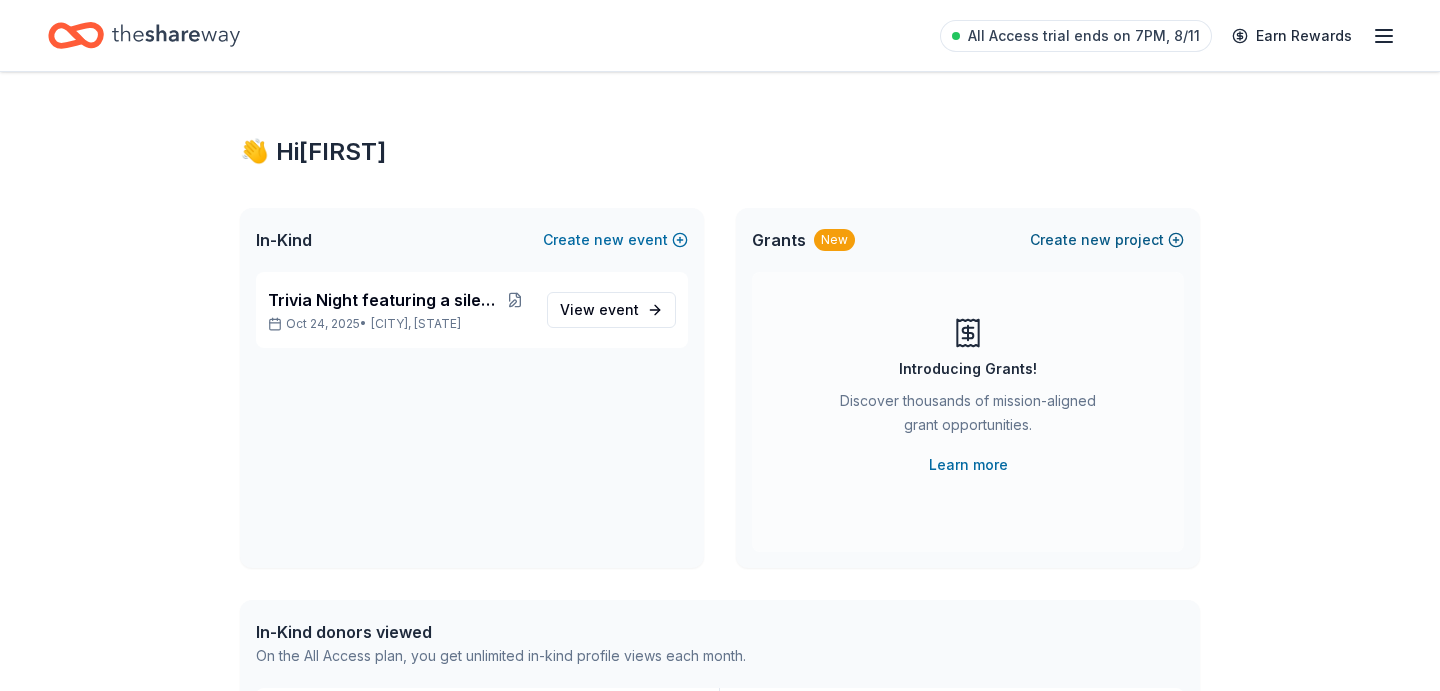 click on "Create  new  project" at bounding box center (1107, 240) 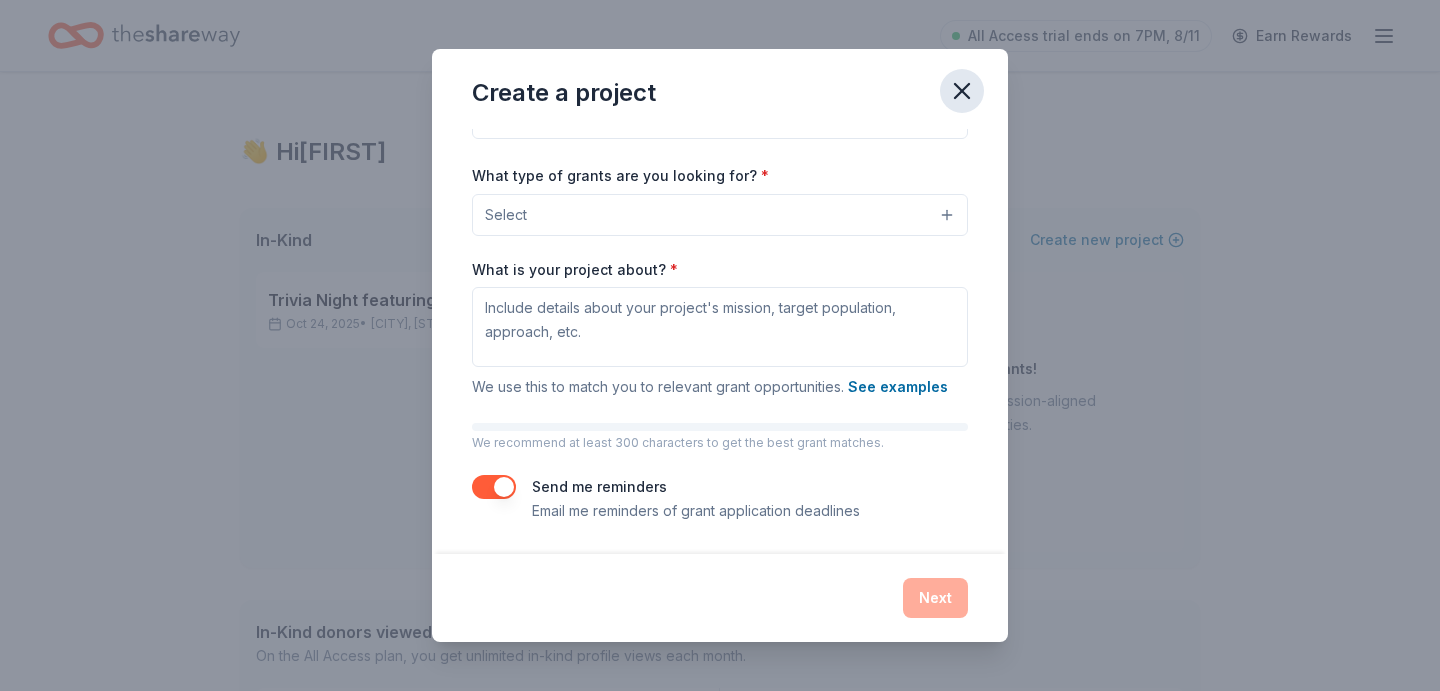 scroll, scrollTop: 154, scrollLeft: 0, axis: vertical 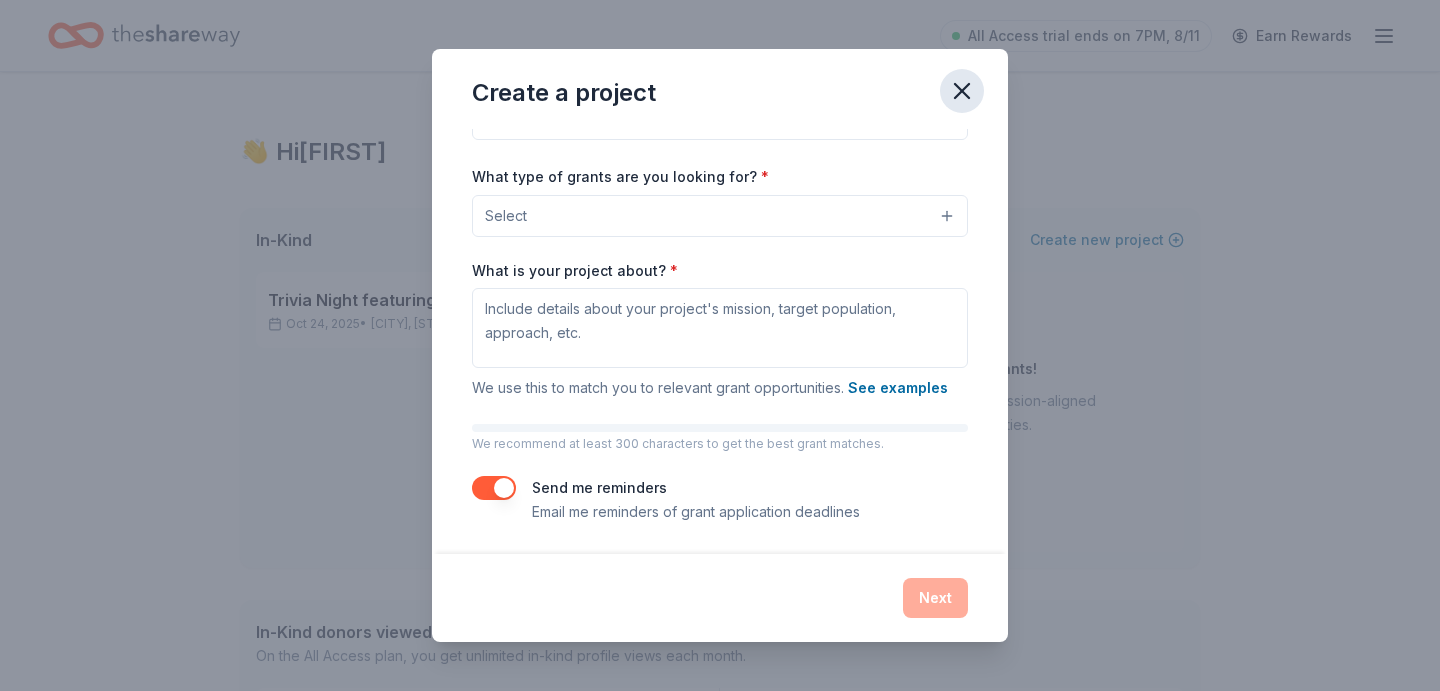 click 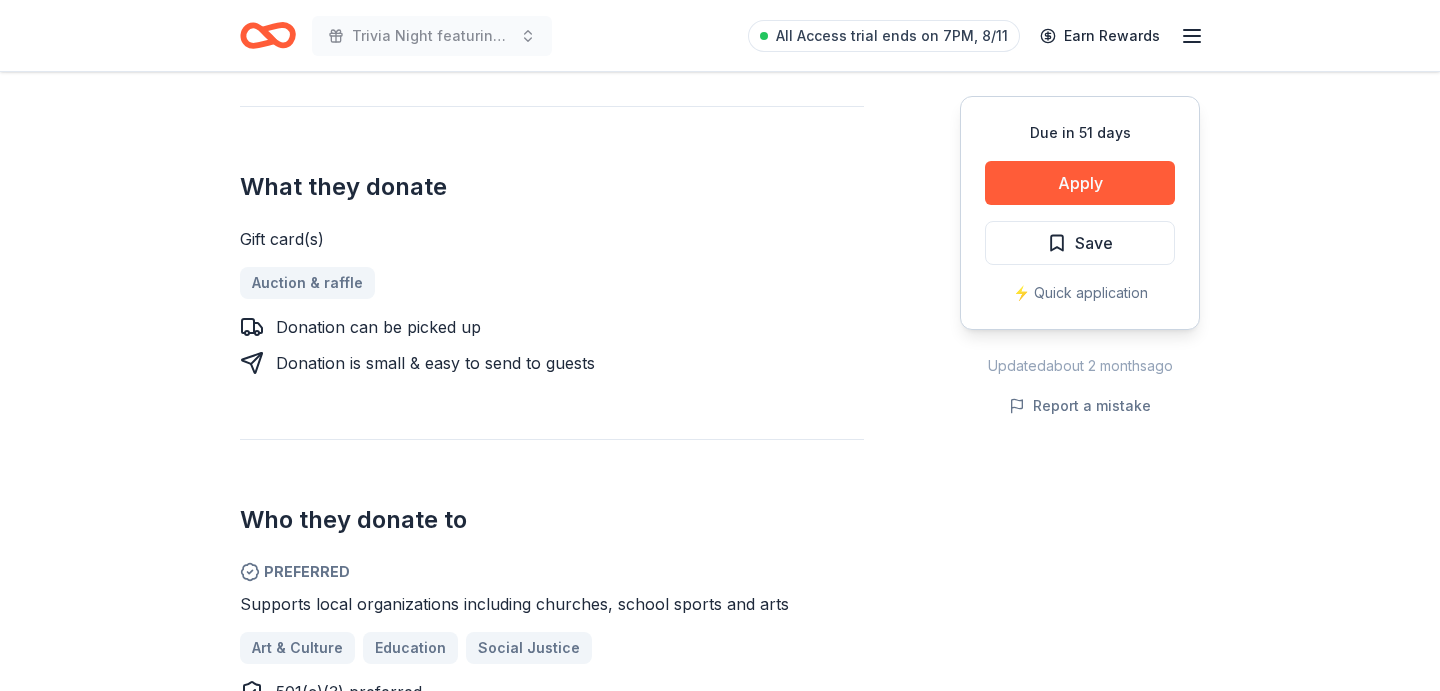 scroll, scrollTop: 761, scrollLeft: 0, axis: vertical 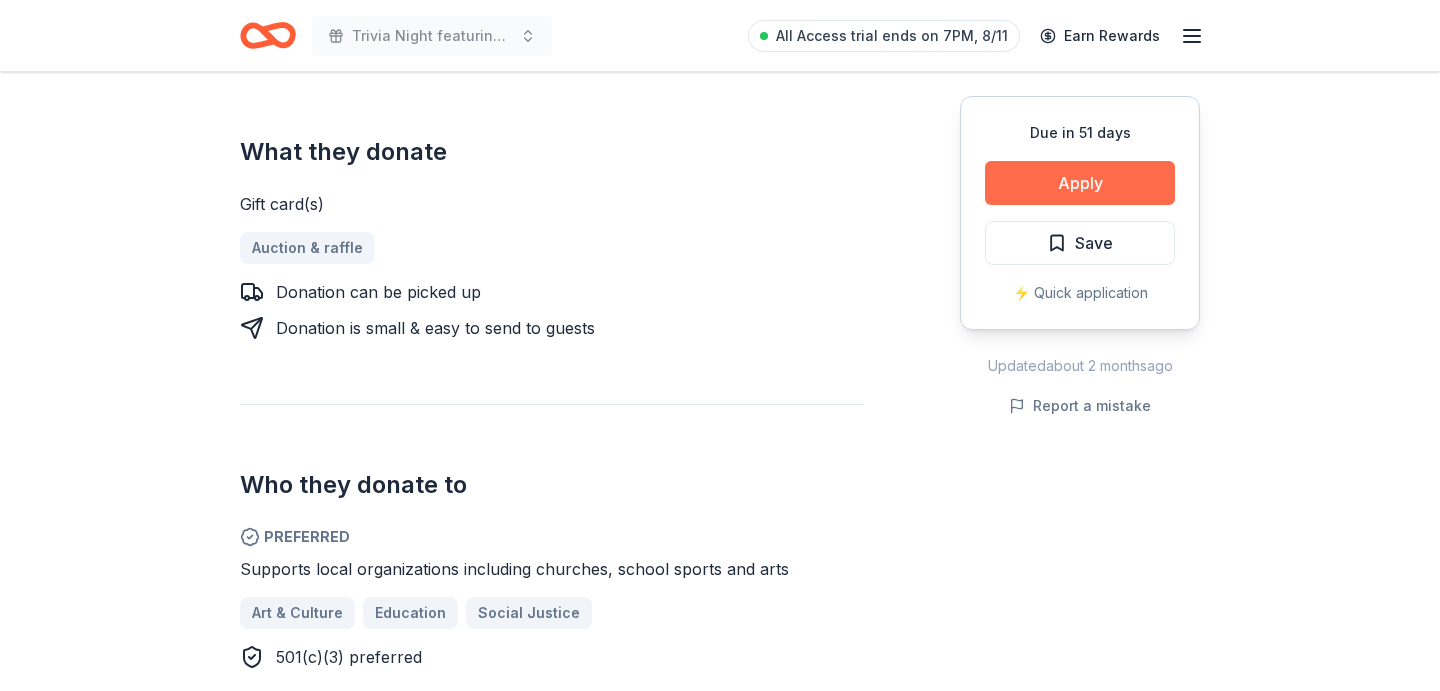 click on "Apply" at bounding box center [1080, 183] 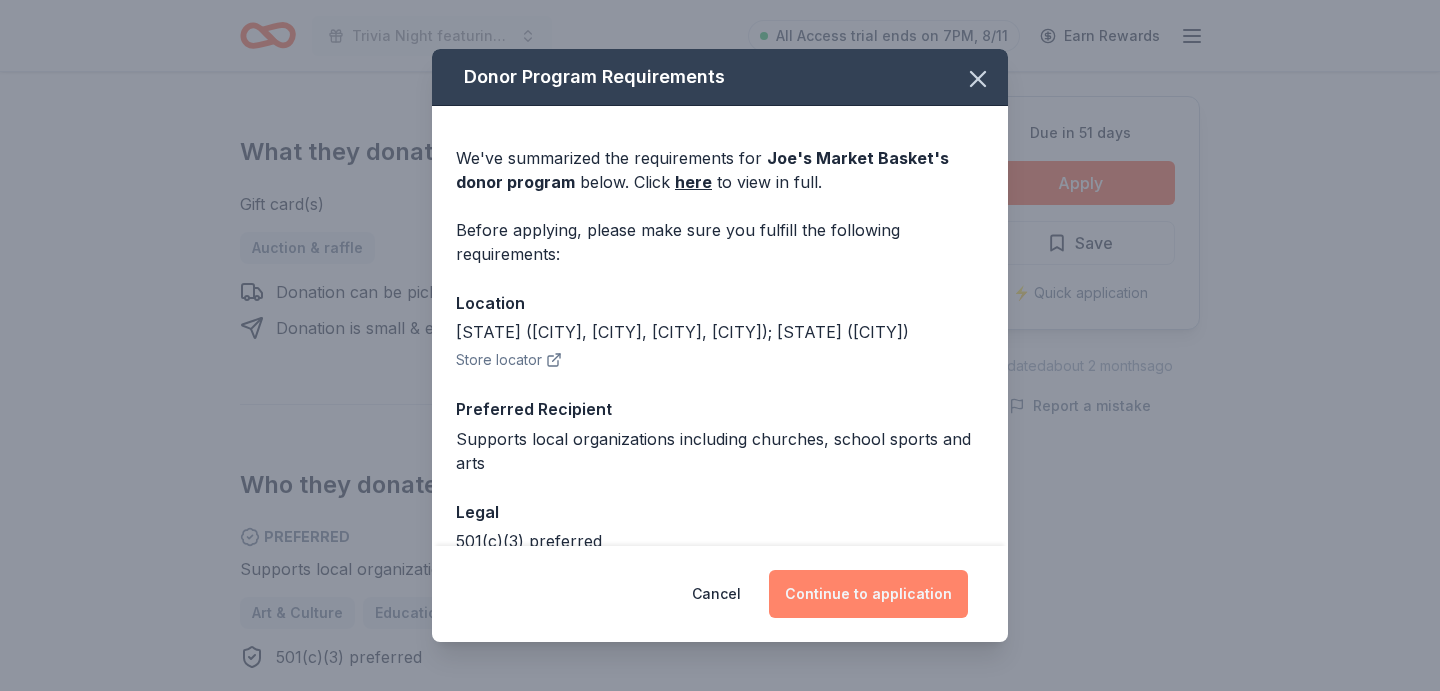 click on "Continue to application" at bounding box center (868, 594) 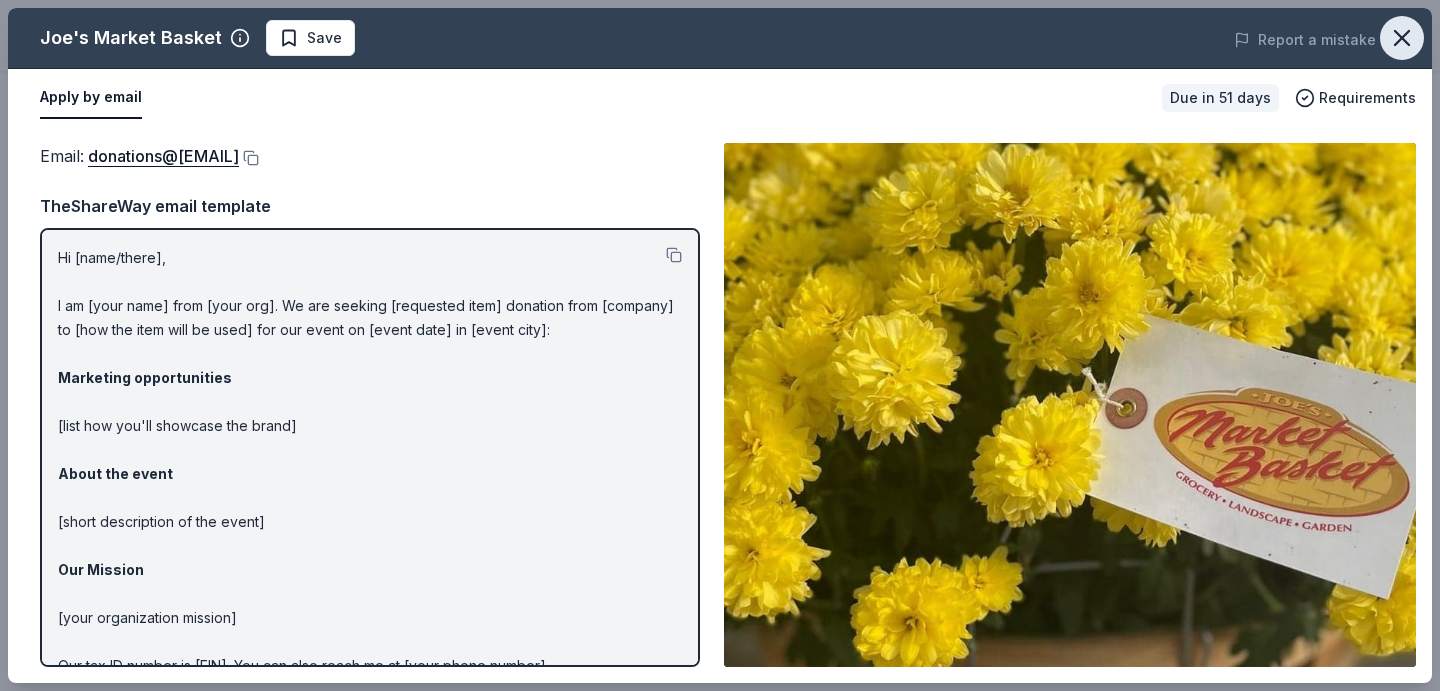 click 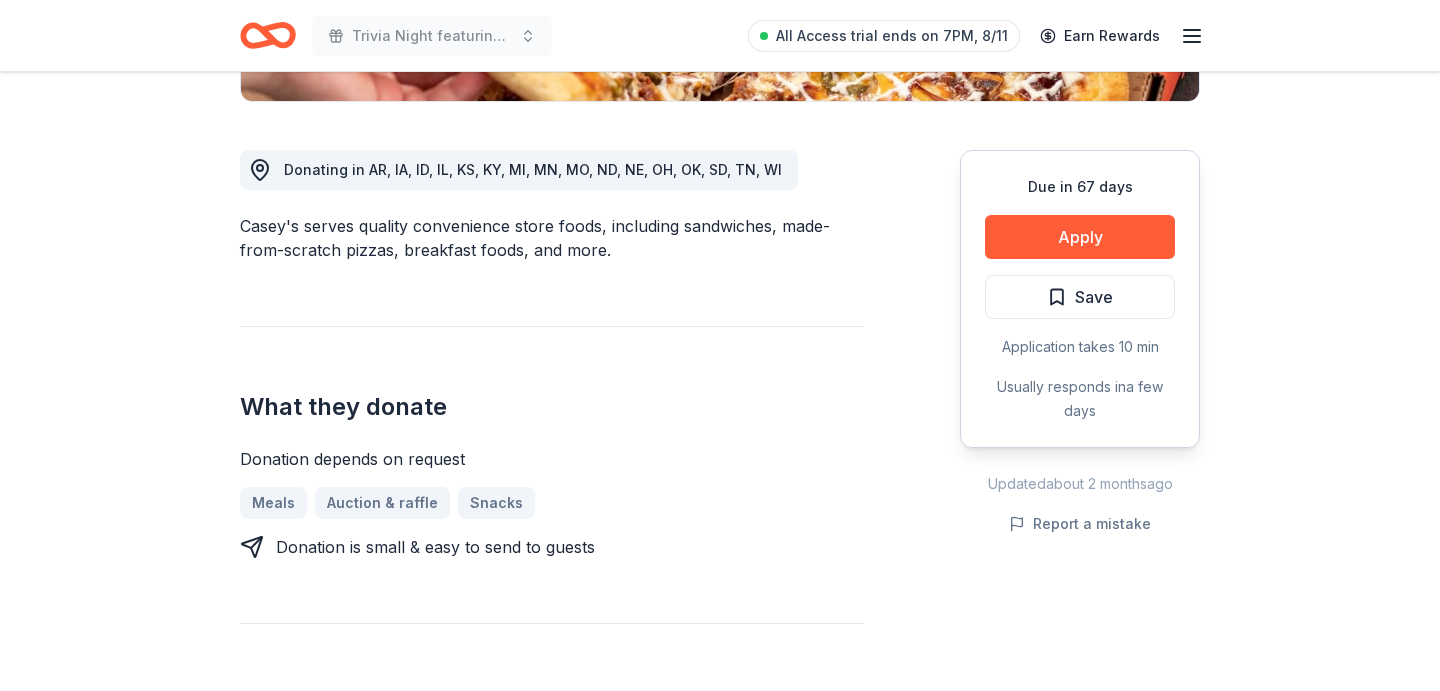 scroll, scrollTop: 510, scrollLeft: 0, axis: vertical 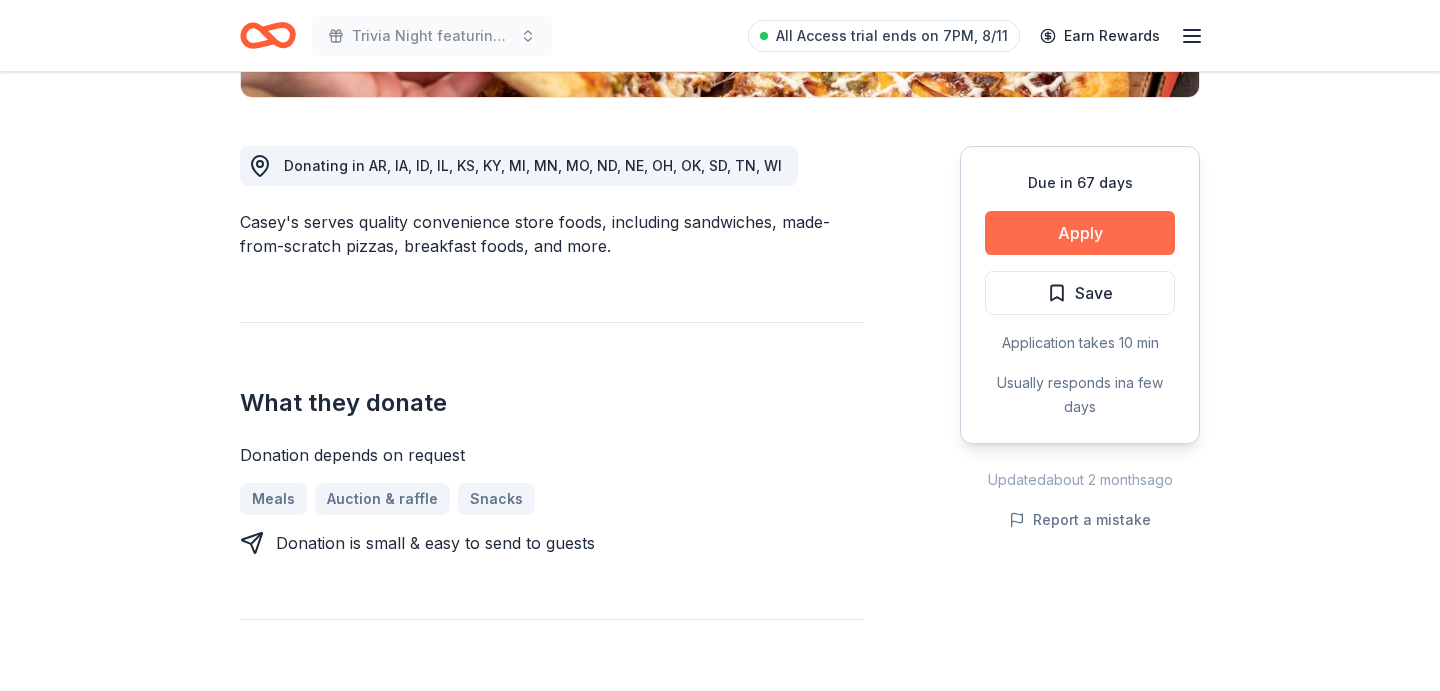 click on "Apply" at bounding box center (1080, 233) 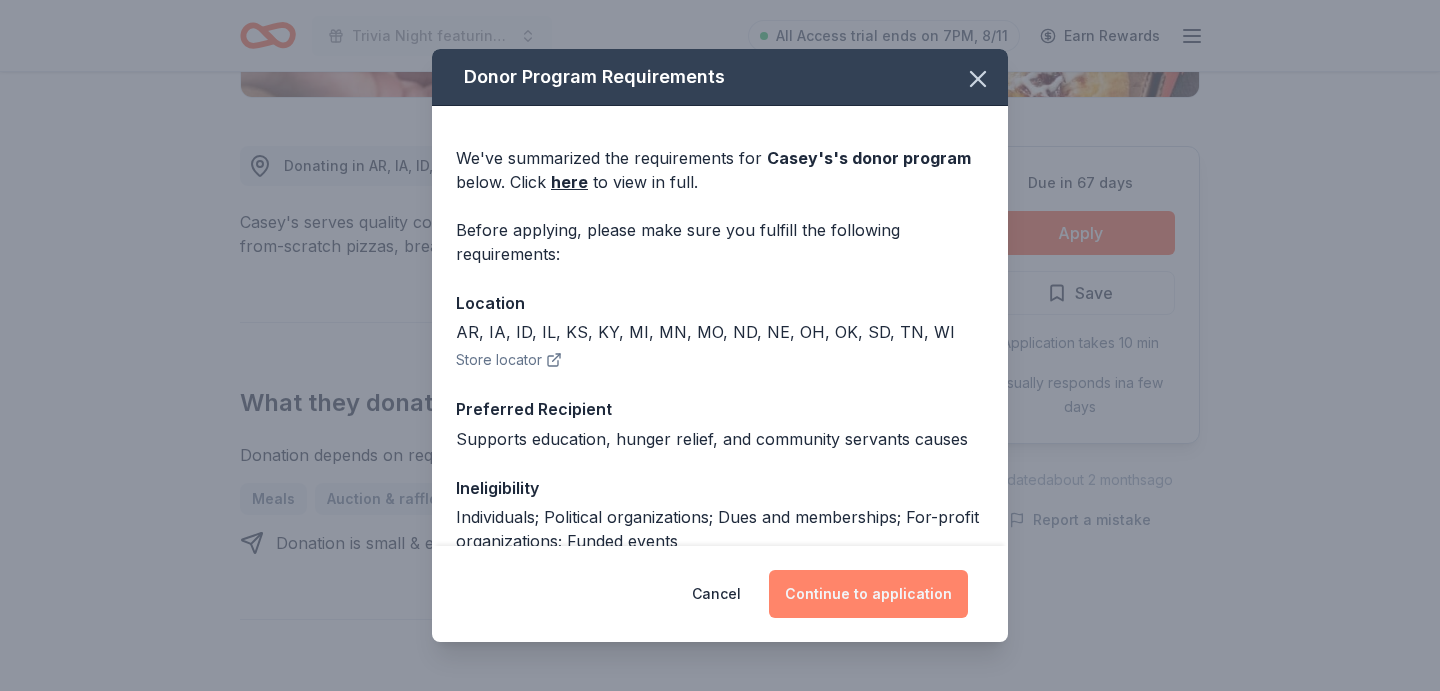 click on "Continue to application" at bounding box center [868, 594] 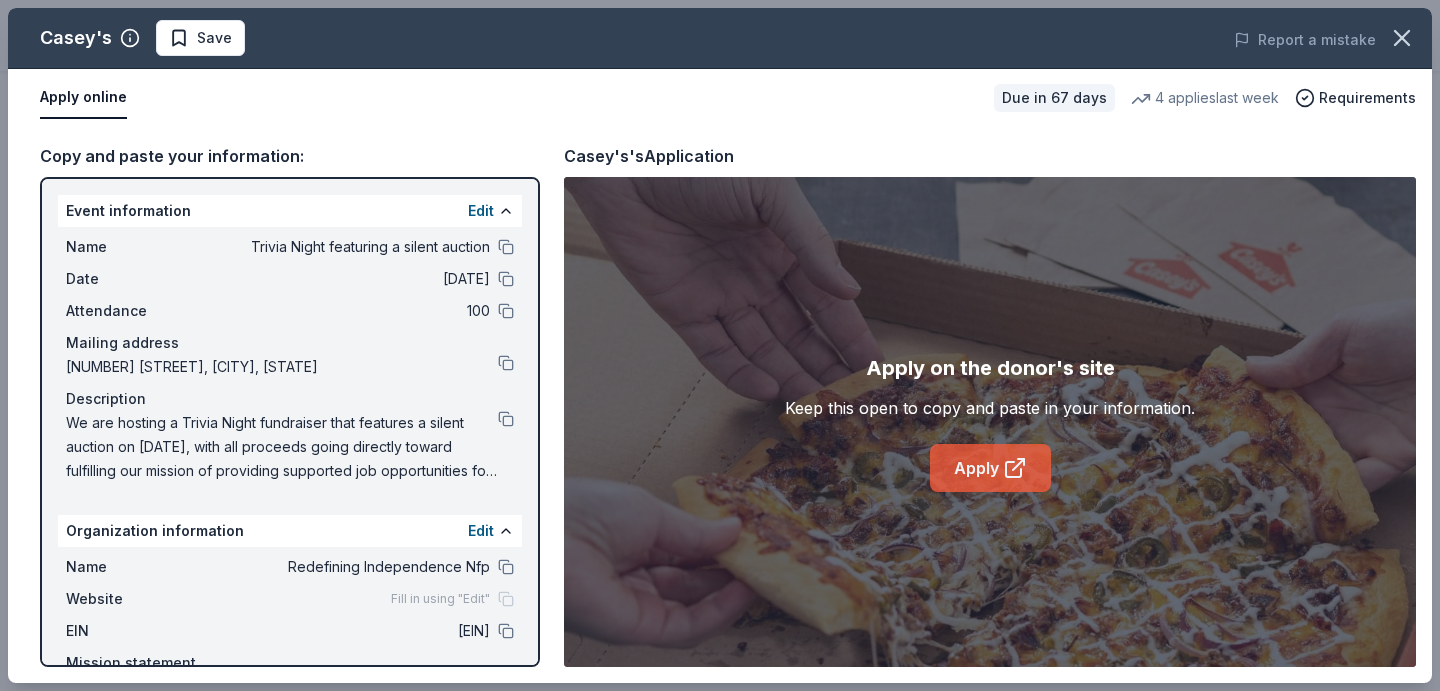 click on "Apply" at bounding box center (990, 468) 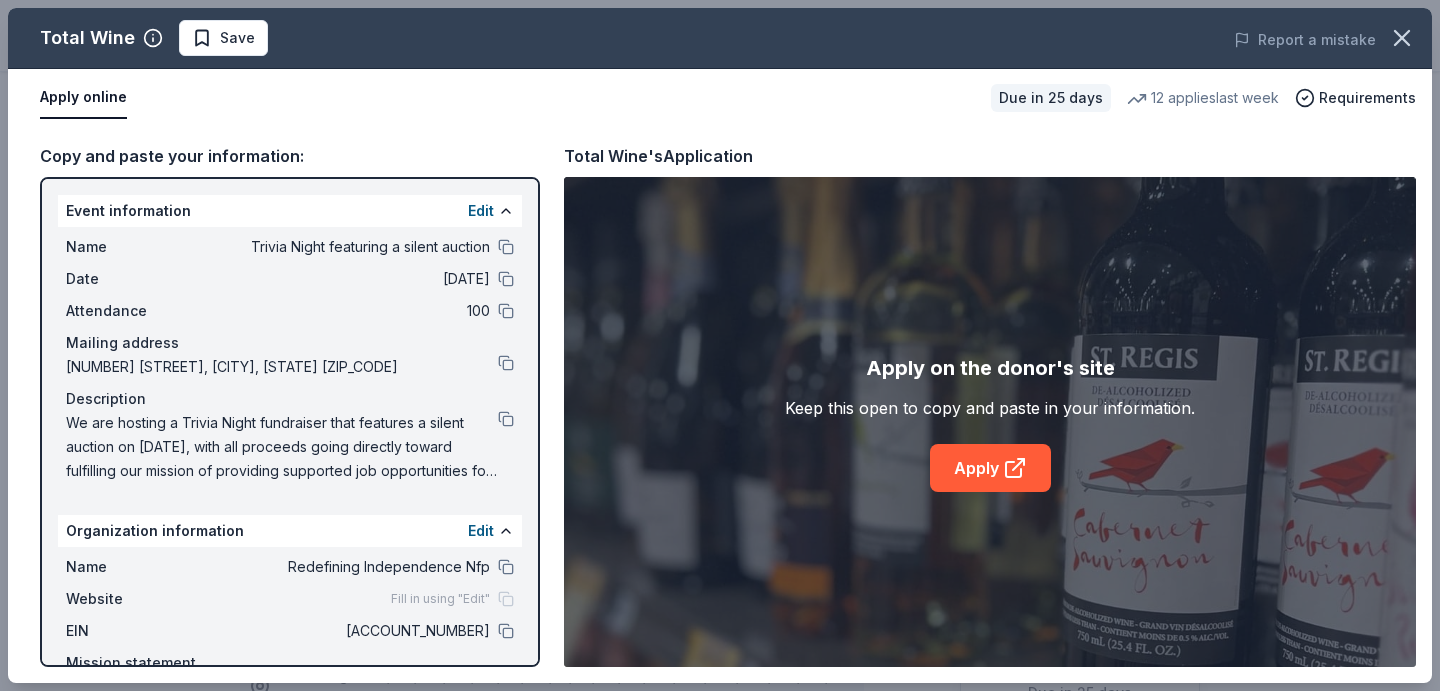 scroll, scrollTop: 824, scrollLeft: 0, axis: vertical 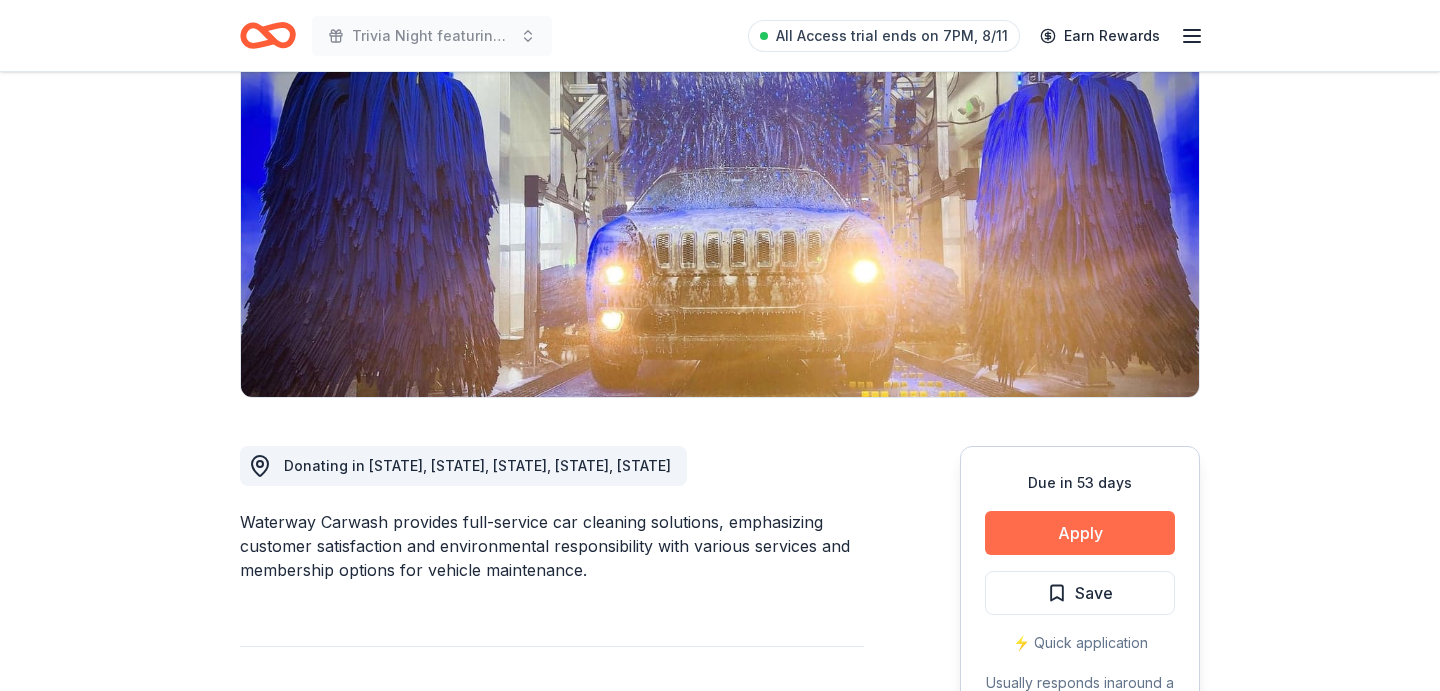 click on "Apply" at bounding box center [1080, 533] 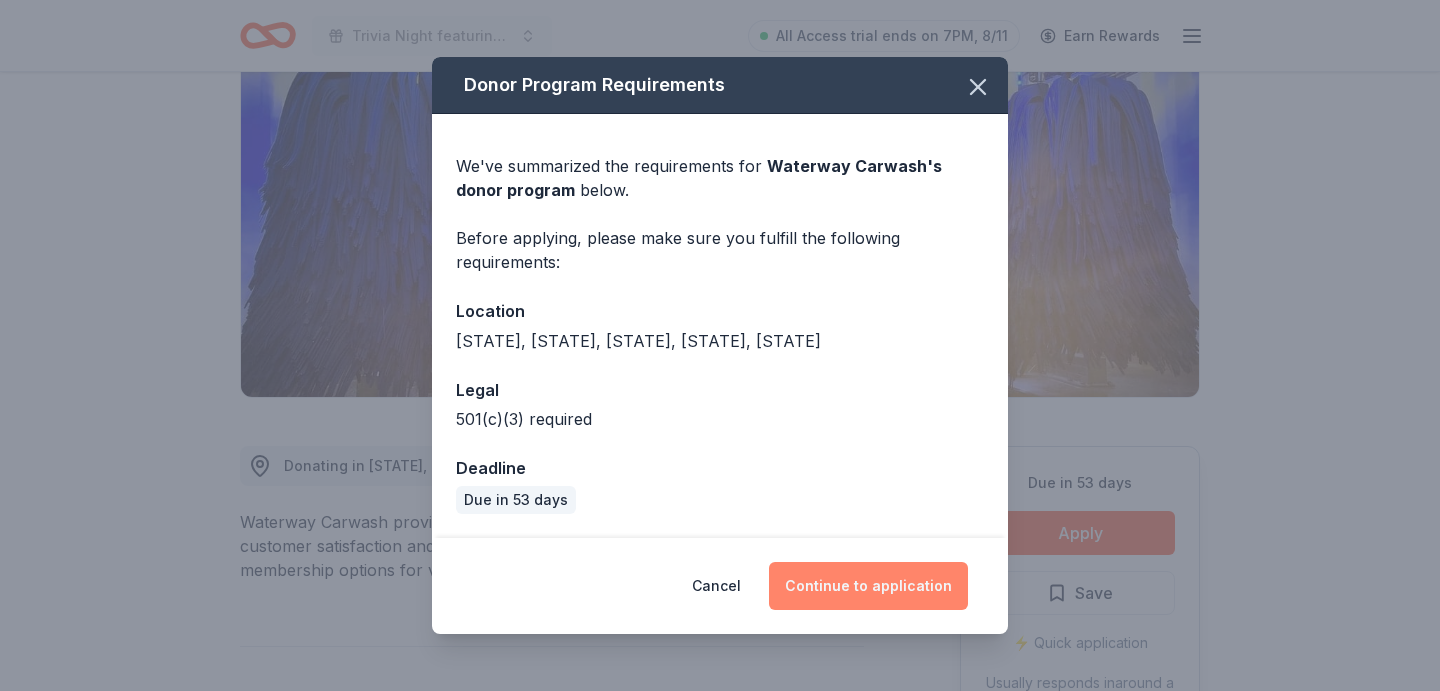 click on "Continue to application" at bounding box center [868, 586] 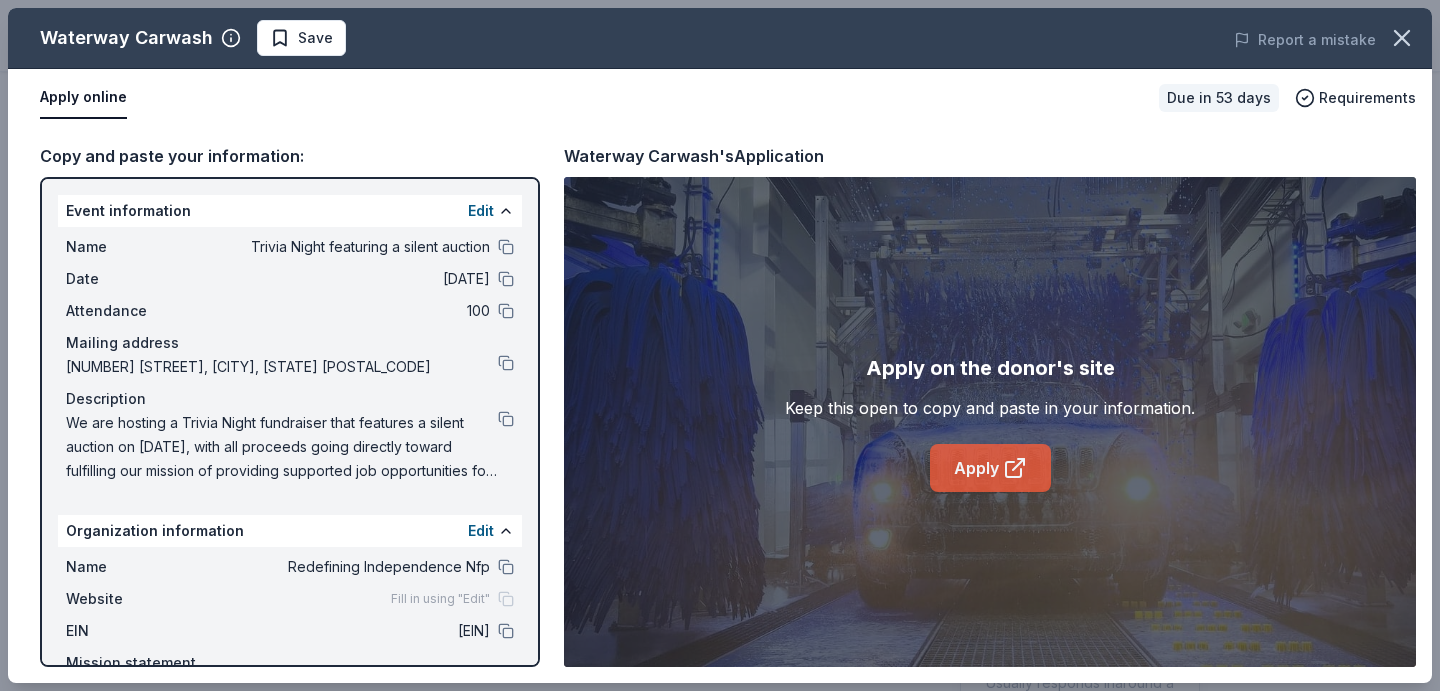 click on "Apply" at bounding box center [990, 468] 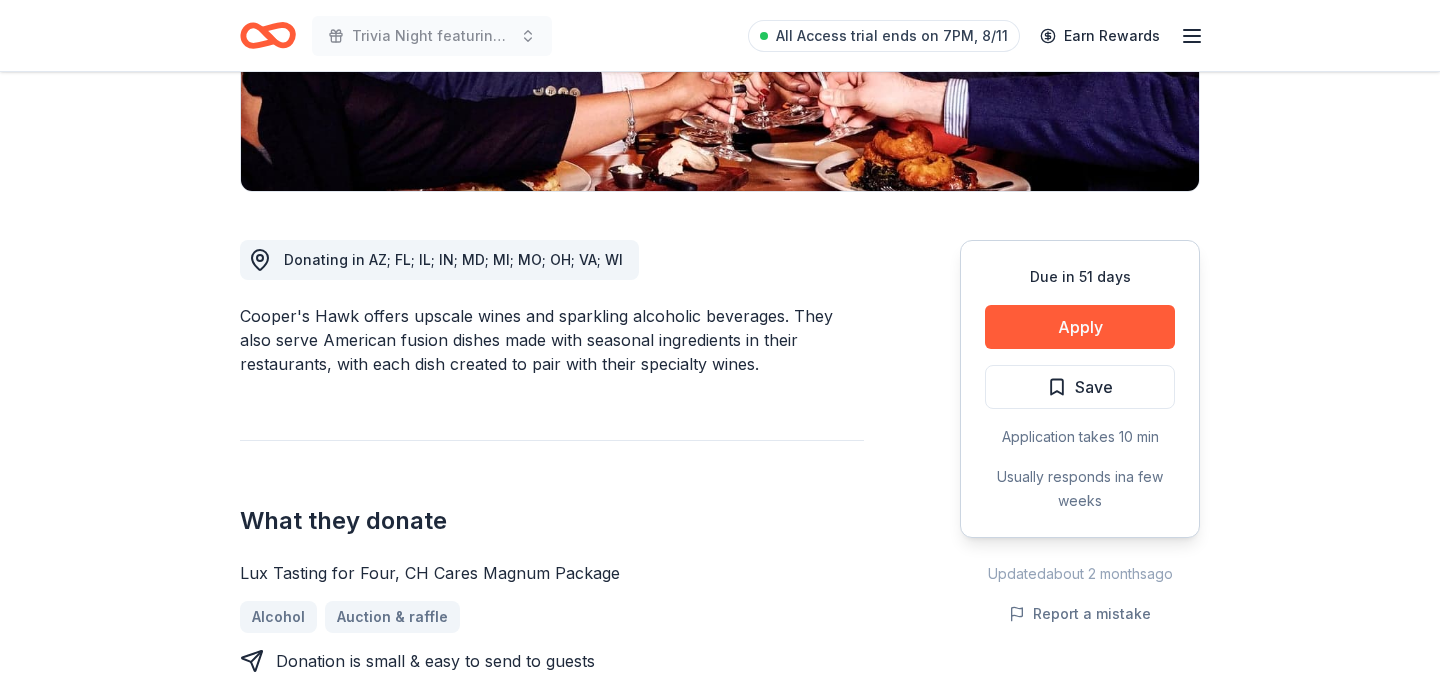 scroll, scrollTop: 436, scrollLeft: 0, axis: vertical 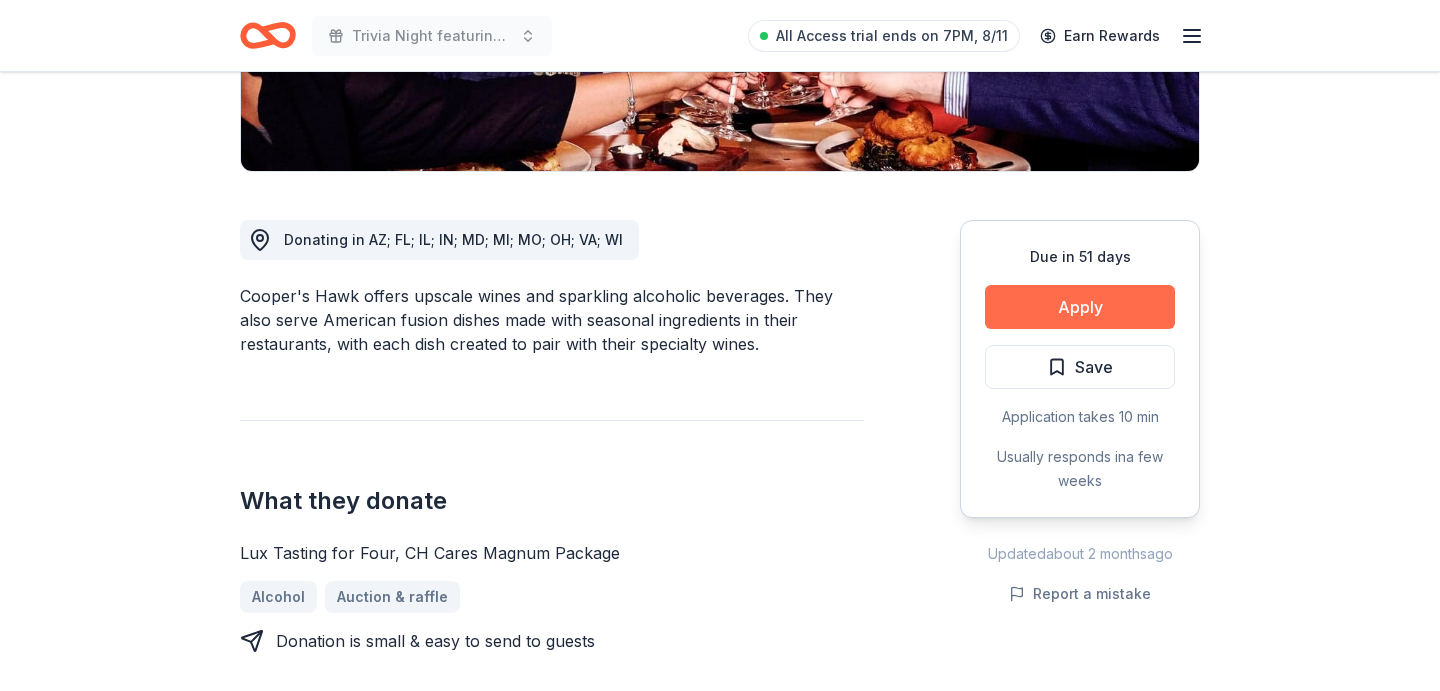 click on "Apply" at bounding box center (1080, 307) 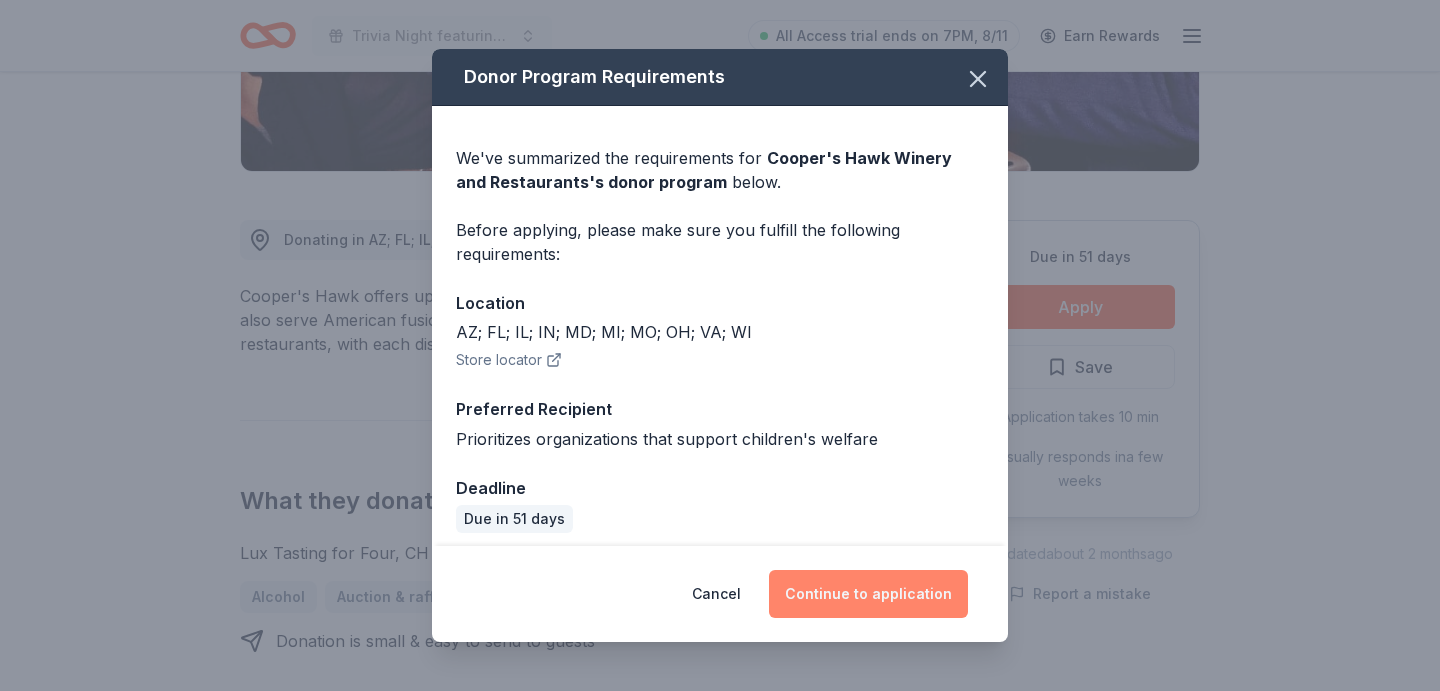 click on "Continue to application" at bounding box center [868, 594] 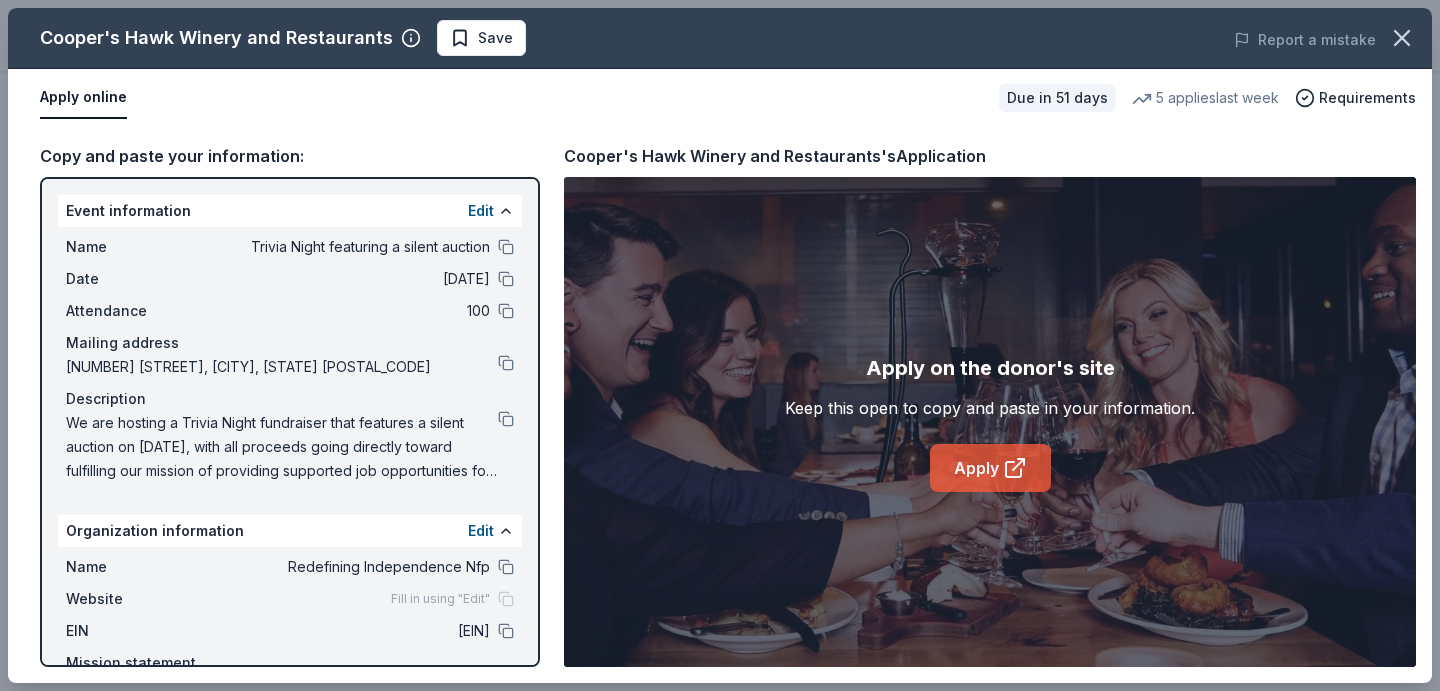 click on "Apply" at bounding box center (990, 468) 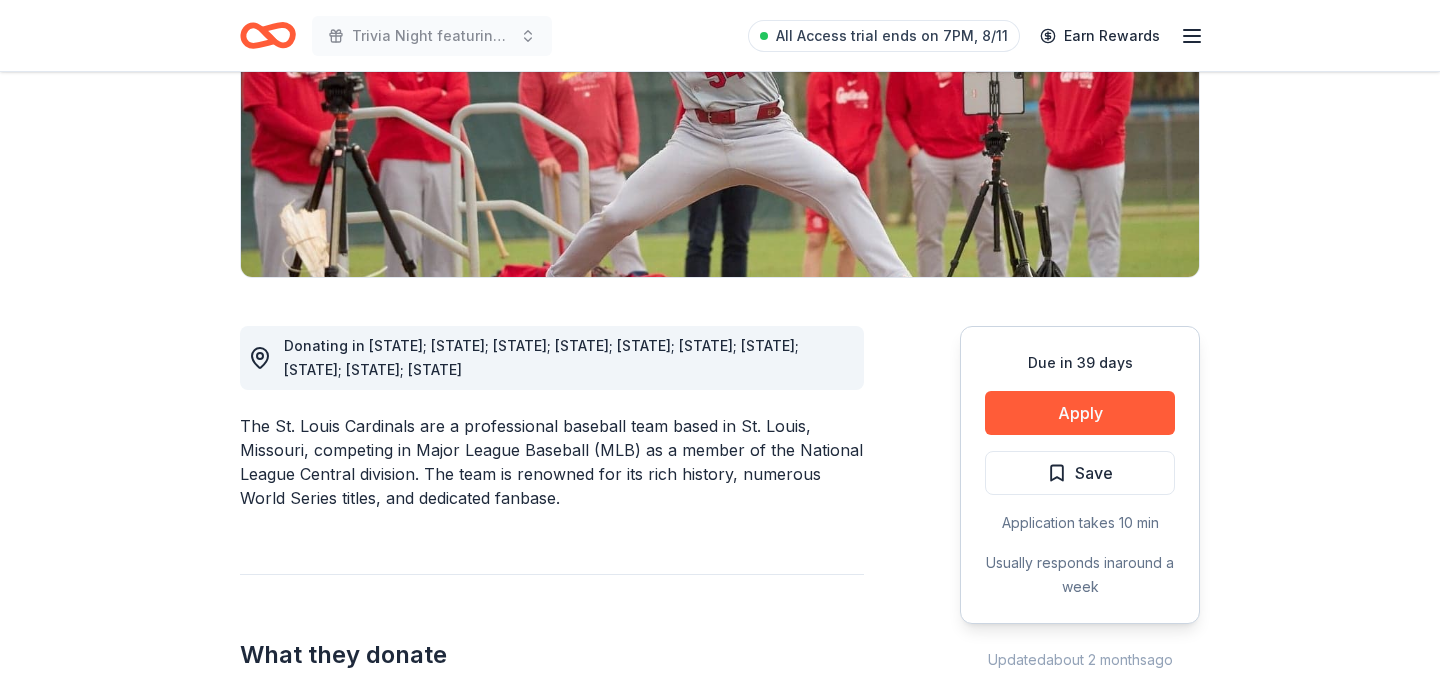 scroll, scrollTop: 333, scrollLeft: 0, axis: vertical 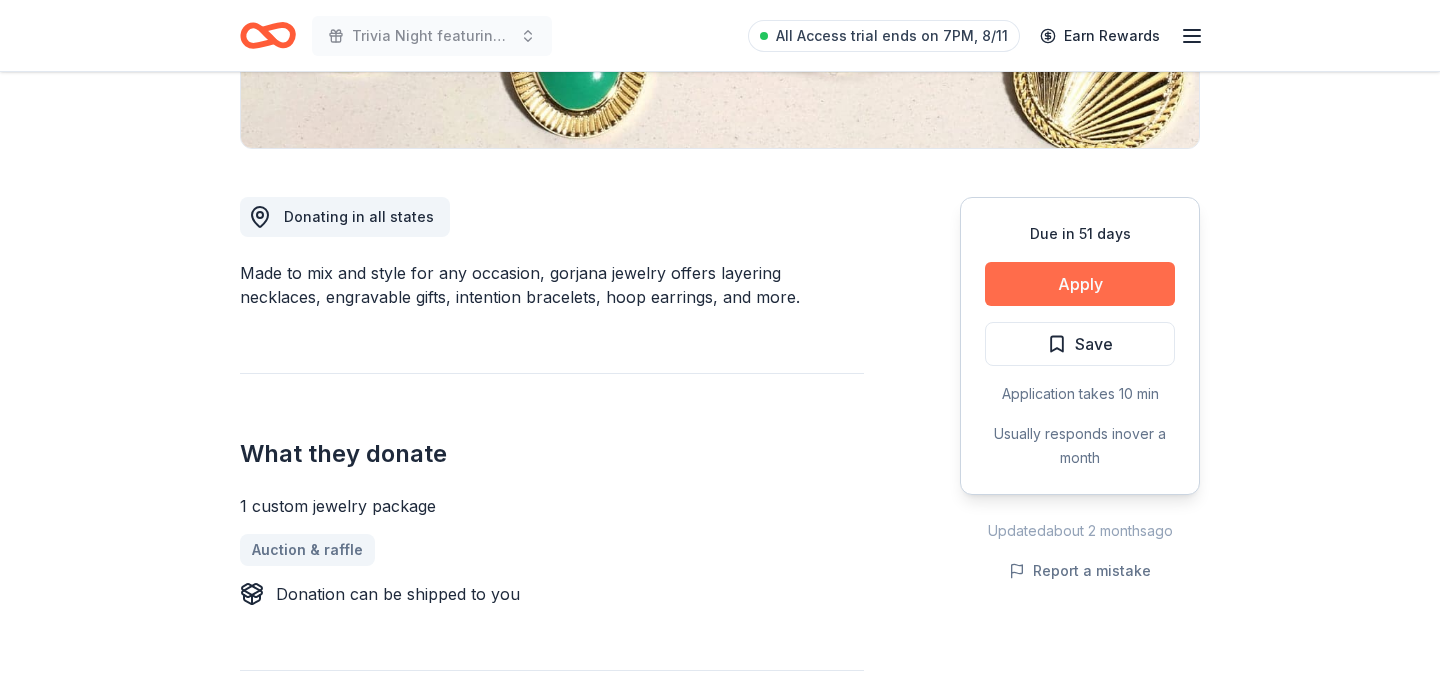 click on "Apply" at bounding box center (1080, 284) 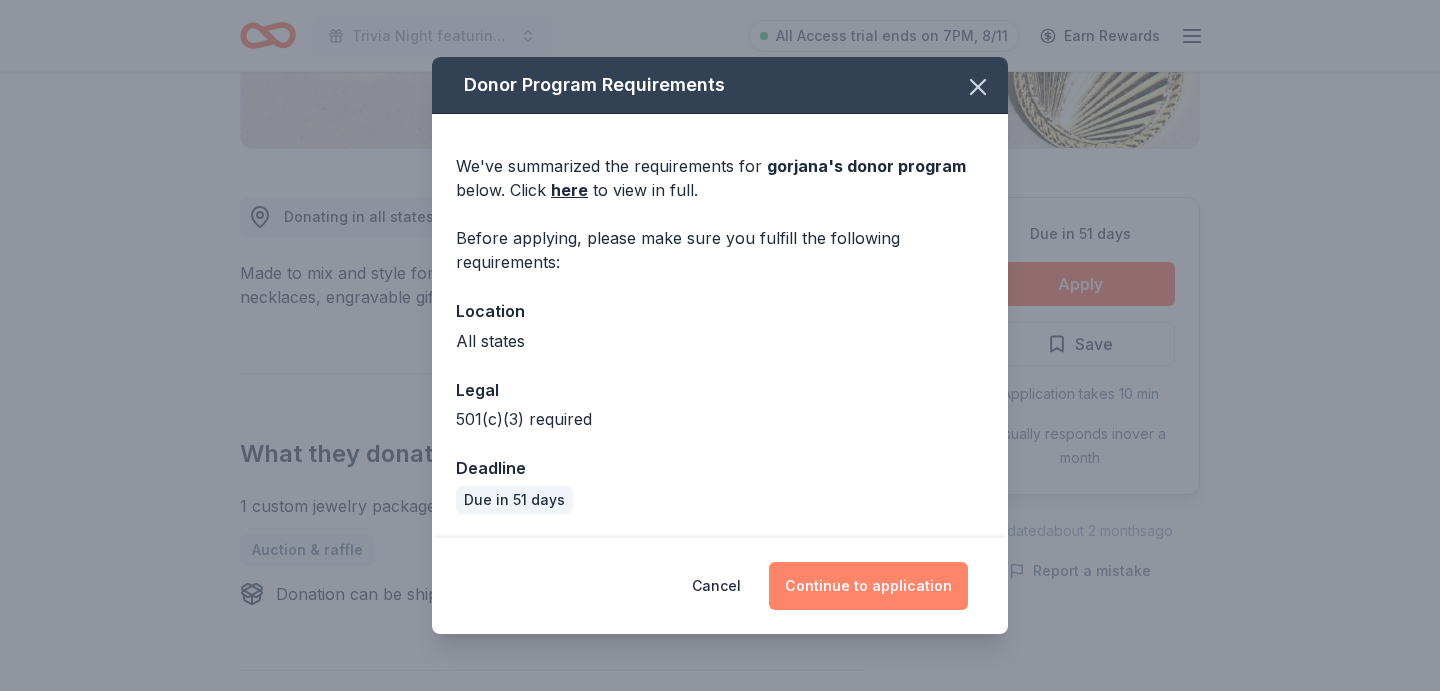 click on "Continue to application" at bounding box center [868, 586] 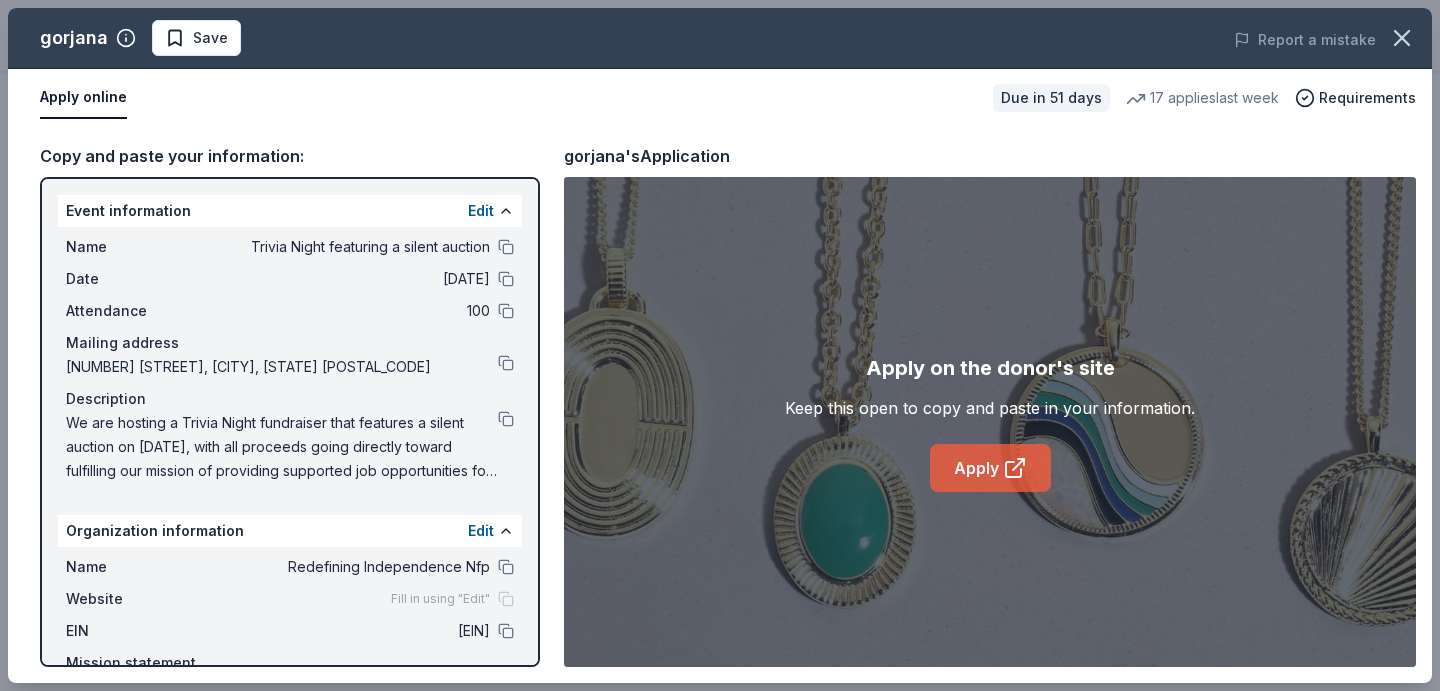 click 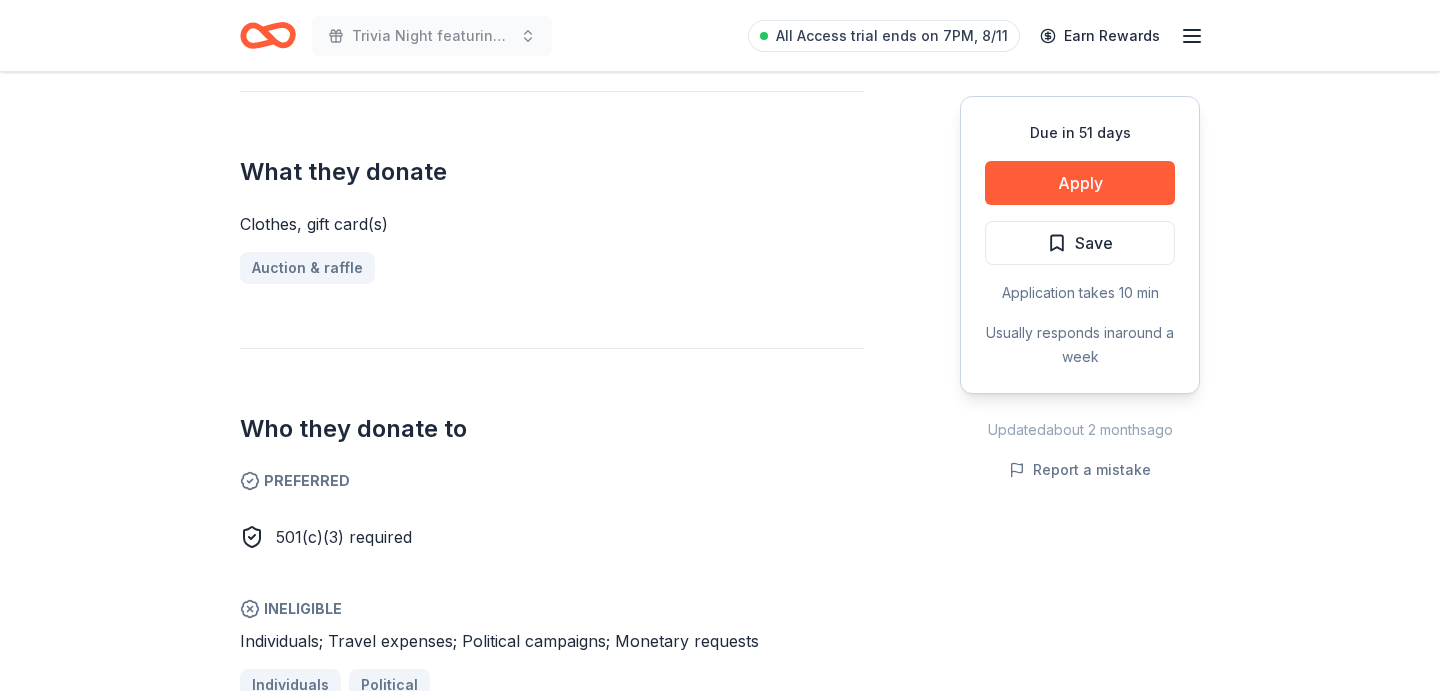 scroll, scrollTop: 746, scrollLeft: 0, axis: vertical 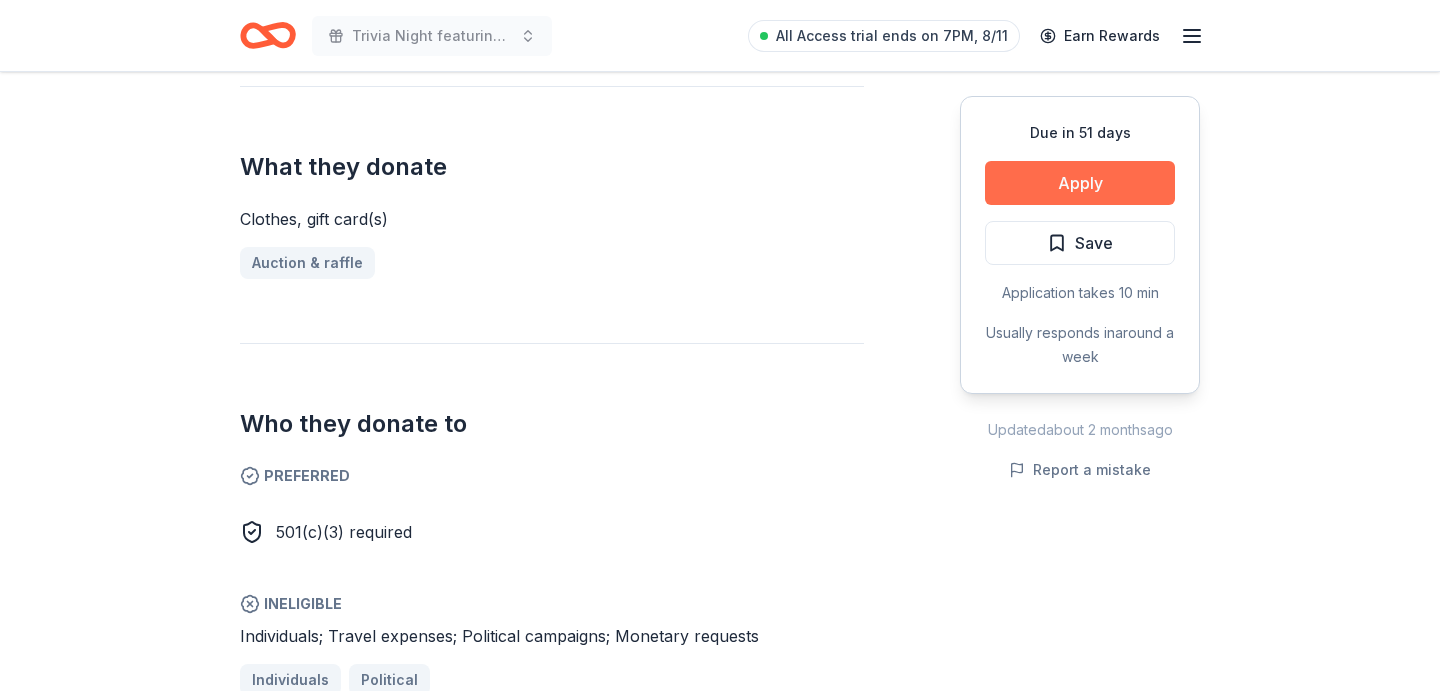 click on "Apply" at bounding box center (1080, 183) 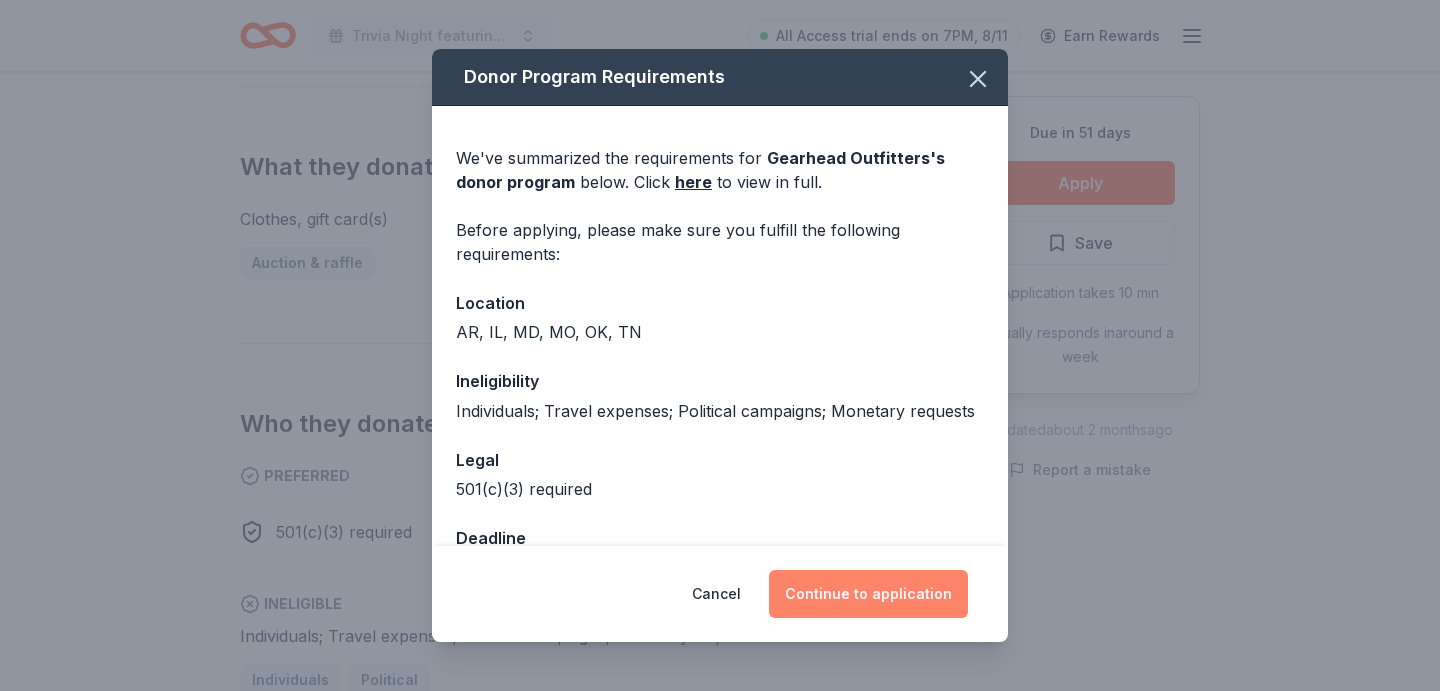 click on "Continue to application" at bounding box center (868, 594) 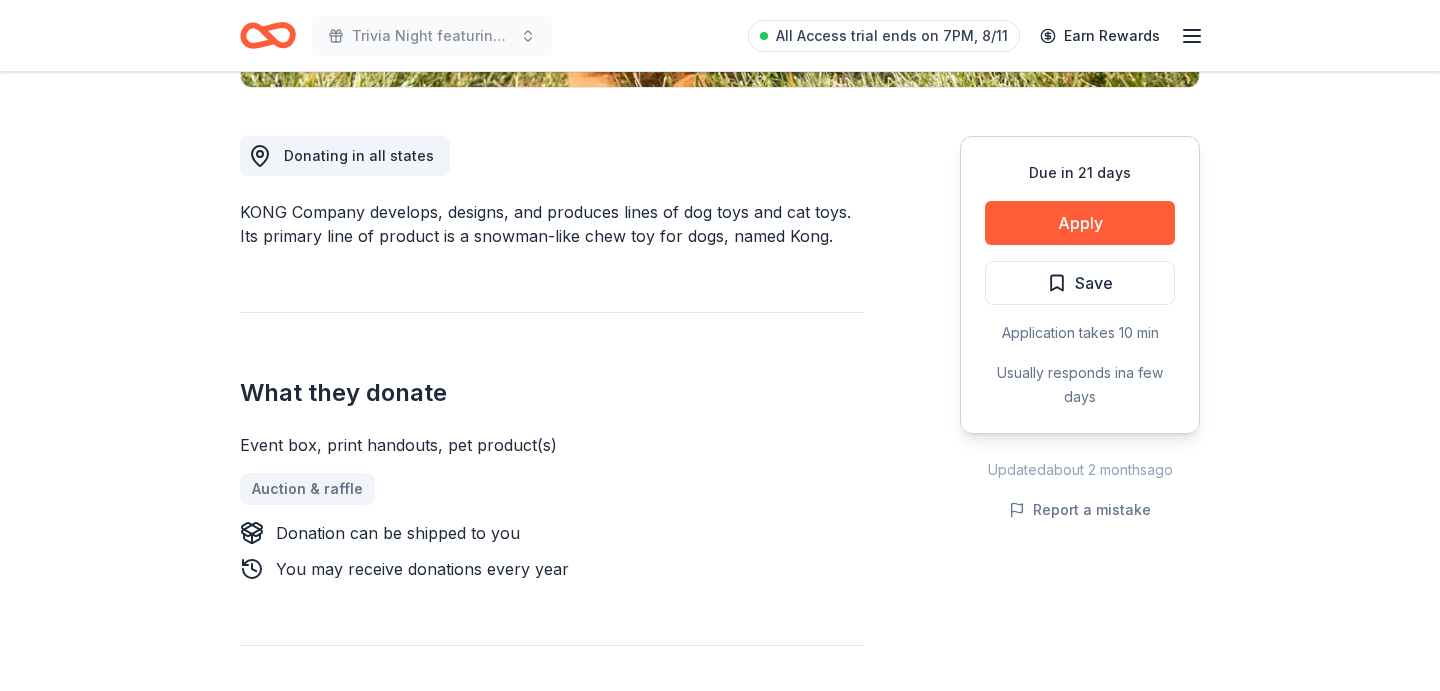 scroll, scrollTop: 524, scrollLeft: 0, axis: vertical 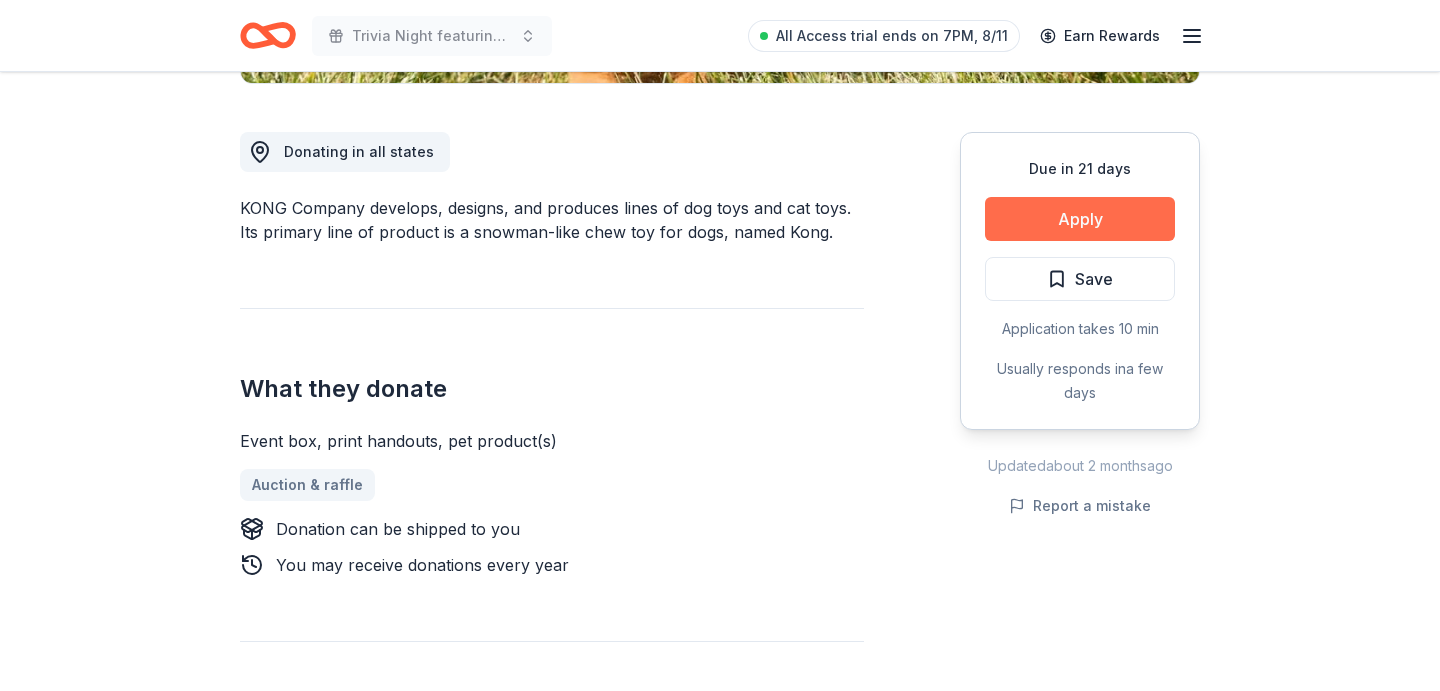 click on "Apply" at bounding box center (1080, 219) 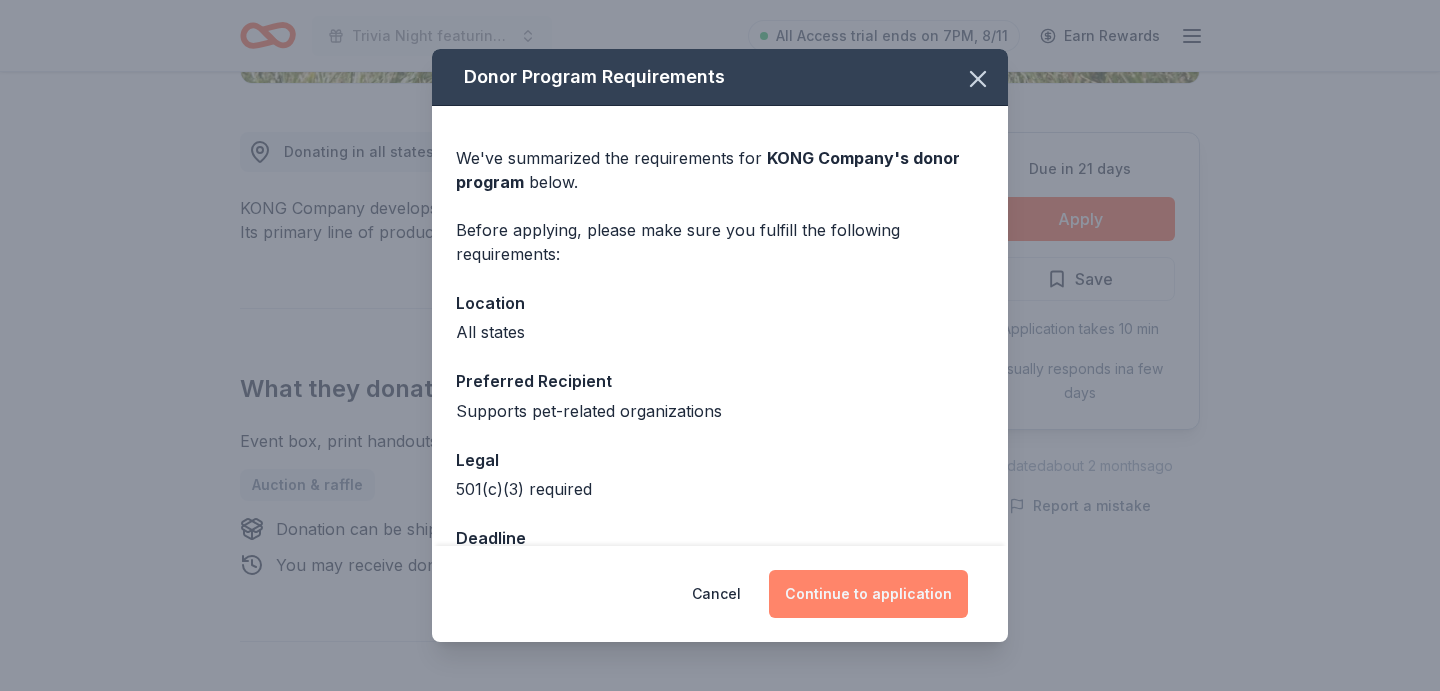 click on "Continue to application" at bounding box center [868, 594] 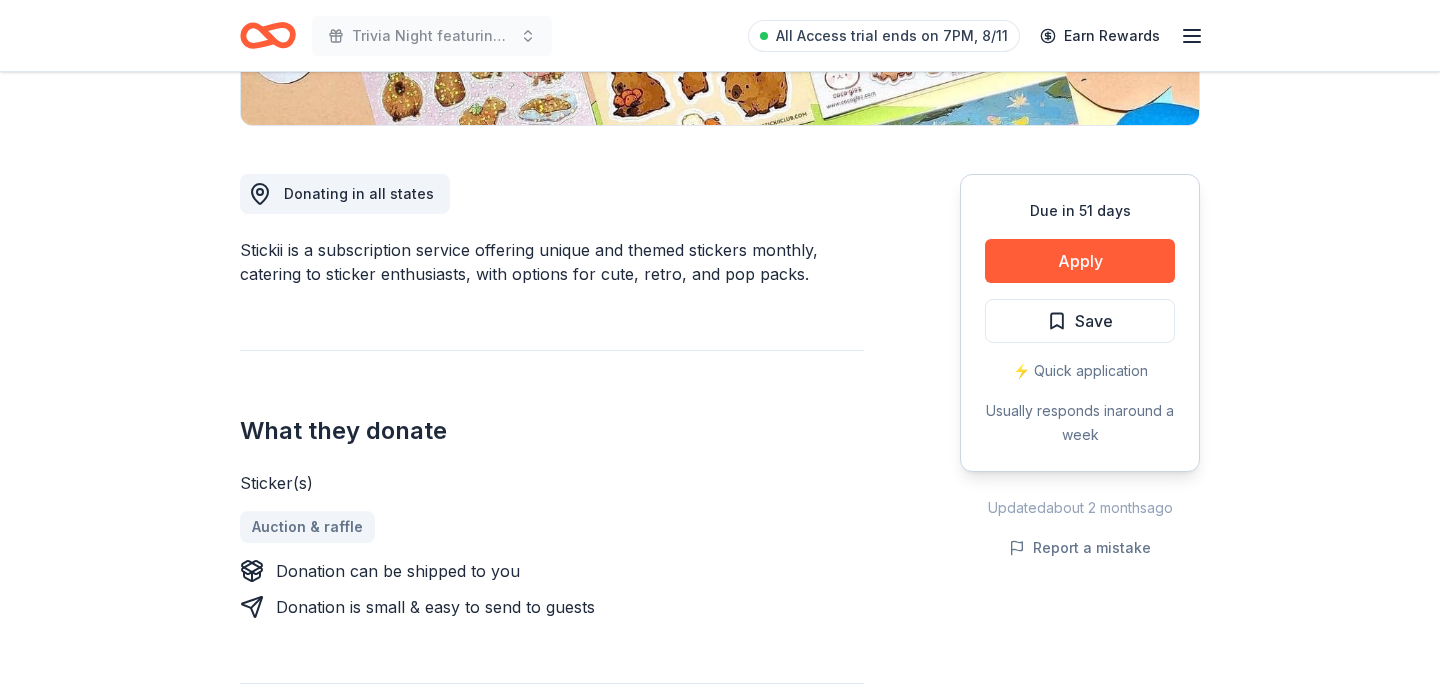 scroll, scrollTop: 485, scrollLeft: 0, axis: vertical 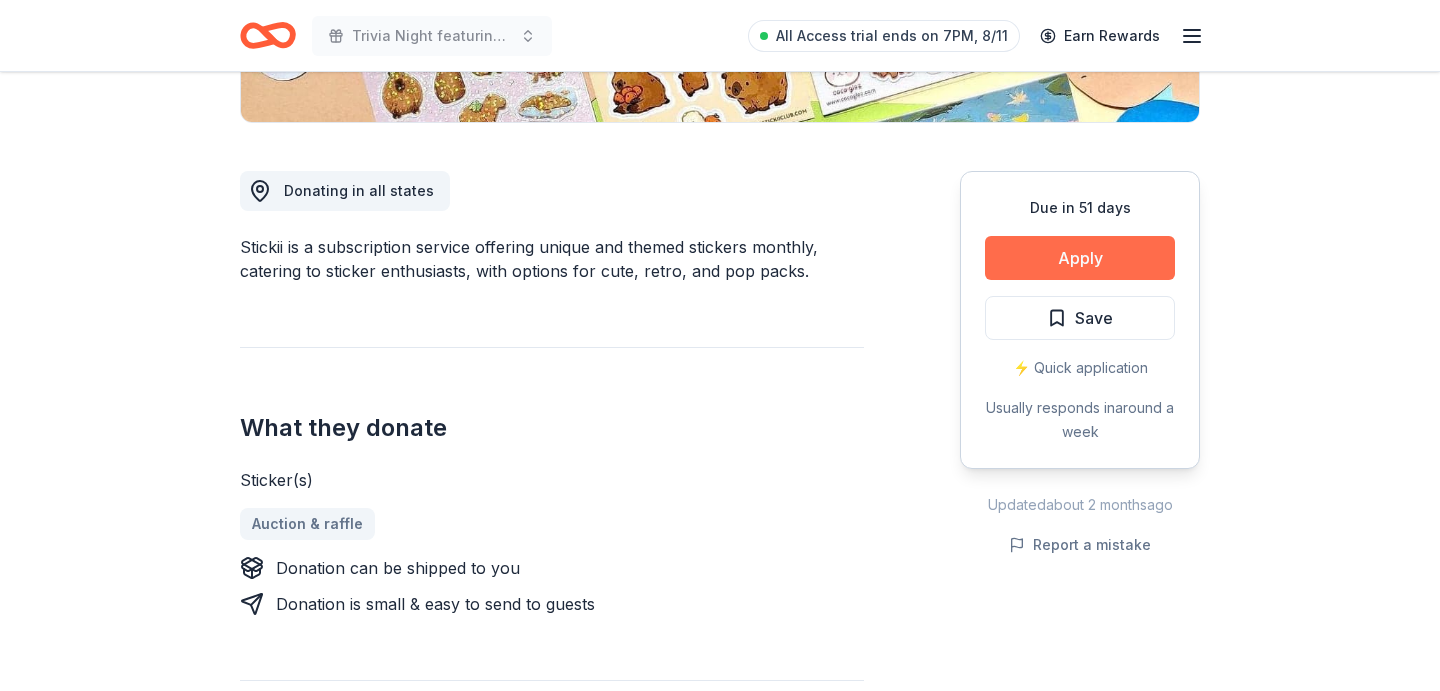 click on "Apply" at bounding box center (1080, 258) 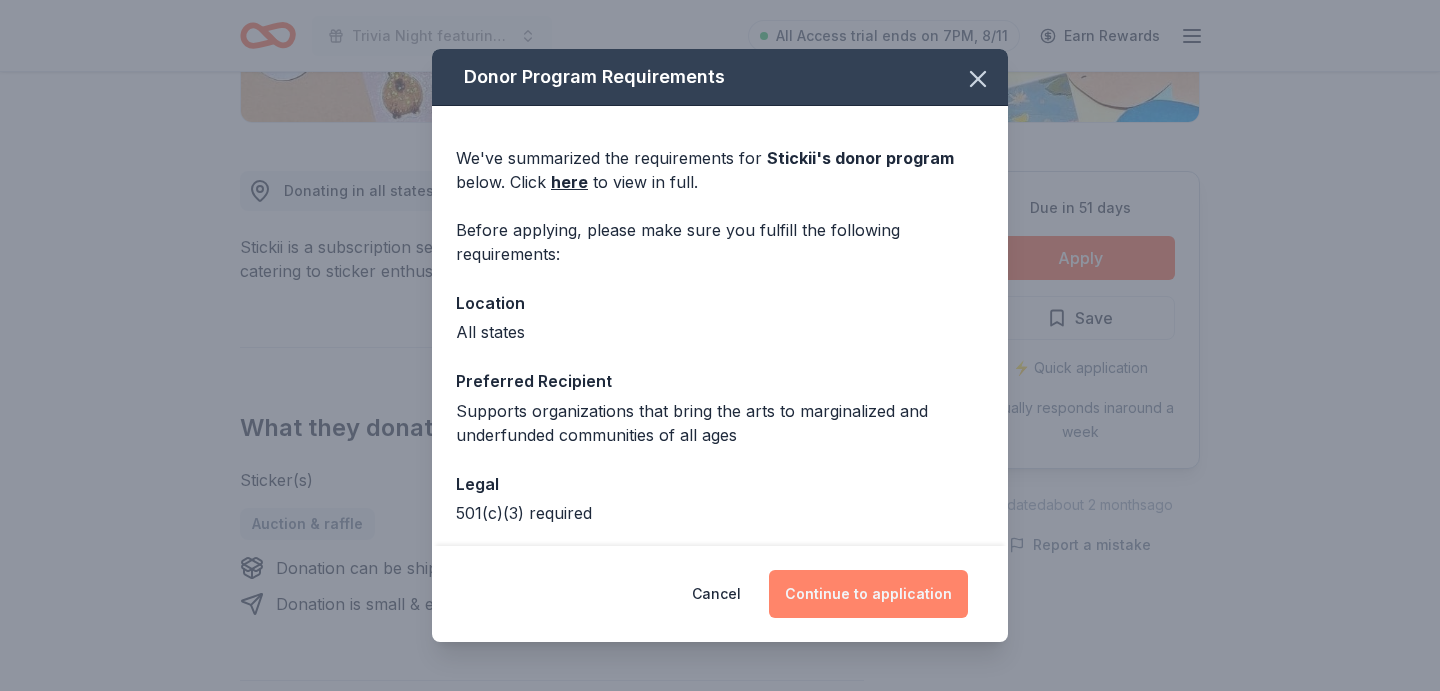 click on "Continue to application" at bounding box center (868, 594) 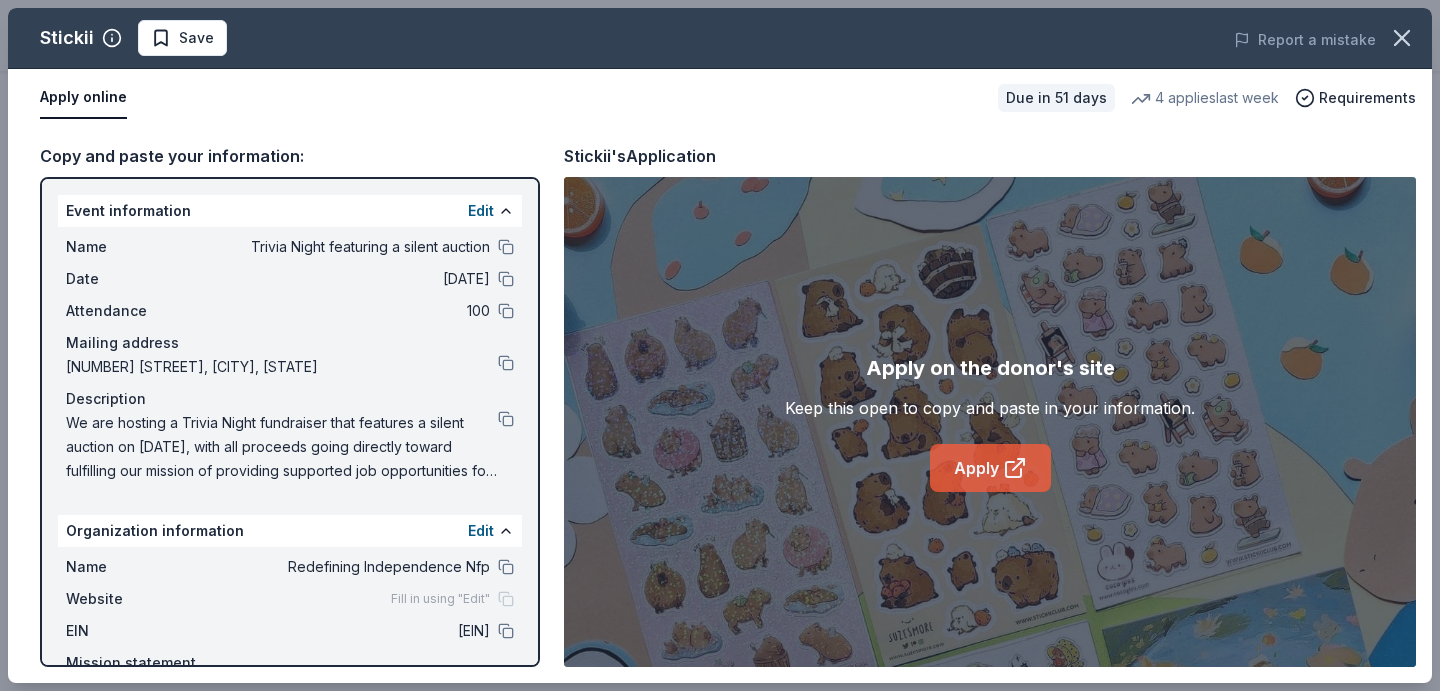 click on "Apply" at bounding box center [990, 468] 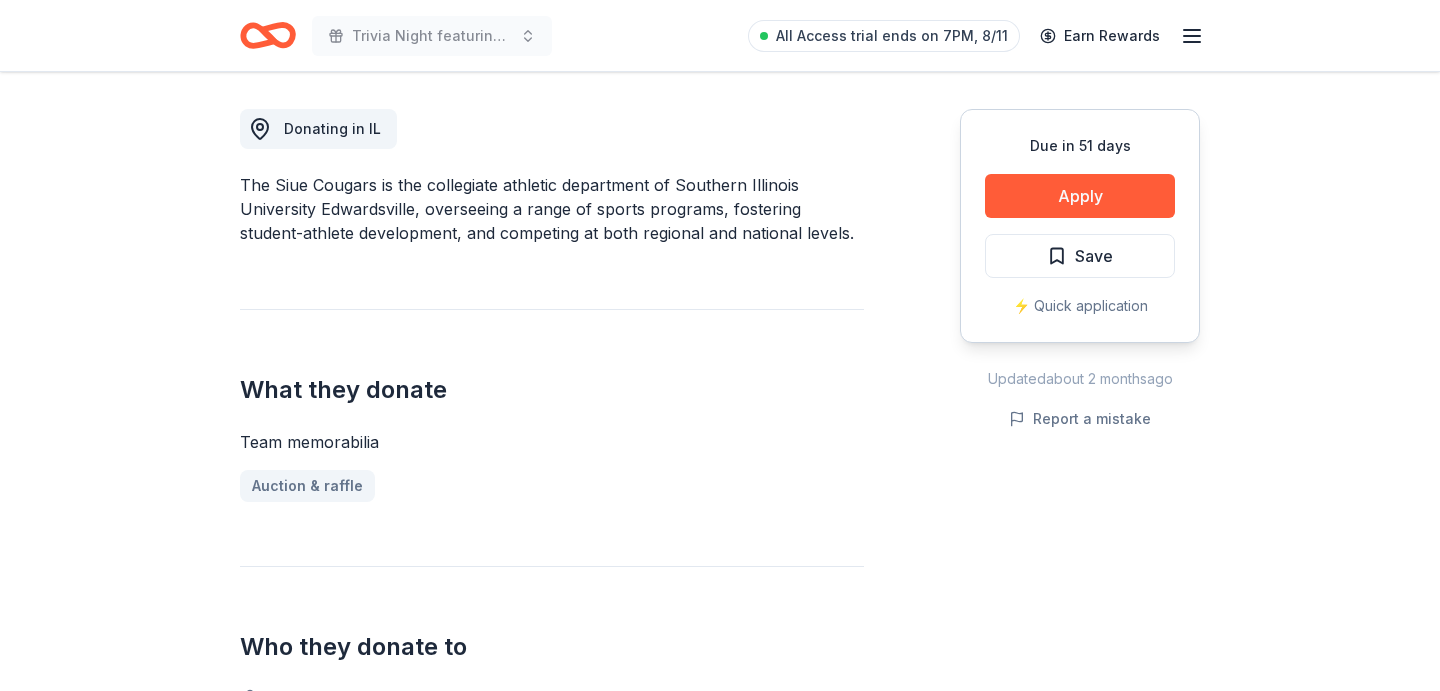 scroll, scrollTop: 548, scrollLeft: 0, axis: vertical 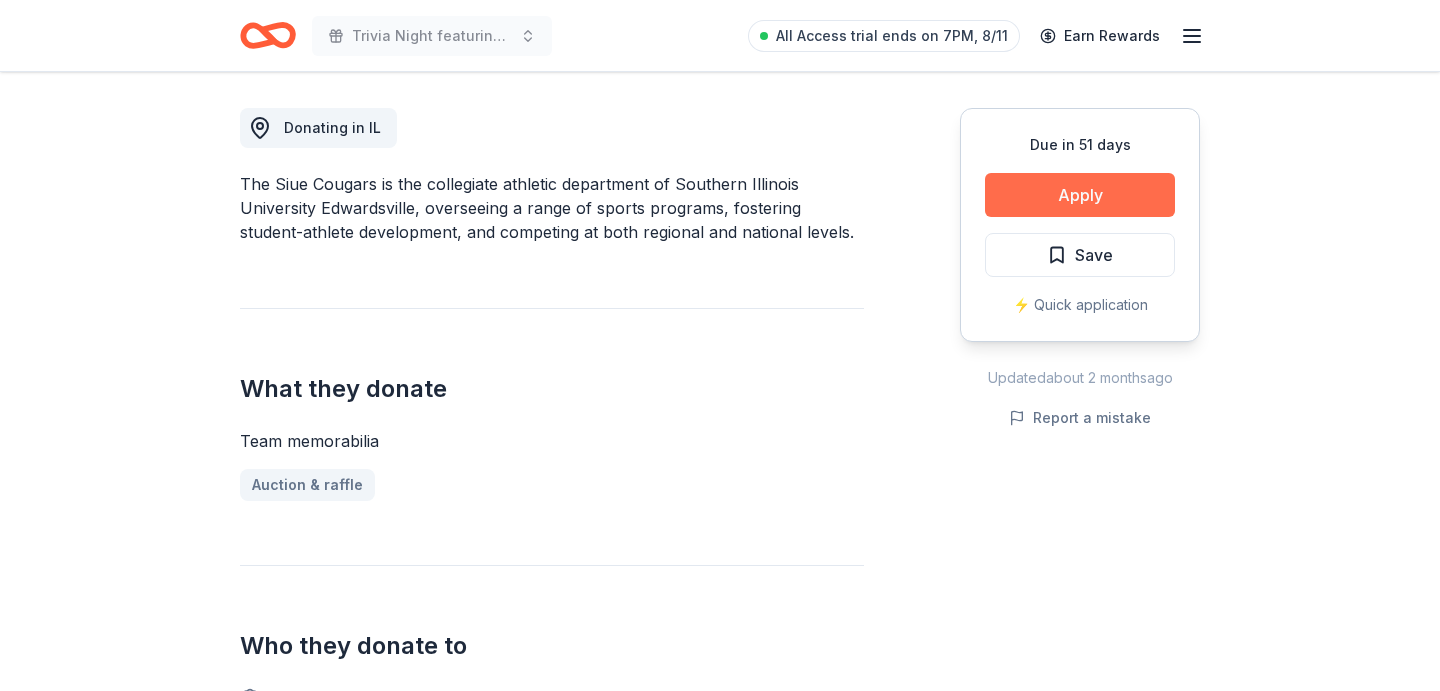 click on "Apply" at bounding box center [1080, 195] 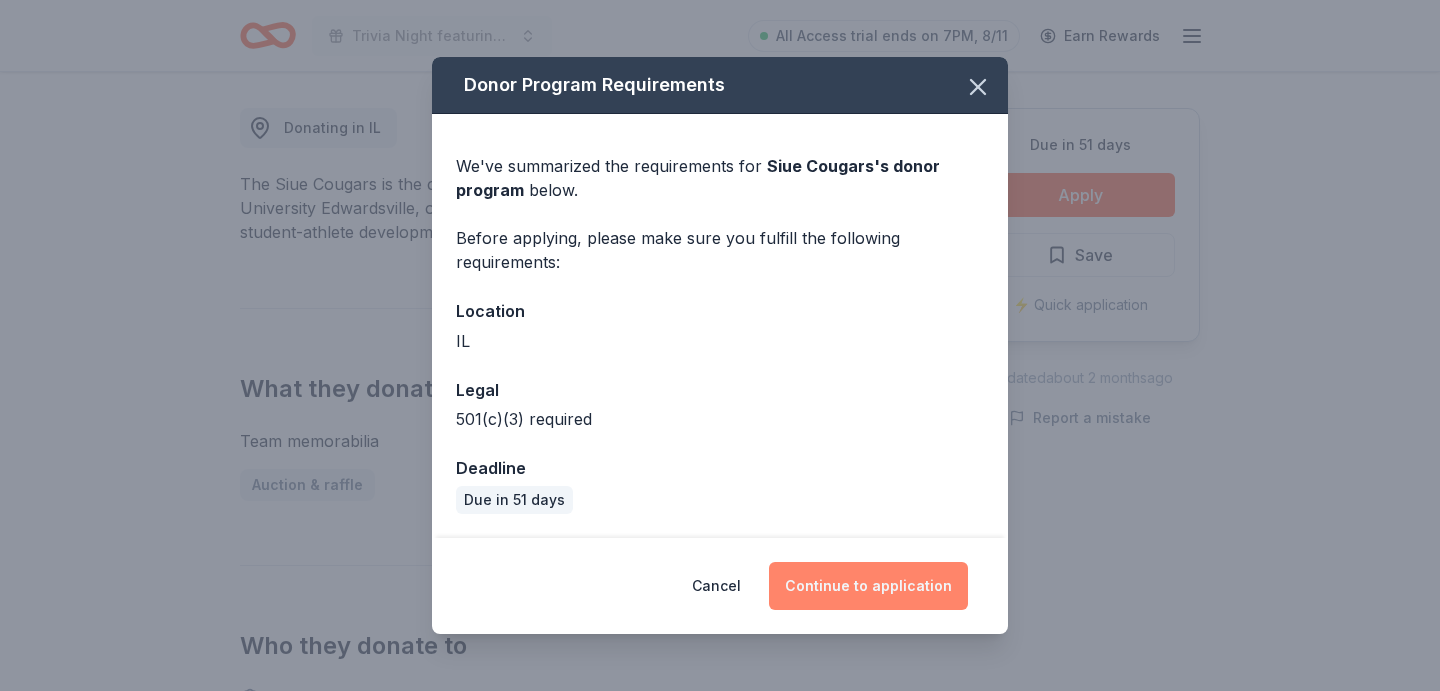 click on "Continue to application" at bounding box center (868, 586) 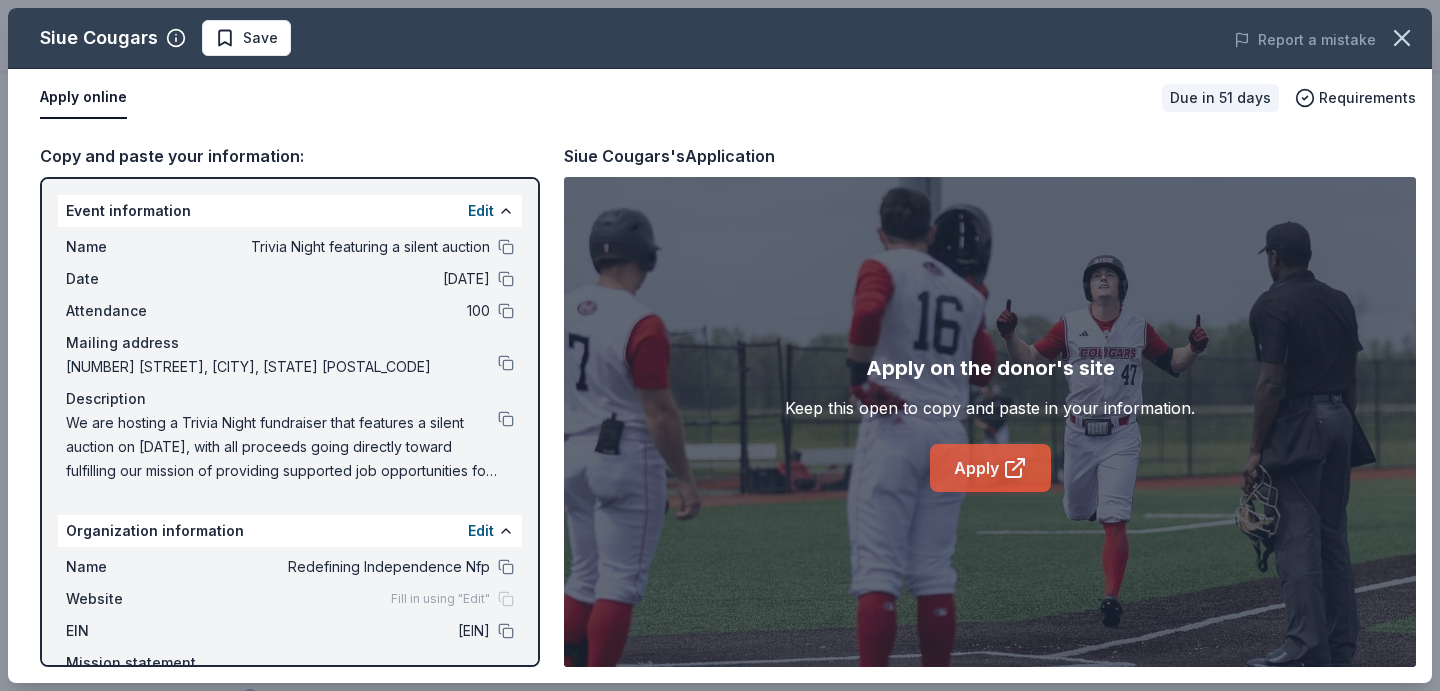 click on "Apply" at bounding box center (990, 468) 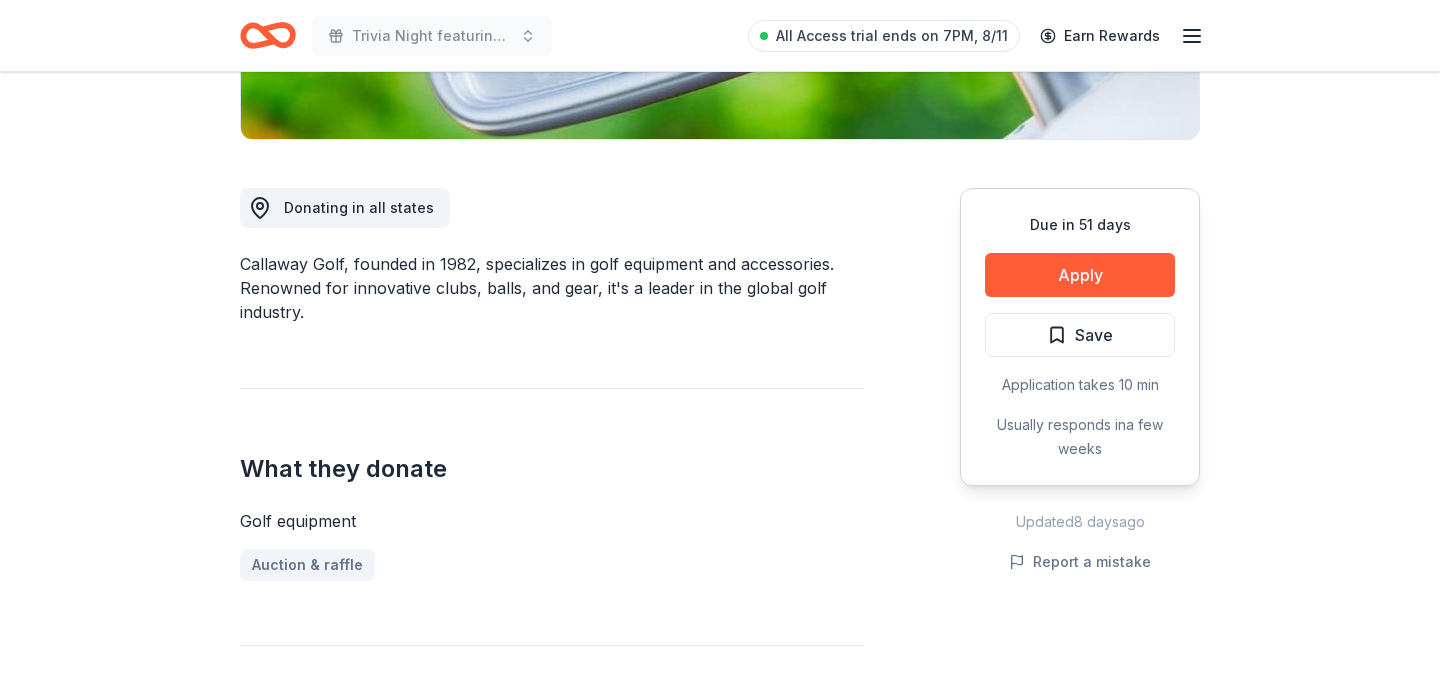 scroll, scrollTop: 485, scrollLeft: 0, axis: vertical 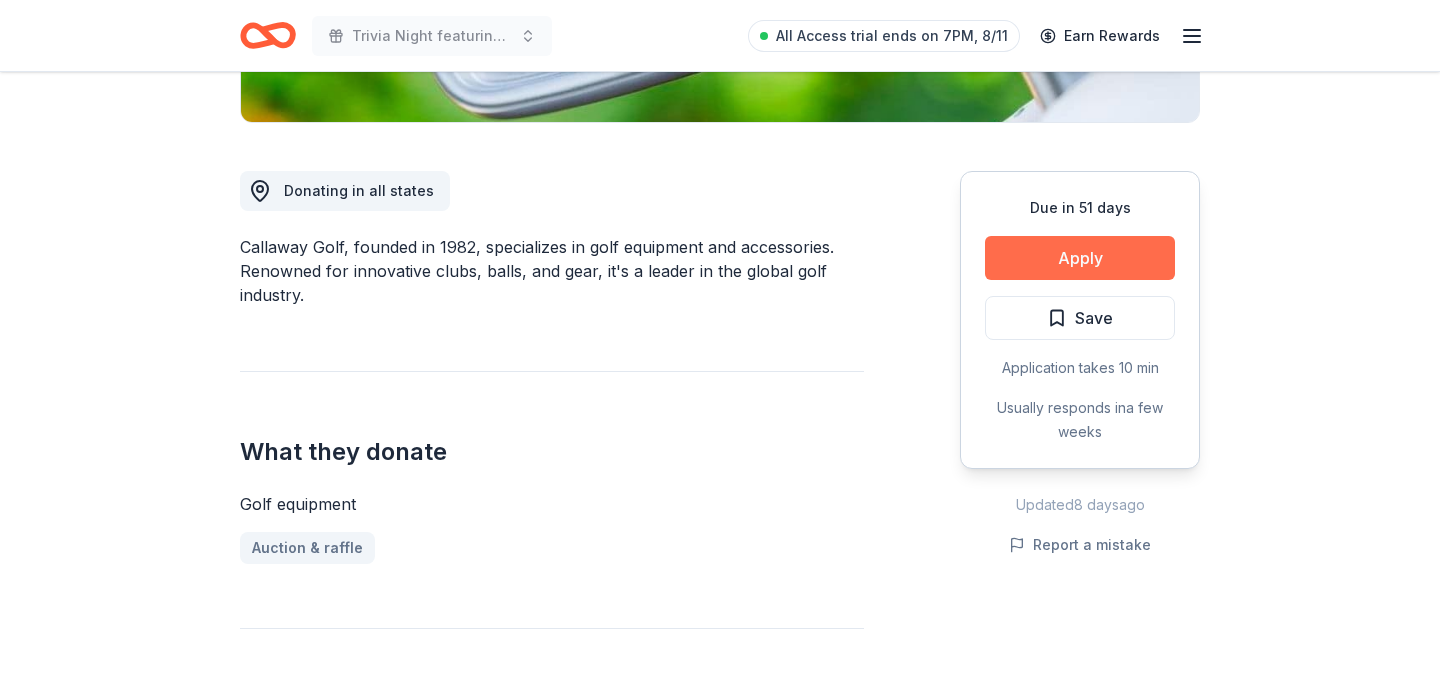 click on "Apply" at bounding box center [1080, 258] 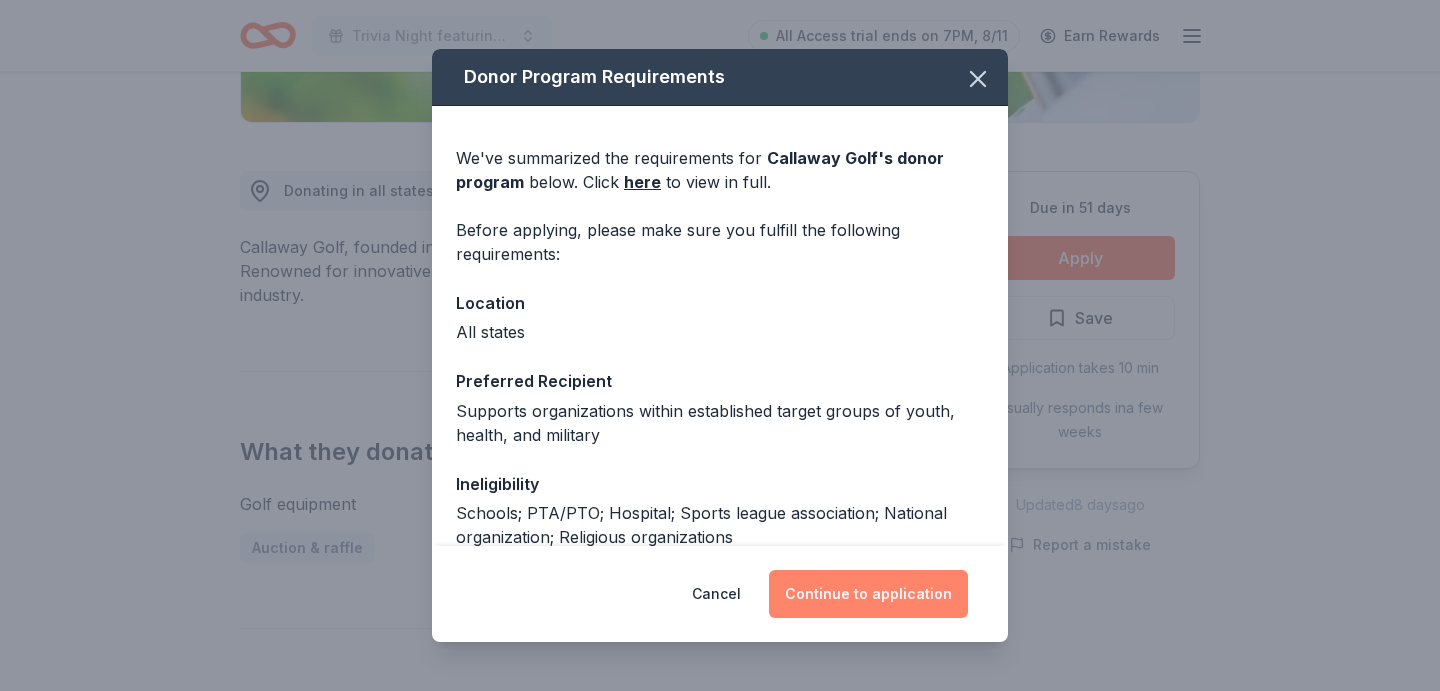 click on "Continue to application" at bounding box center (868, 594) 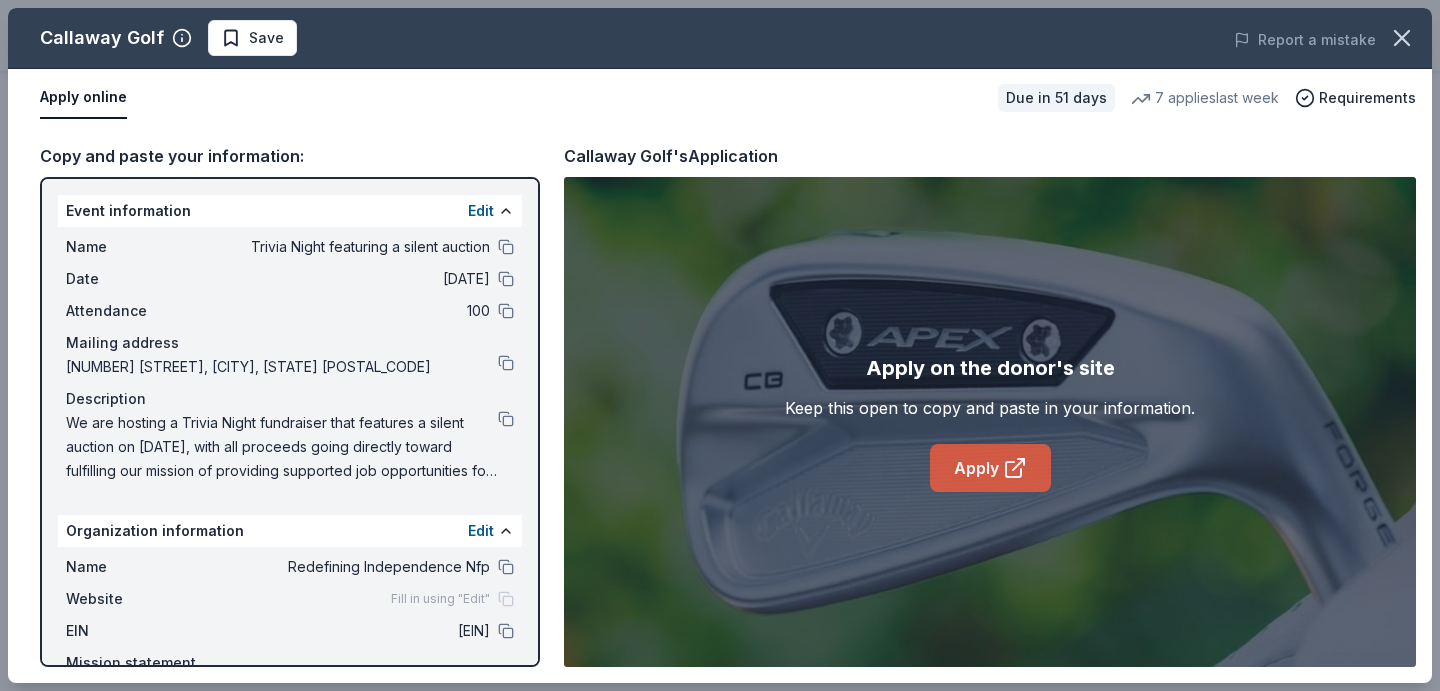 click on "Apply" at bounding box center [990, 468] 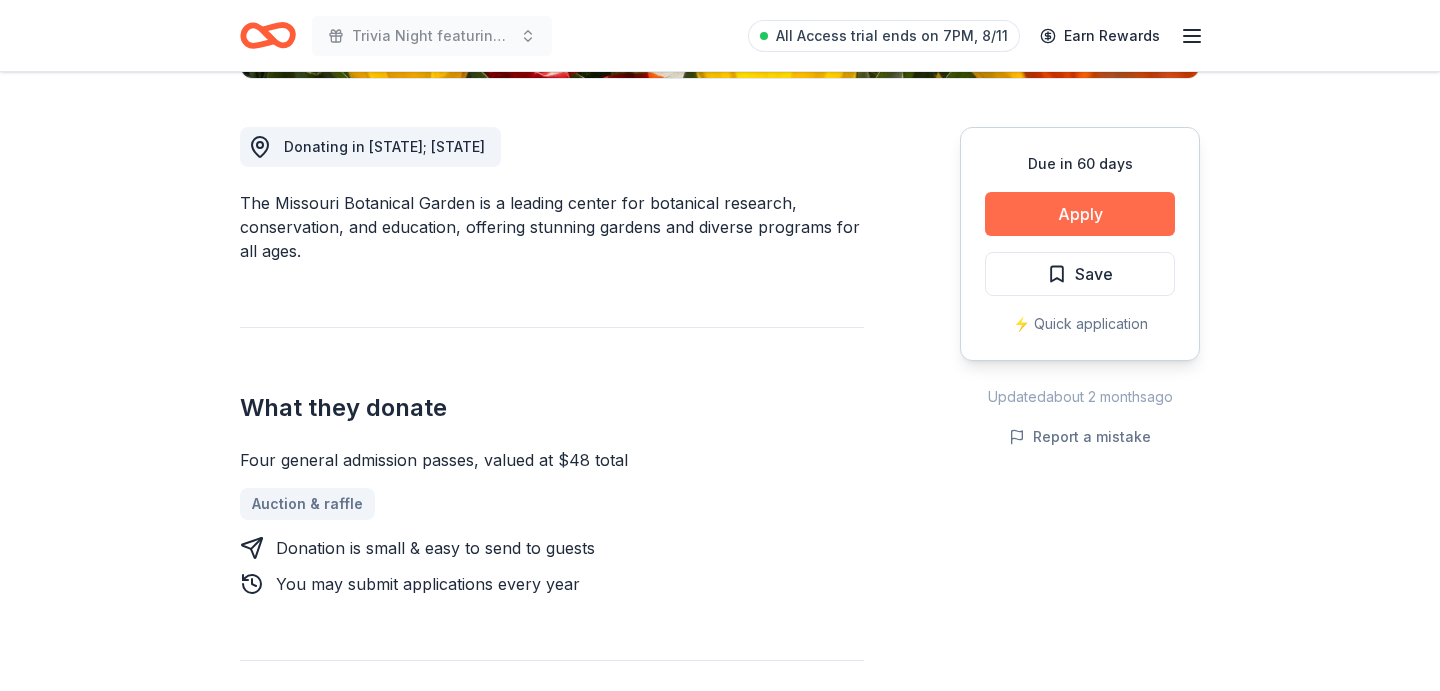 scroll, scrollTop: 531, scrollLeft: 0, axis: vertical 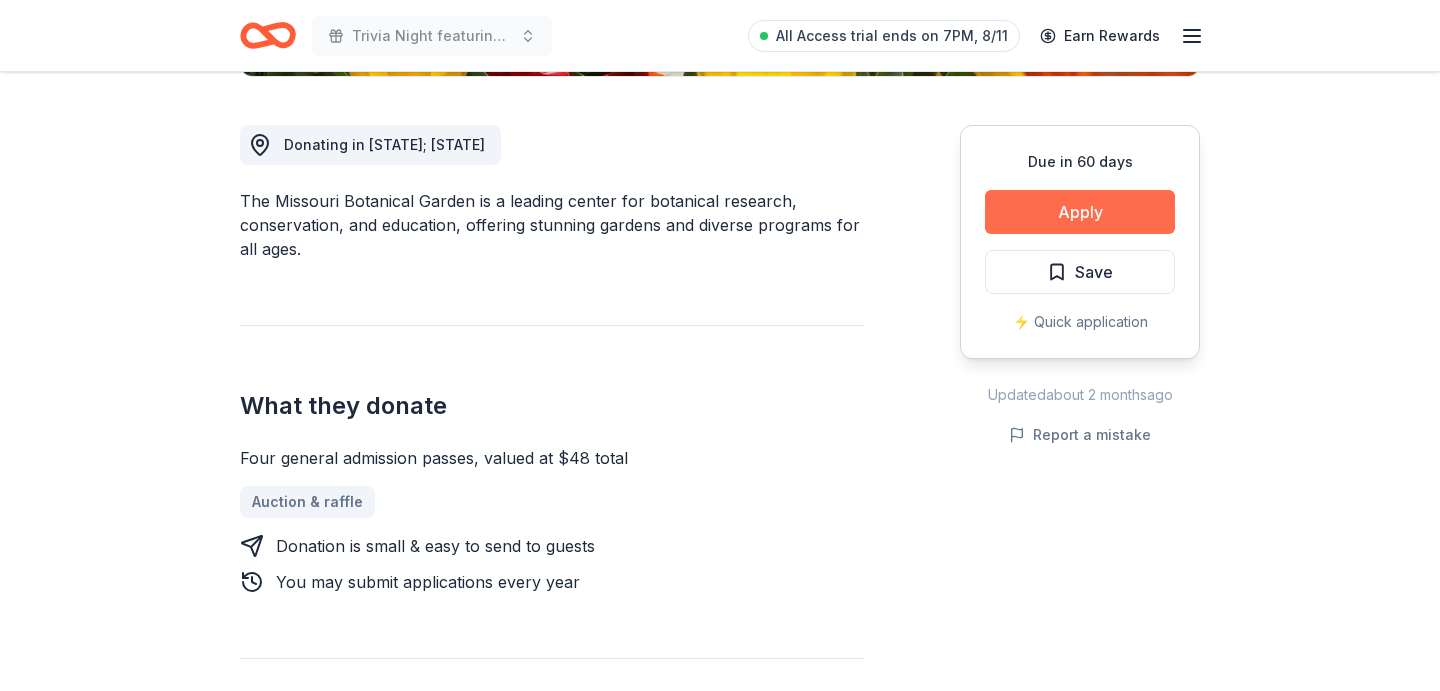 click on "Apply" at bounding box center (1080, 212) 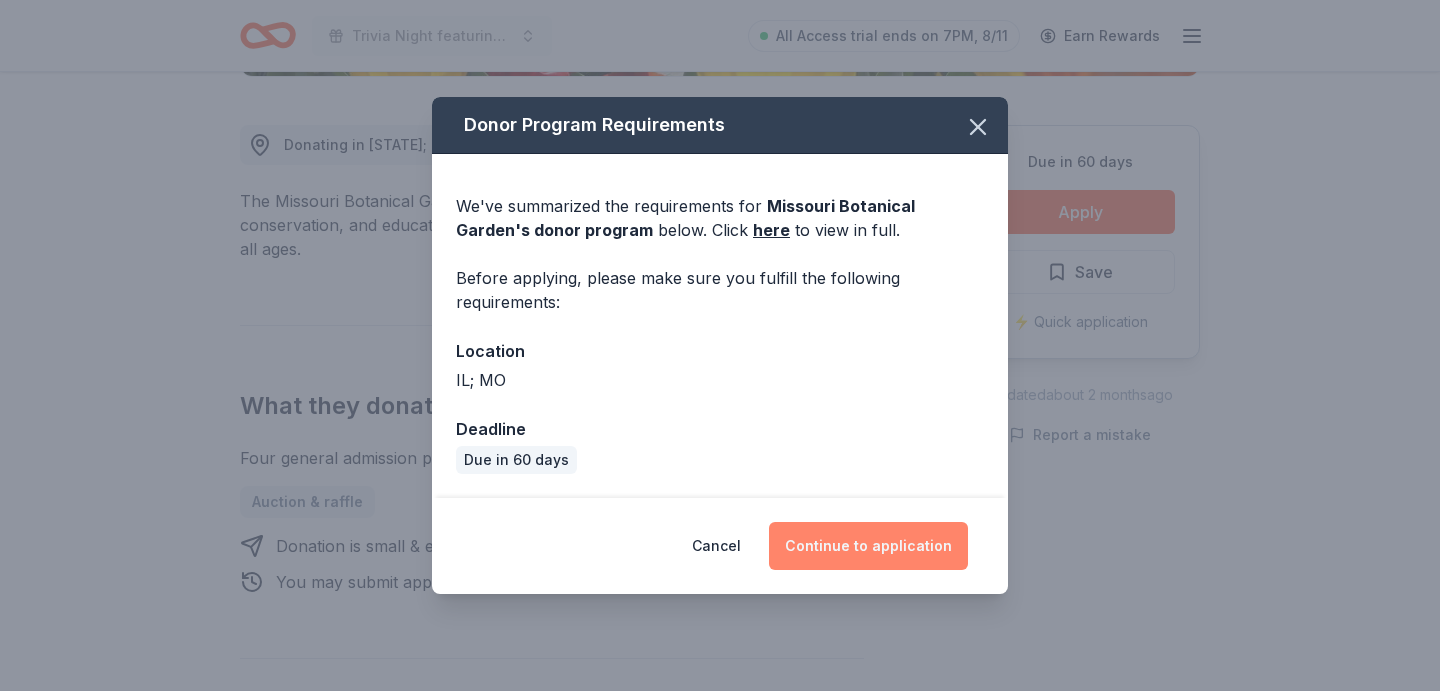 click on "Continue to application" at bounding box center (868, 546) 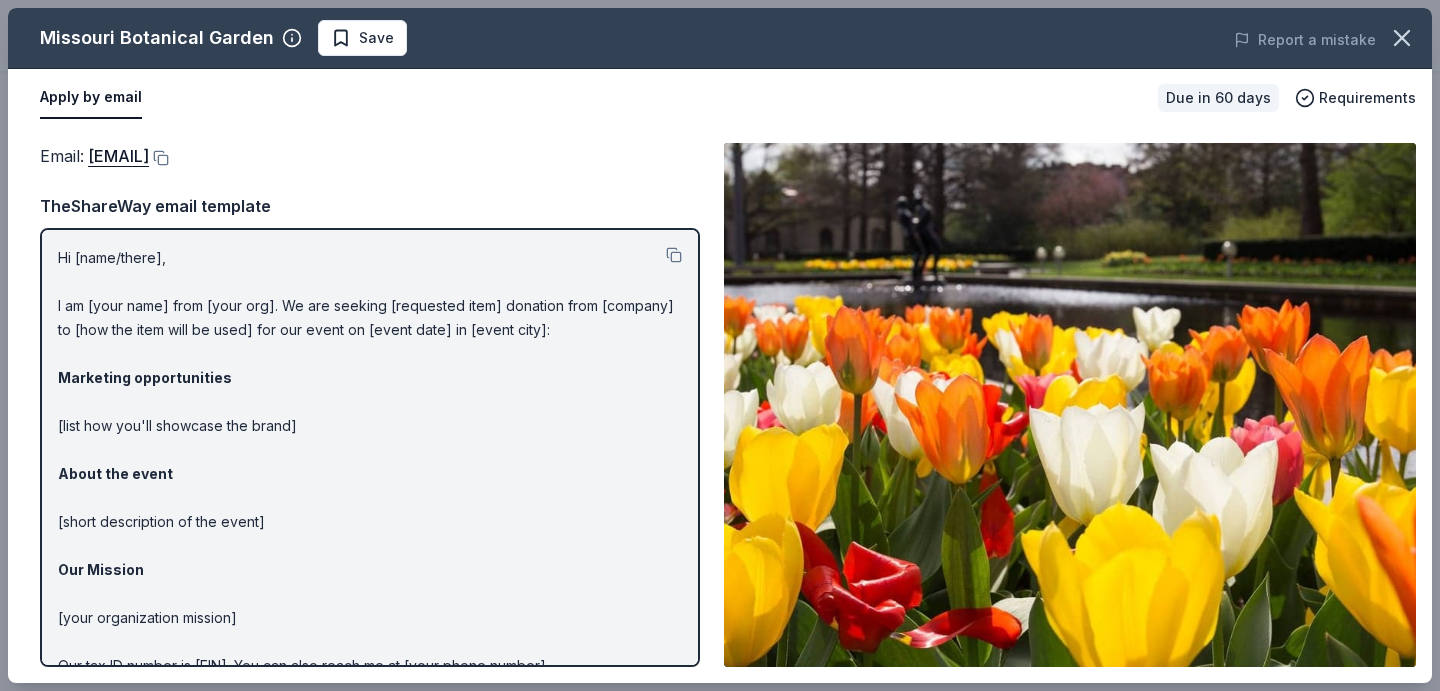 scroll, scrollTop: 0, scrollLeft: 0, axis: both 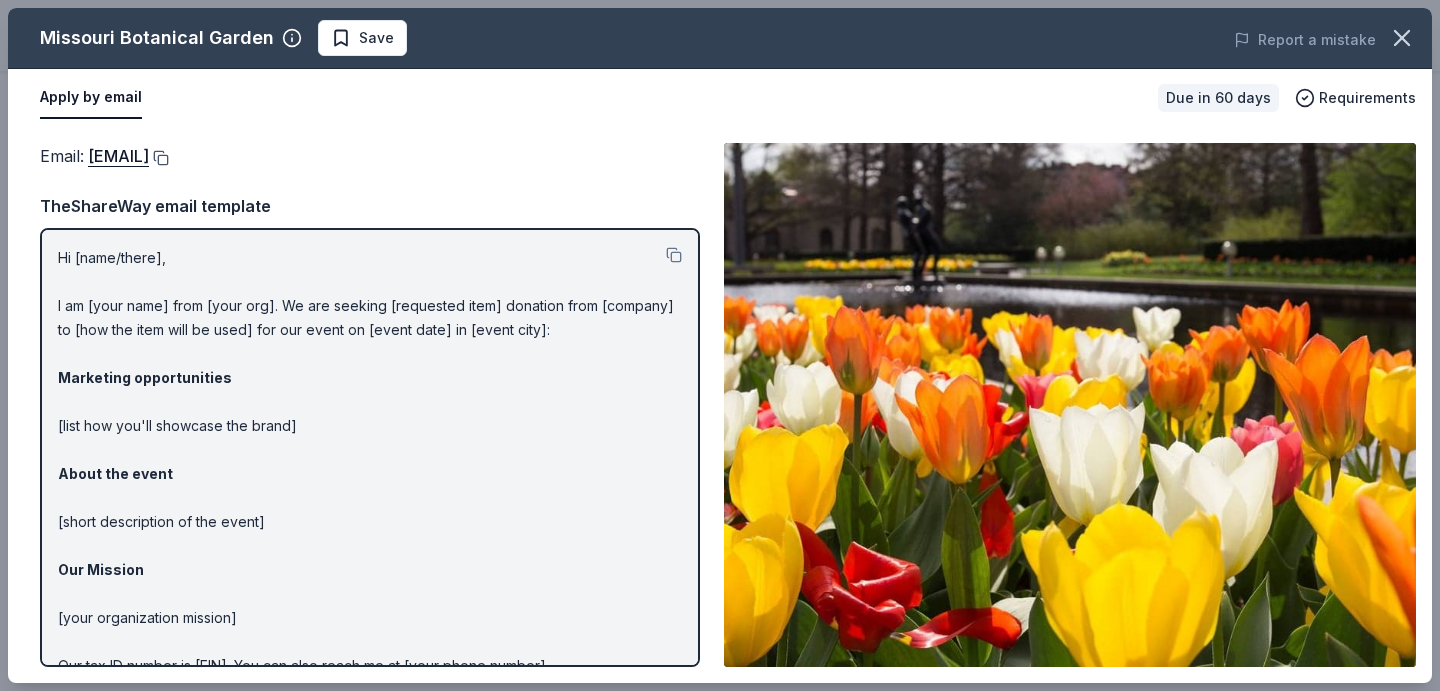click at bounding box center [159, 158] 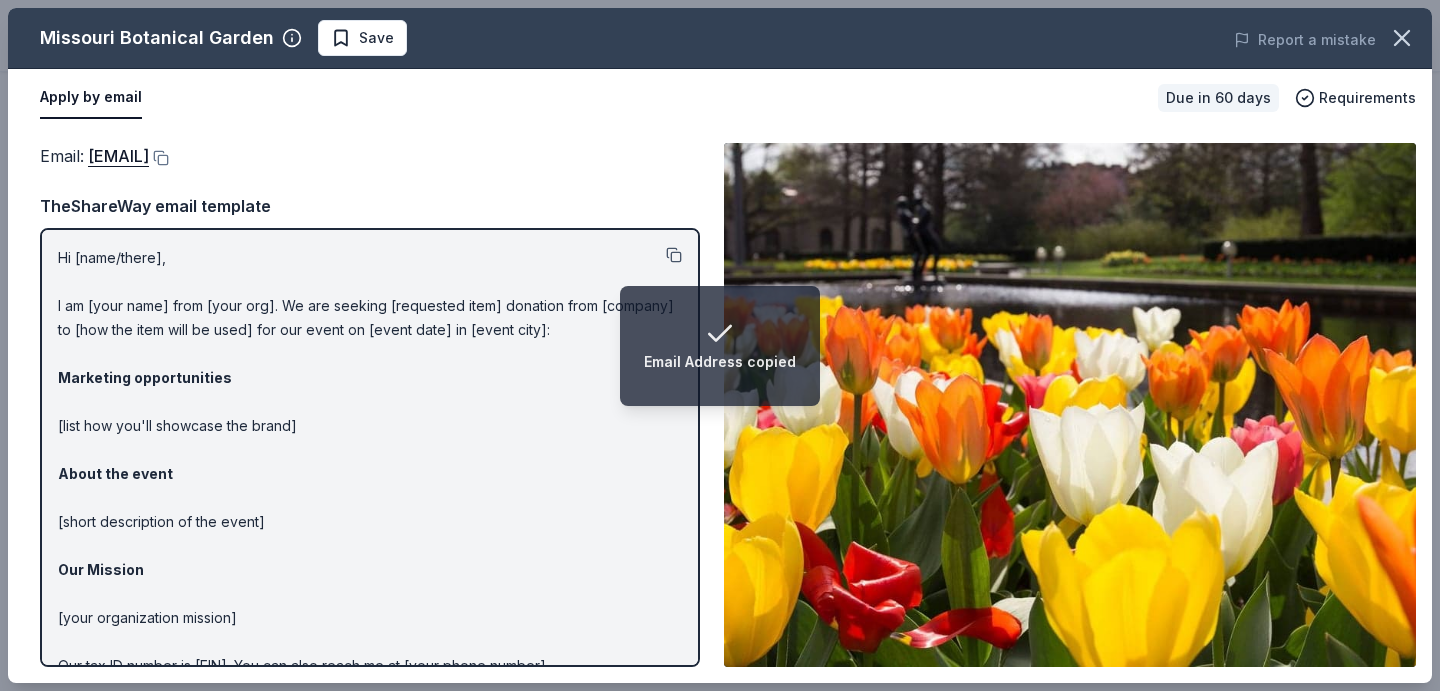 click at bounding box center [674, 255] 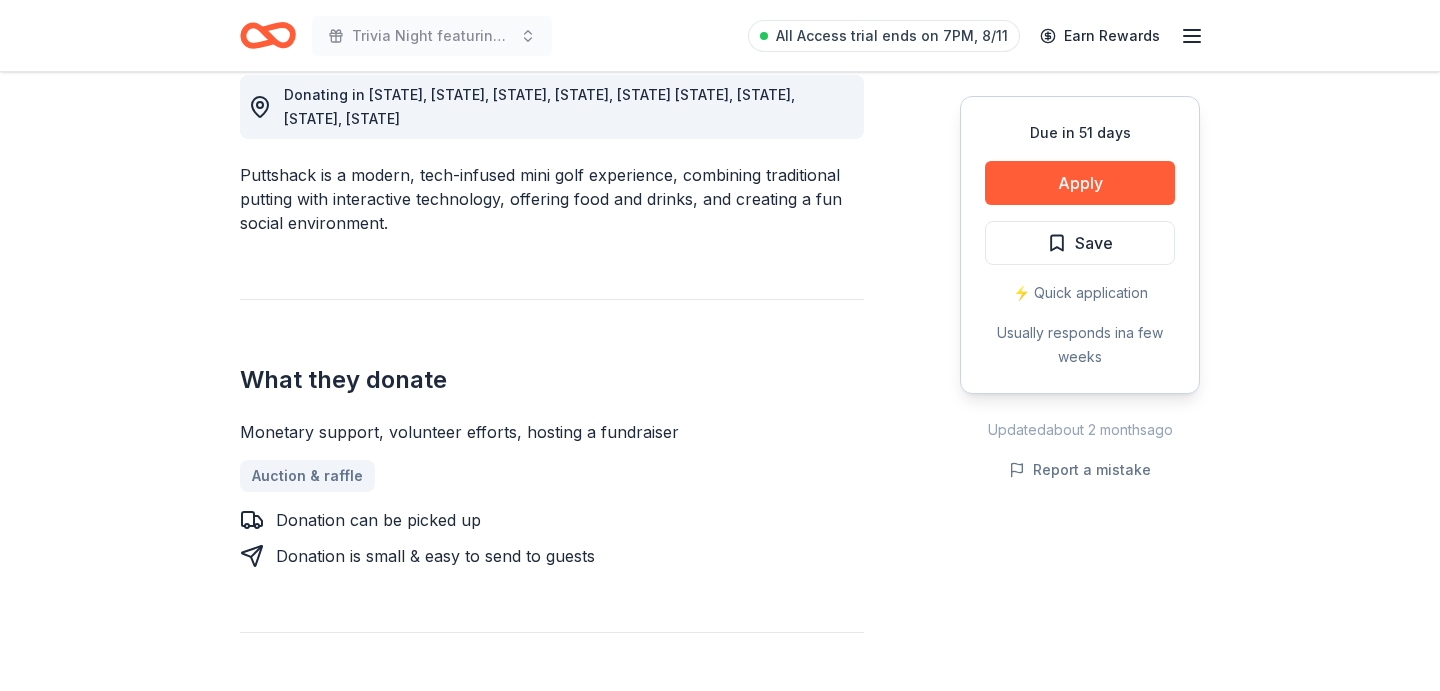 scroll, scrollTop: 574, scrollLeft: 0, axis: vertical 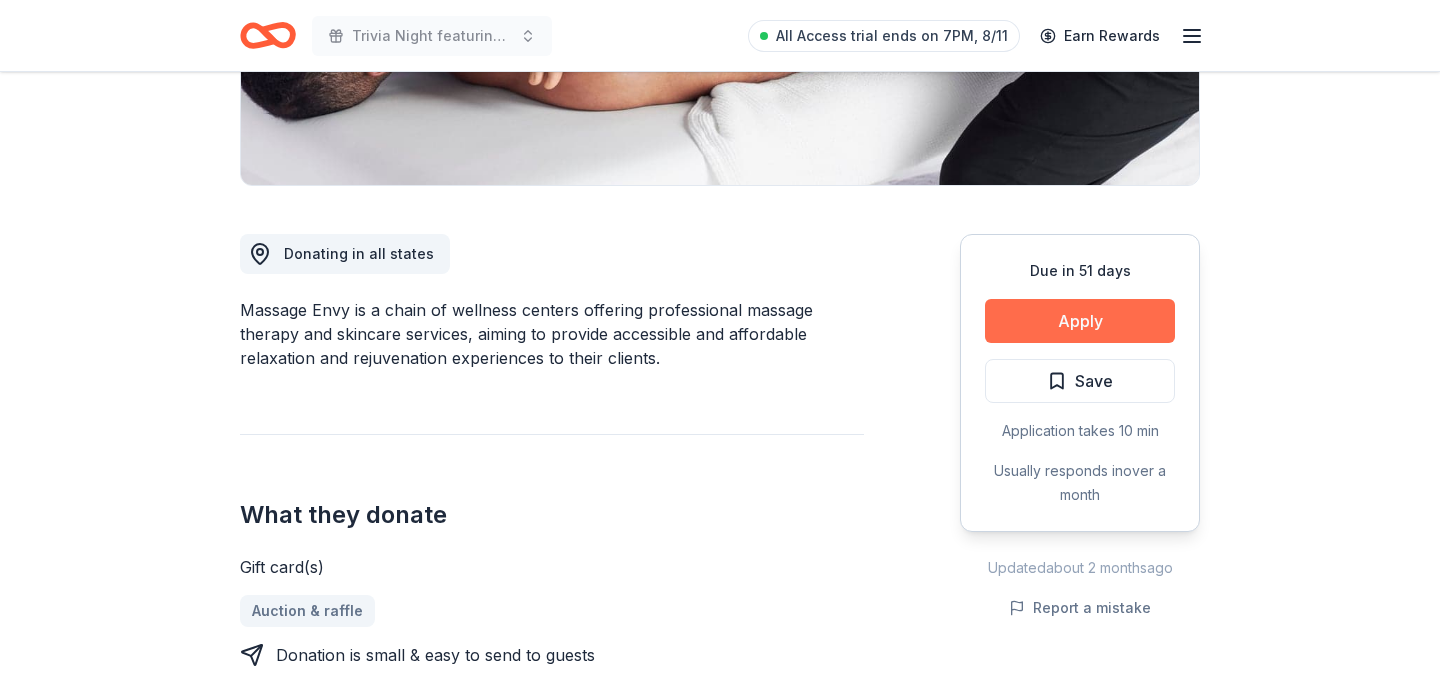 click on "Apply" at bounding box center [1080, 321] 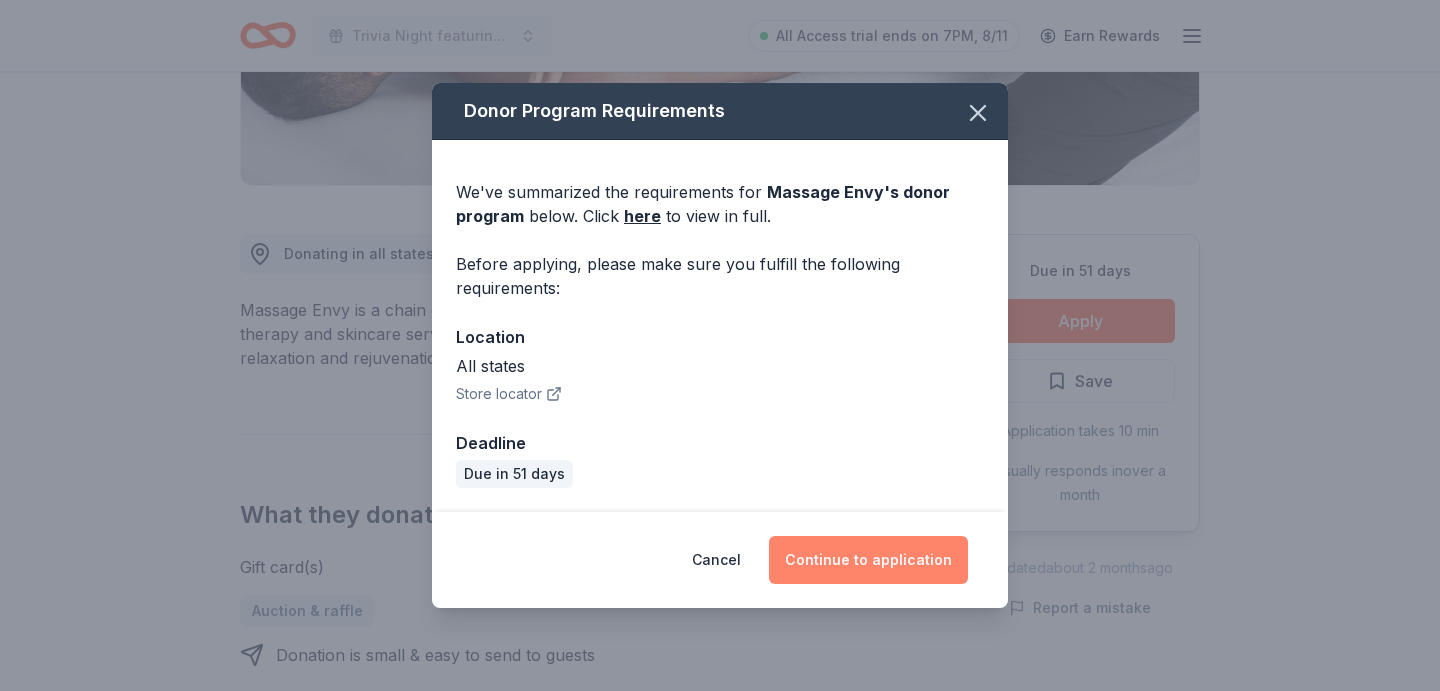 click on "Continue to application" at bounding box center (868, 560) 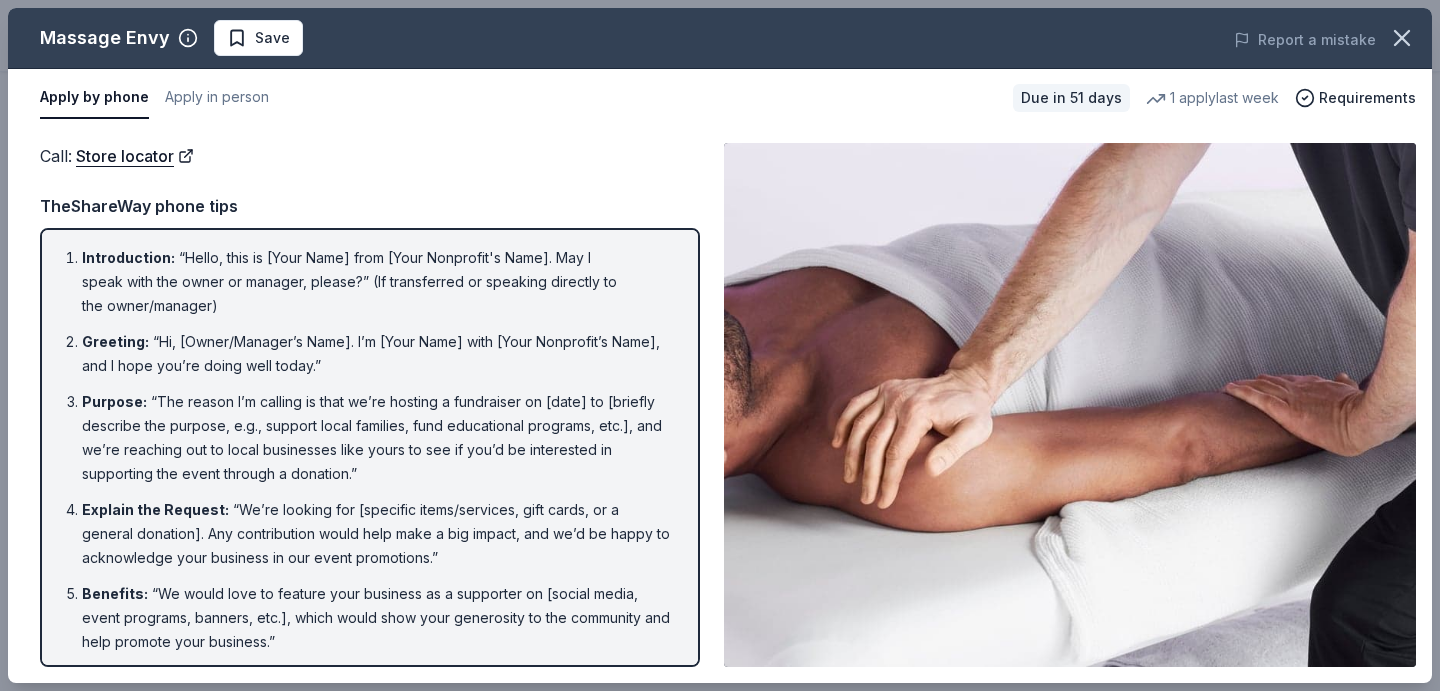 scroll, scrollTop: 0, scrollLeft: 0, axis: both 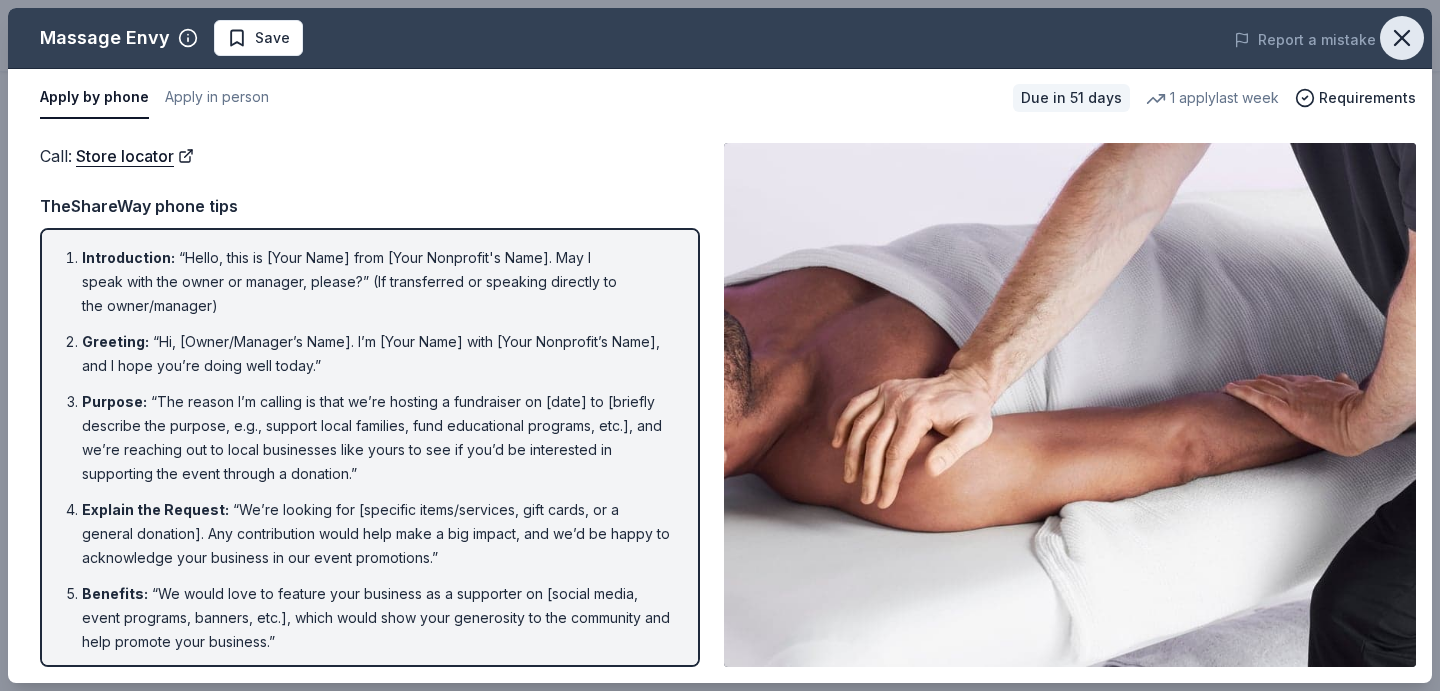 click 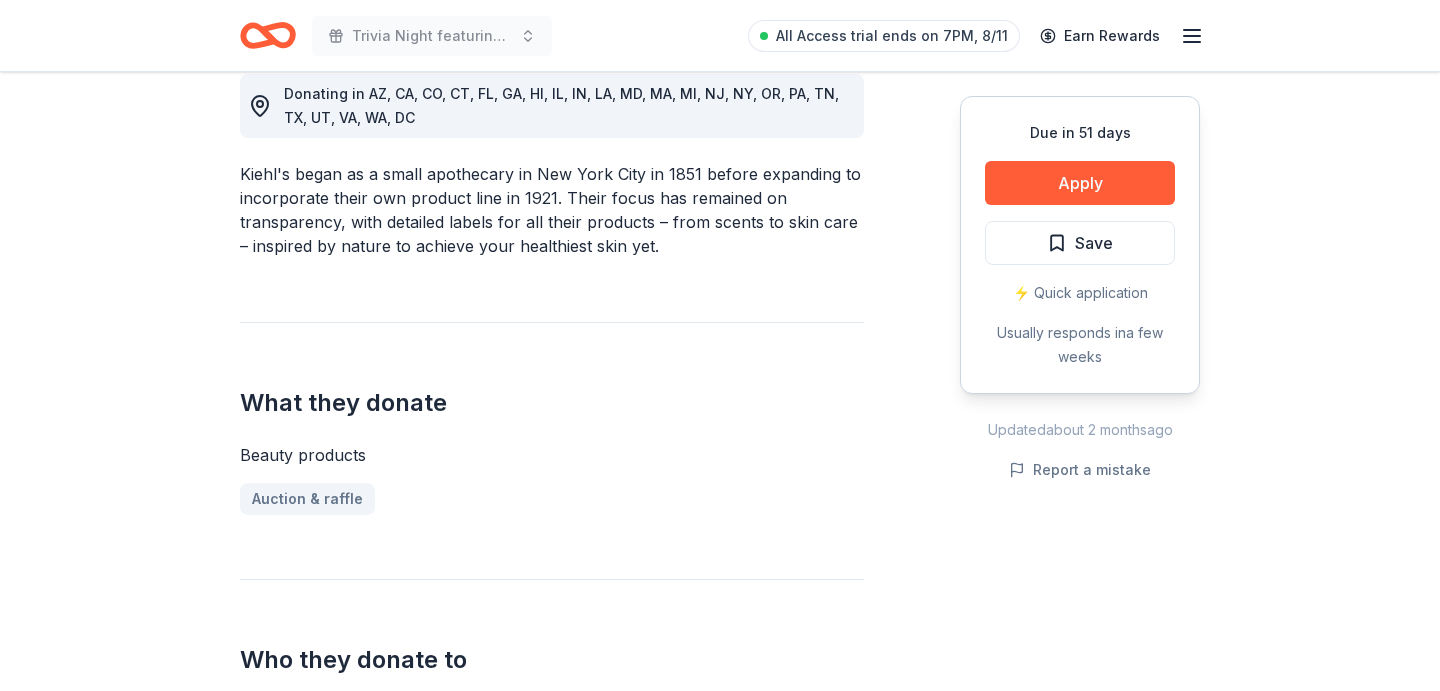 scroll, scrollTop: 590, scrollLeft: 0, axis: vertical 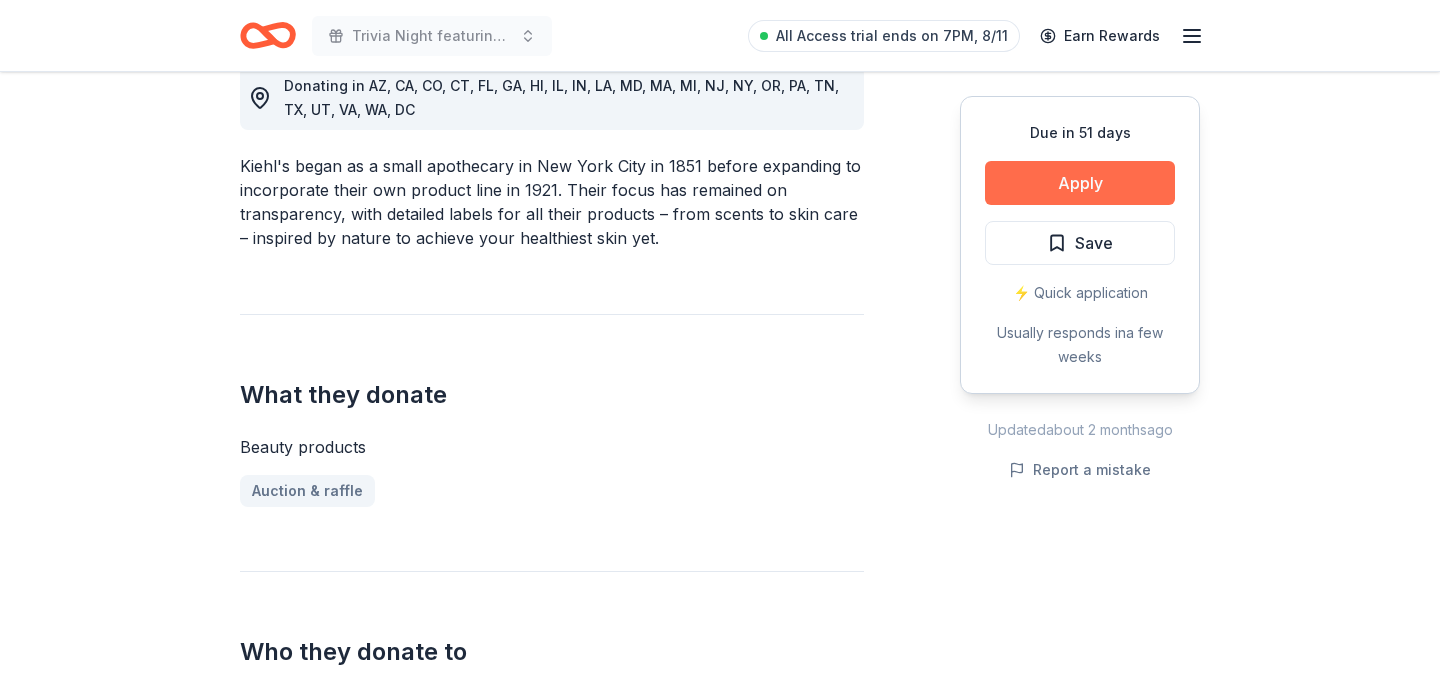 click on "Apply" at bounding box center (1080, 183) 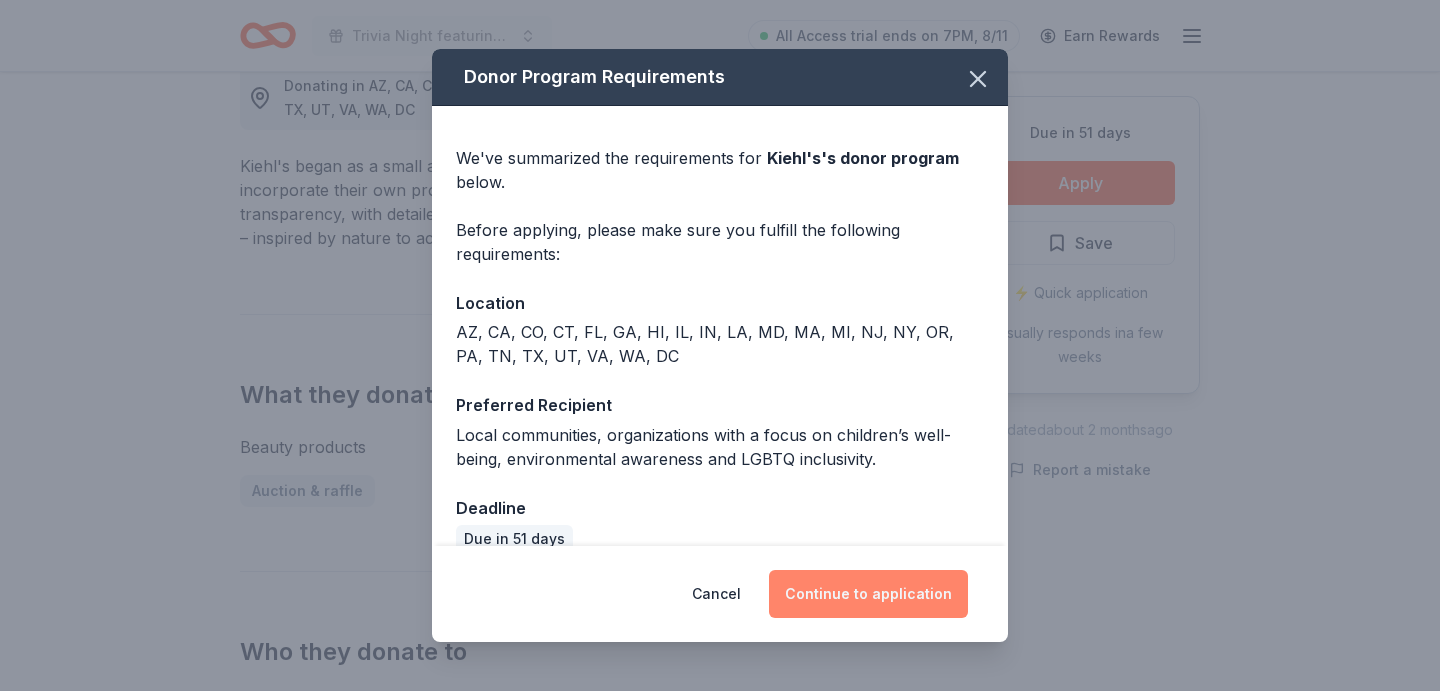 click on "Continue to application" at bounding box center (868, 594) 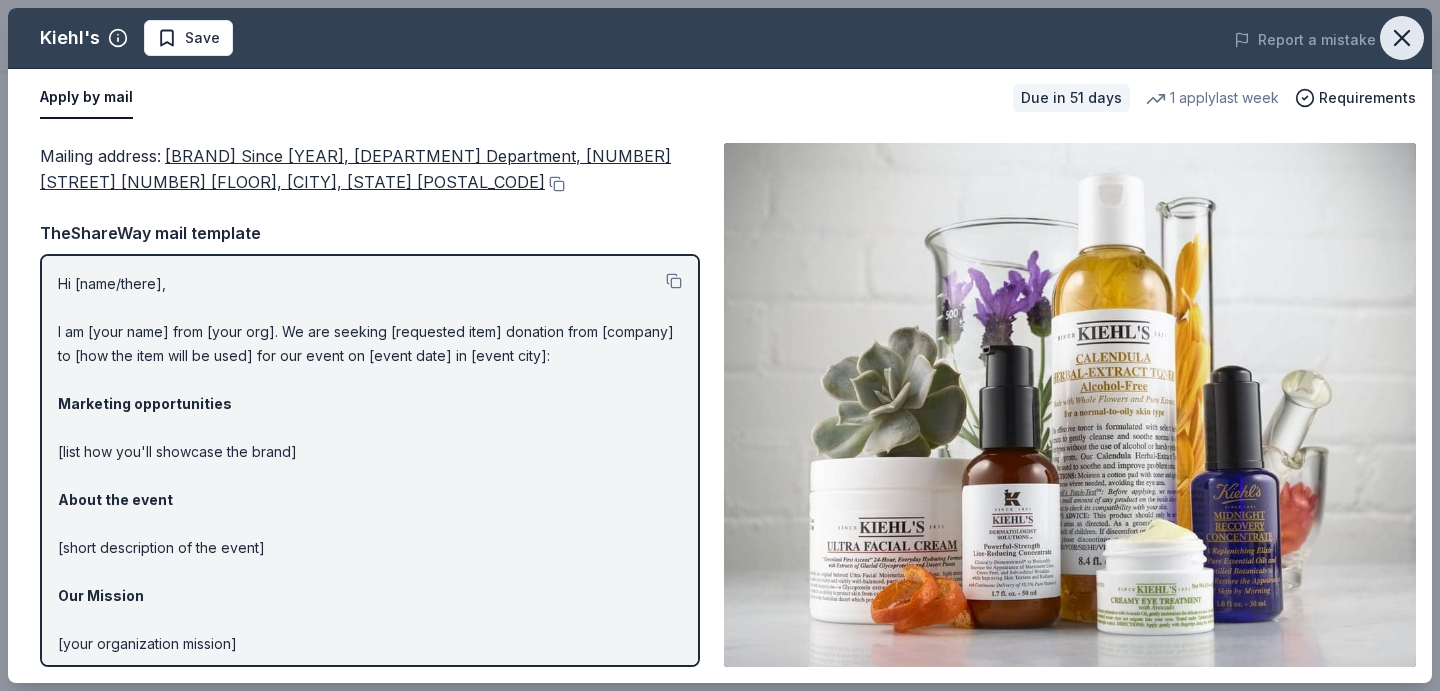 click 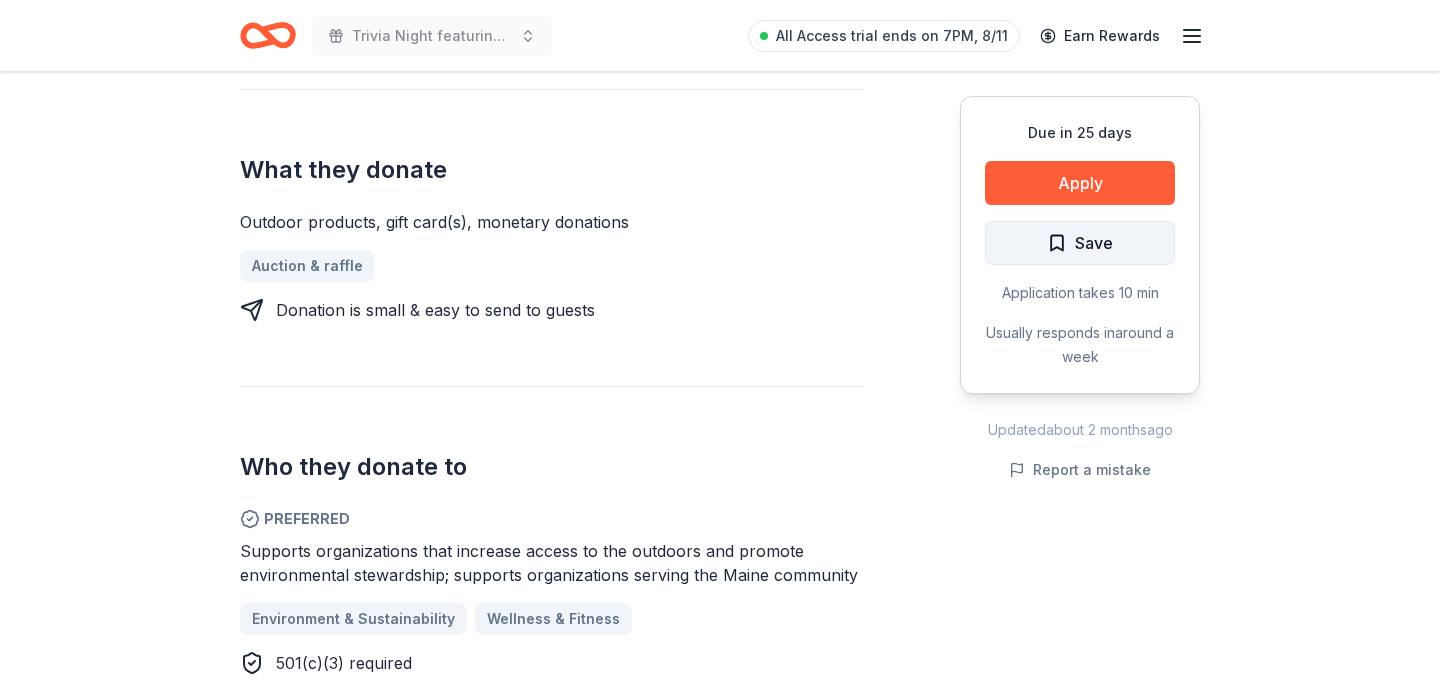 scroll, scrollTop: 795, scrollLeft: 0, axis: vertical 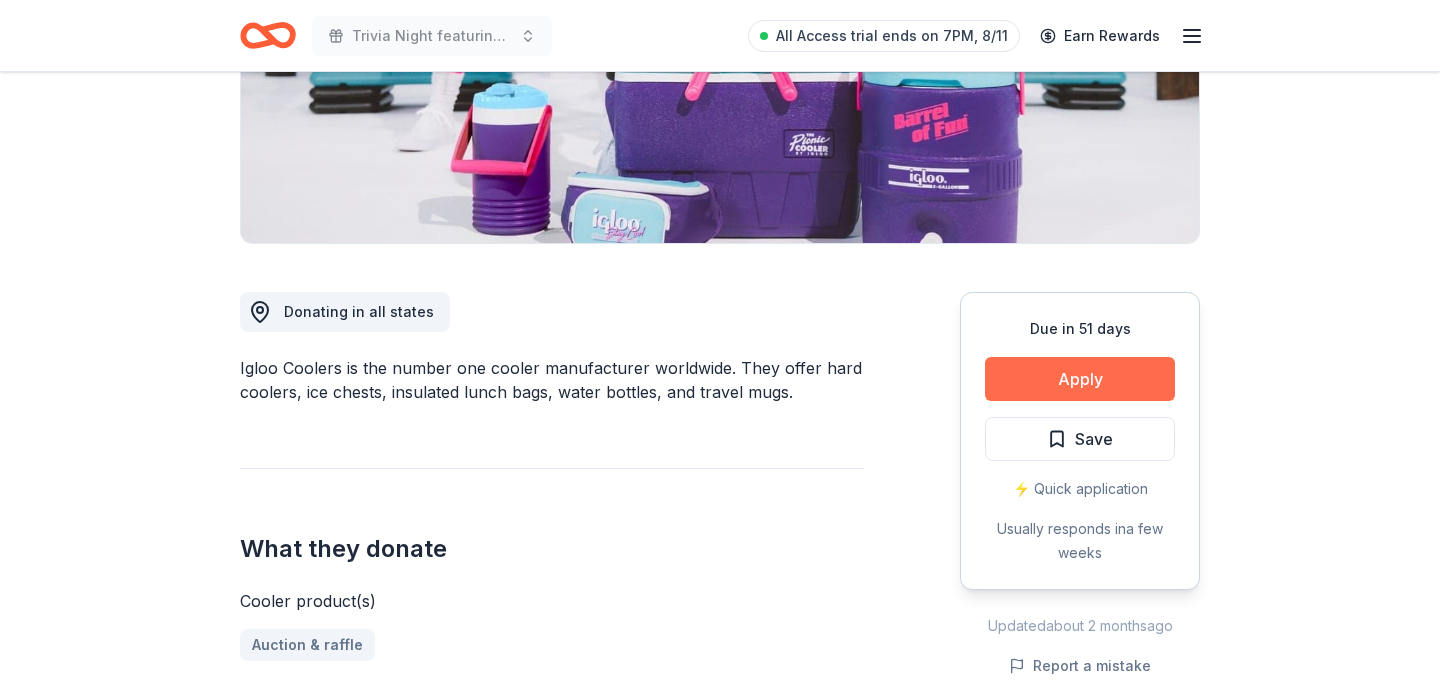 click on "Apply" at bounding box center [1080, 379] 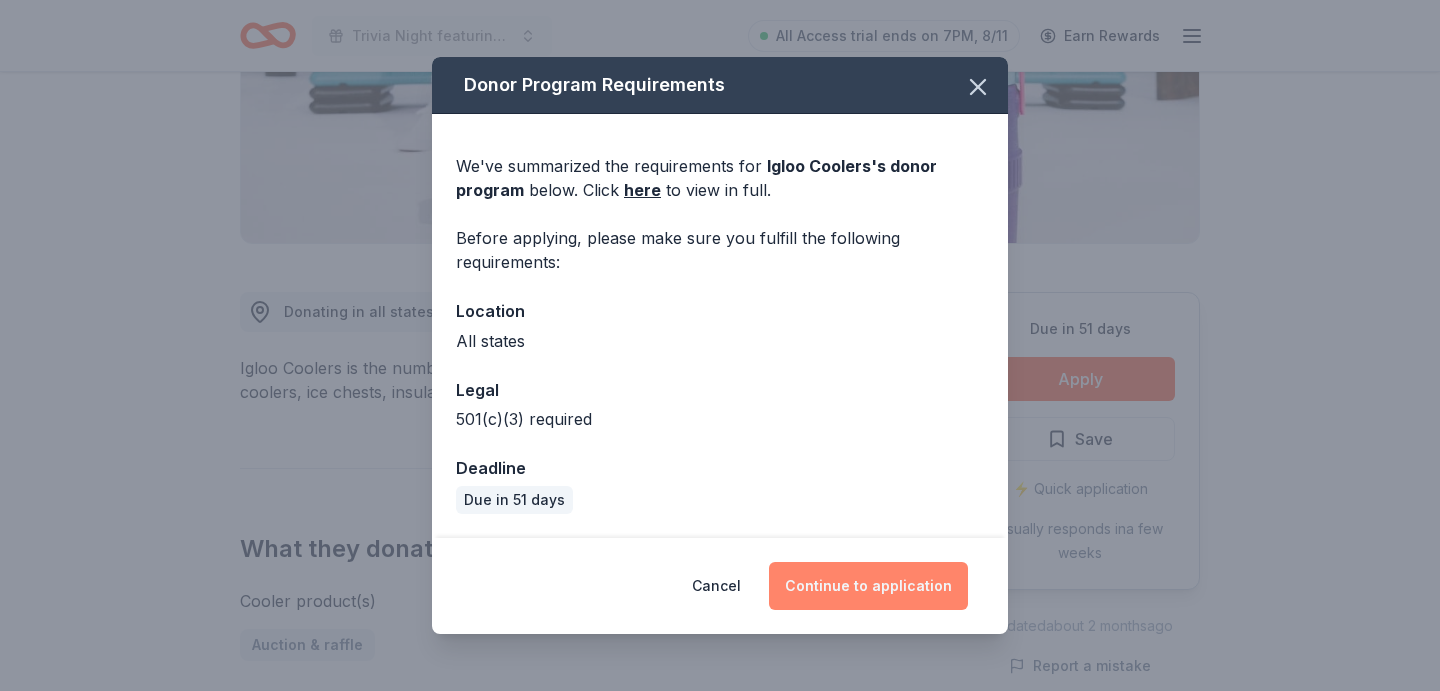 click on "Continue to application" at bounding box center (868, 586) 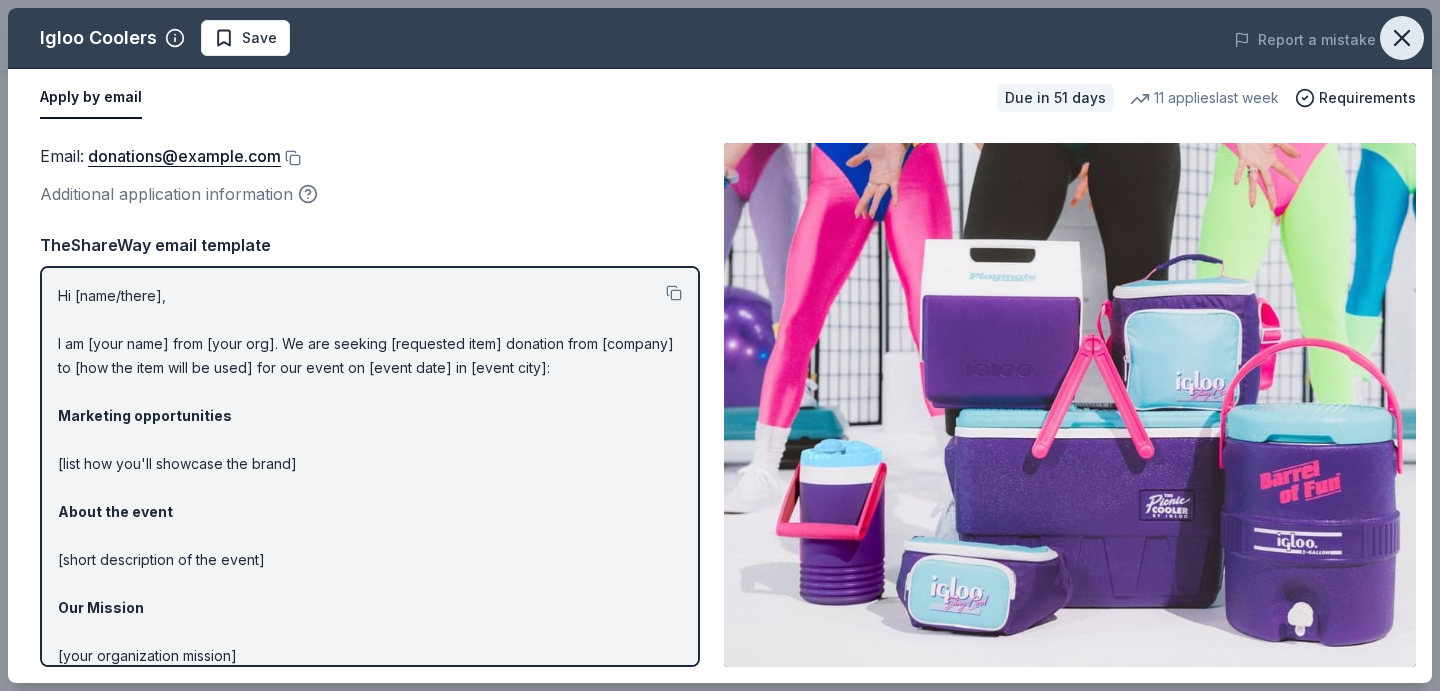 click 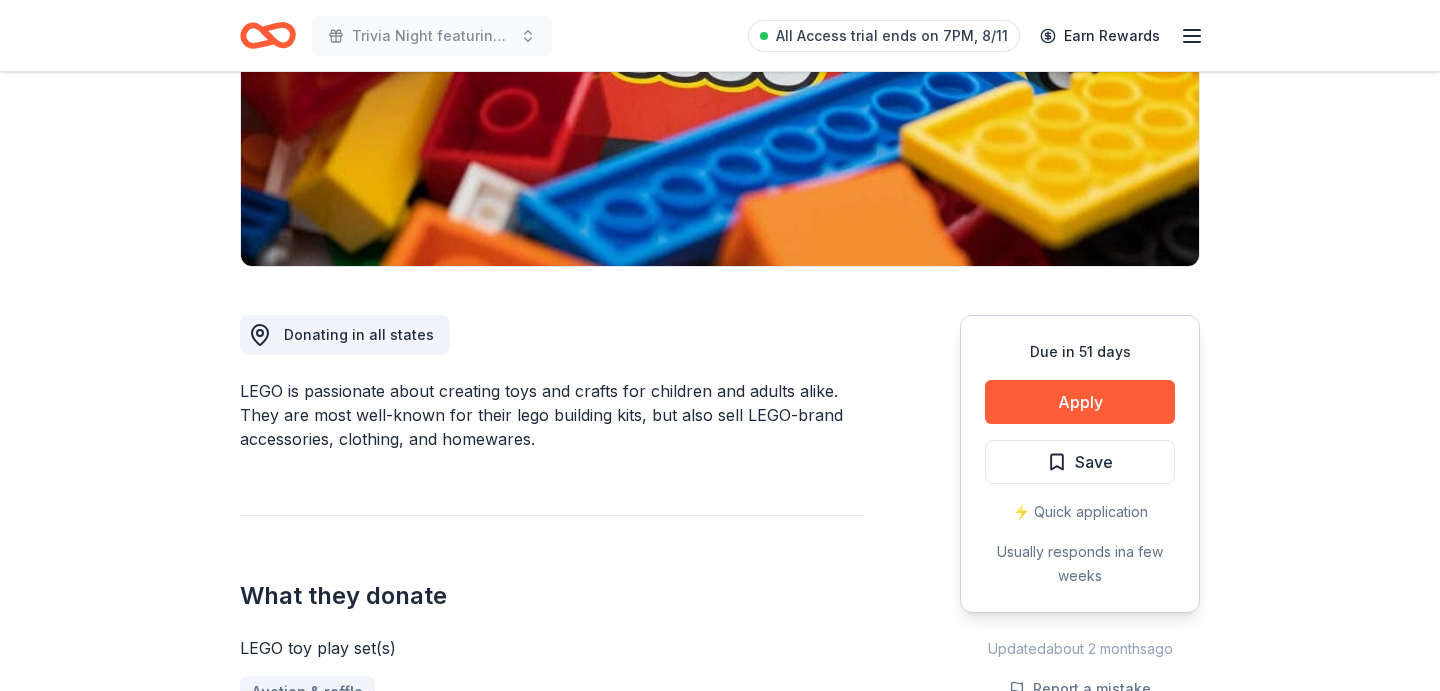 scroll, scrollTop: 452, scrollLeft: 0, axis: vertical 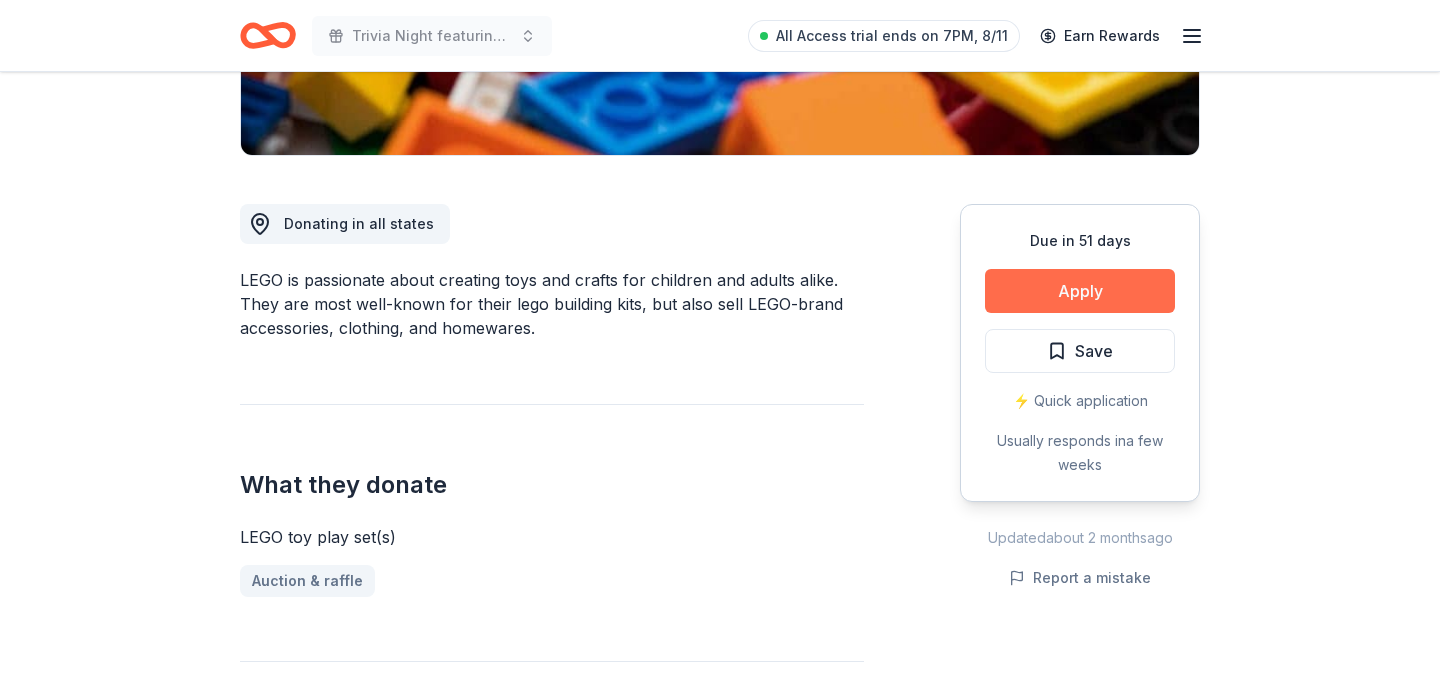 click on "Apply" at bounding box center (1080, 291) 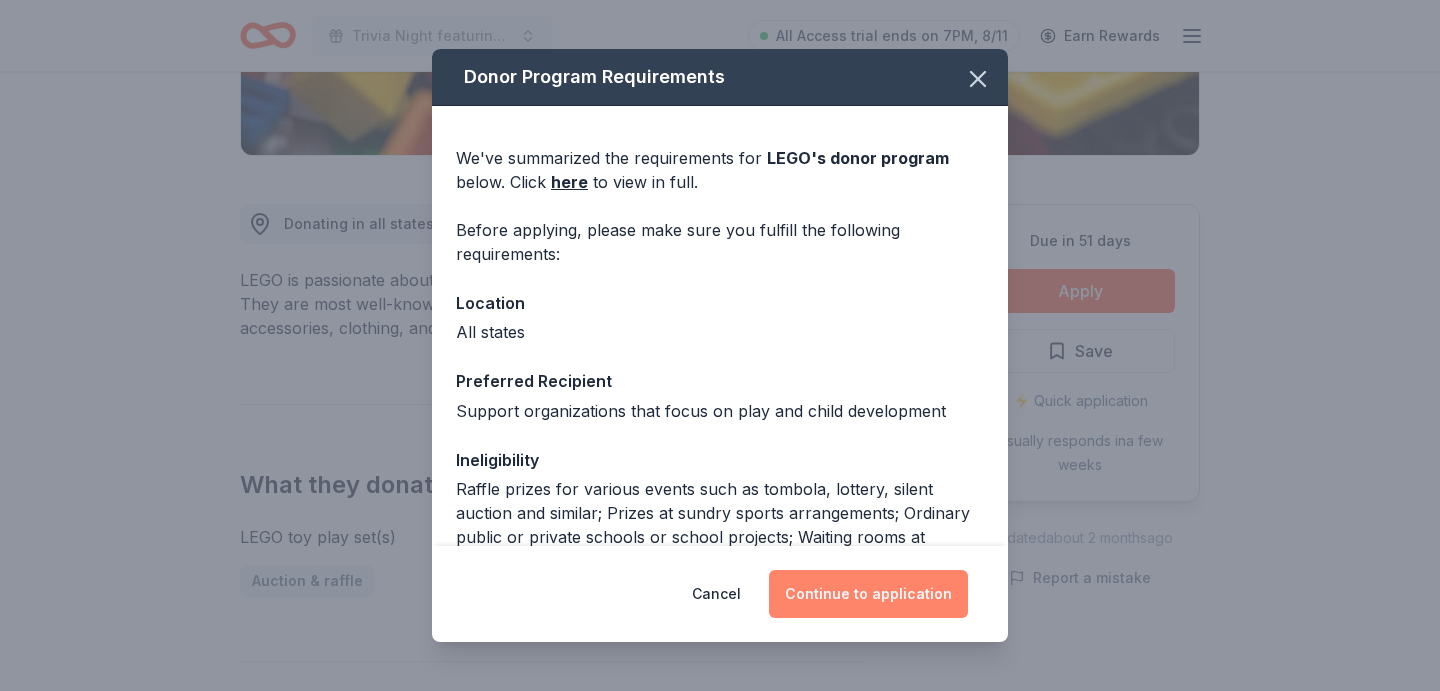 click on "Continue to application" at bounding box center (868, 594) 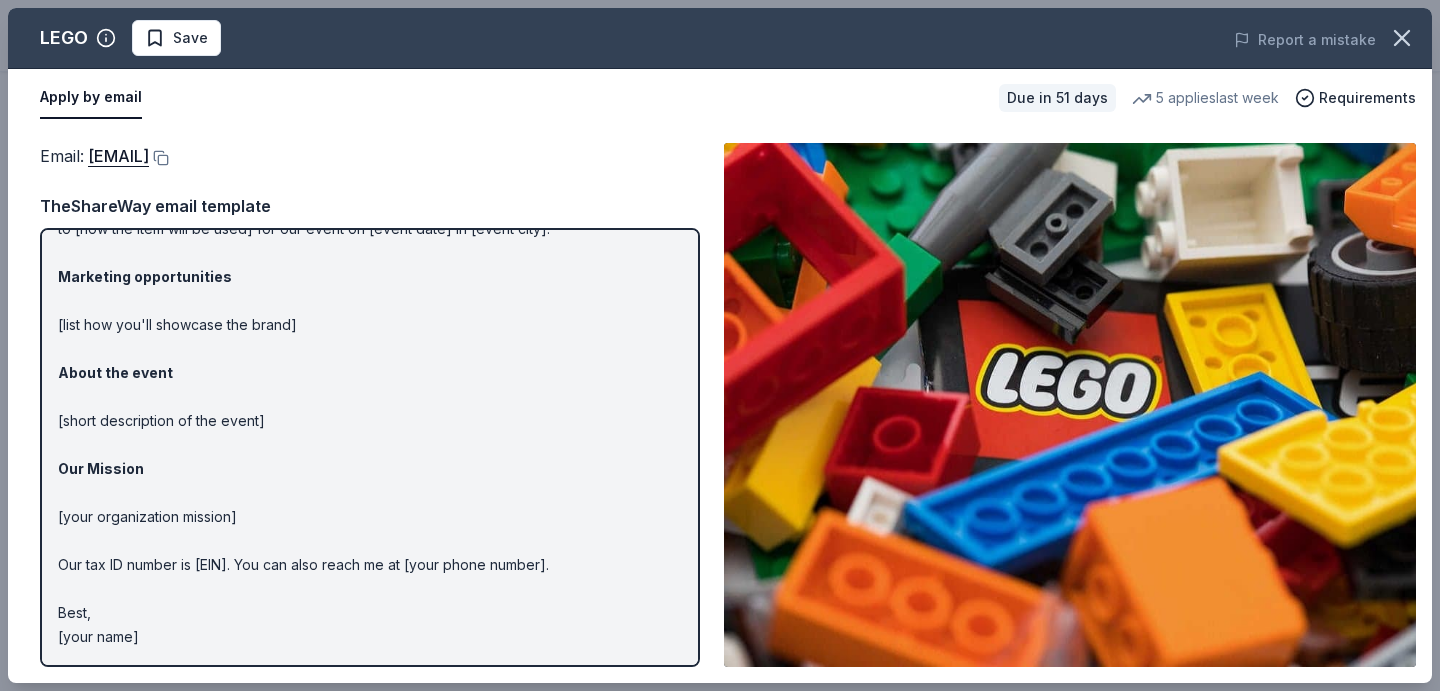 scroll, scrollTop: 100, scrollLeft: 0, axis: vertical 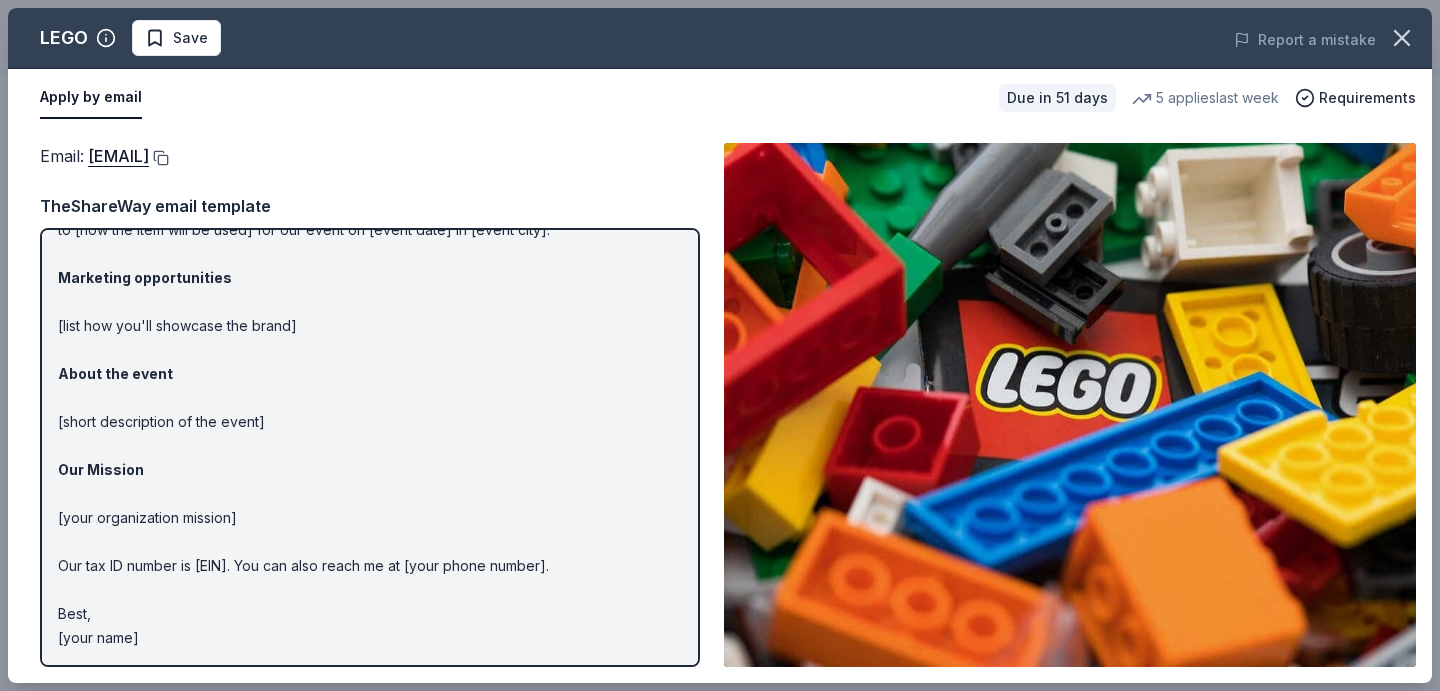 click at bounding box center [159, 158] 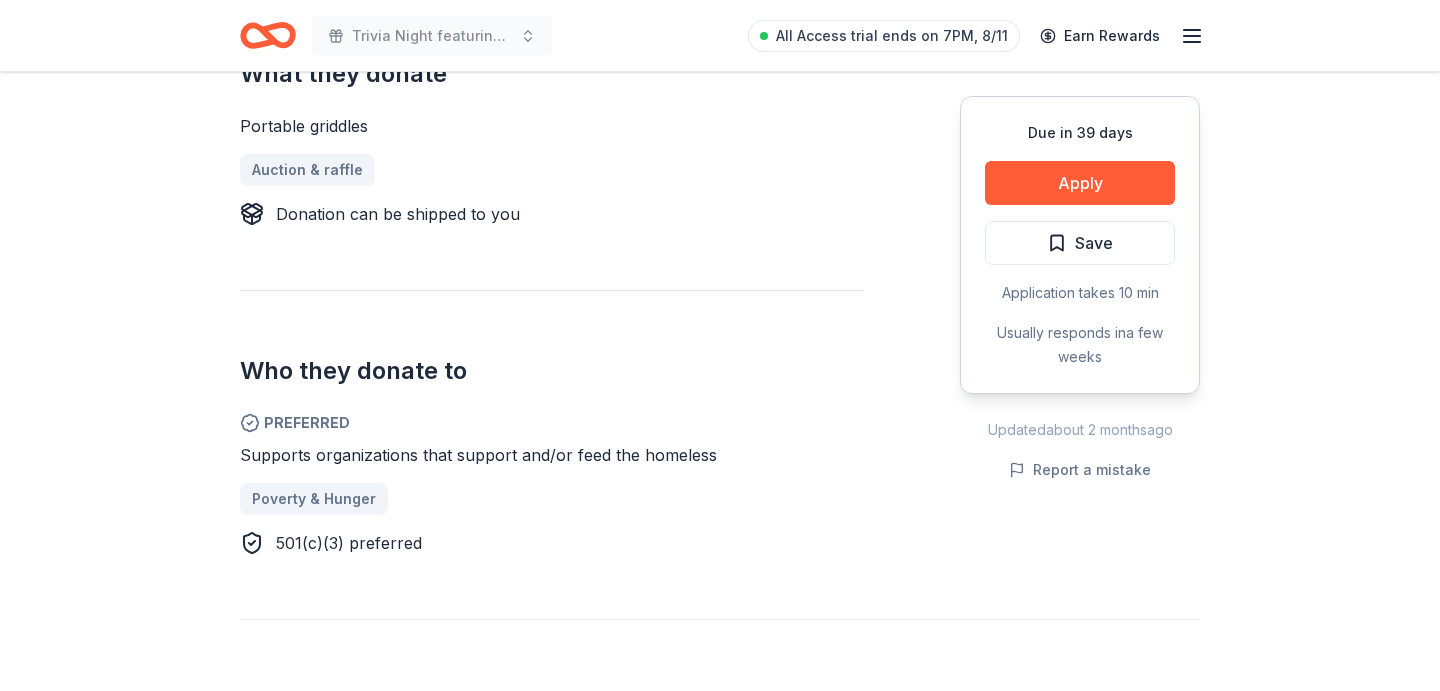 scroll, scrollTop: 866, scrollLeft: 0, axis: vertical 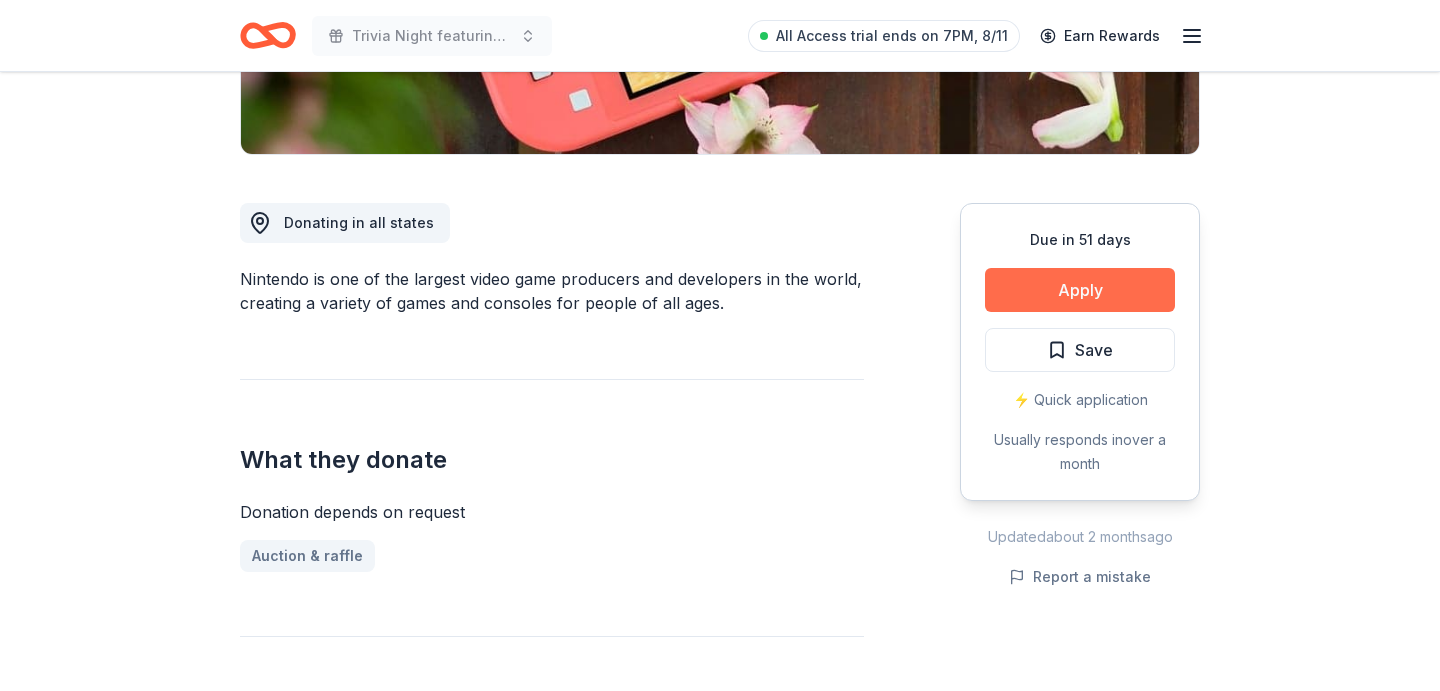 click on "Apply" at bounding box center (1080, 290) 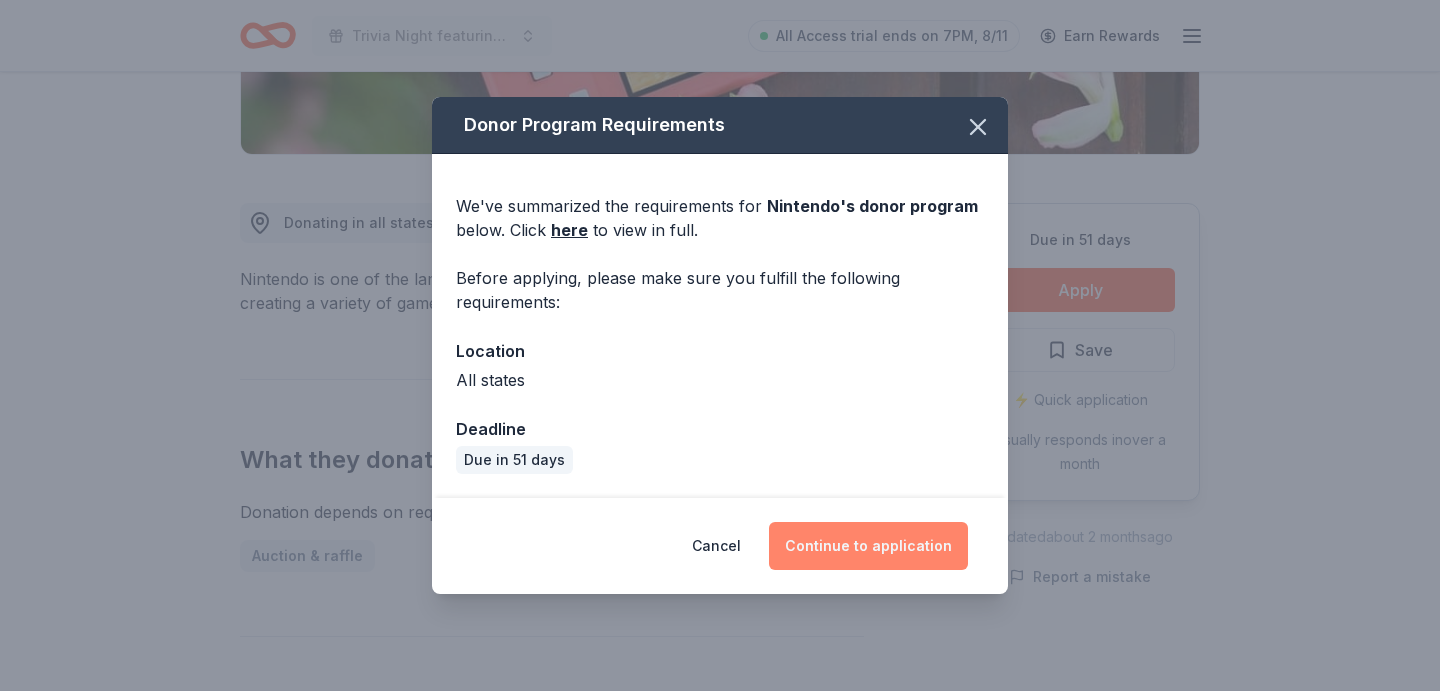 click on "Continue to application" at bounding box center [868, 546] 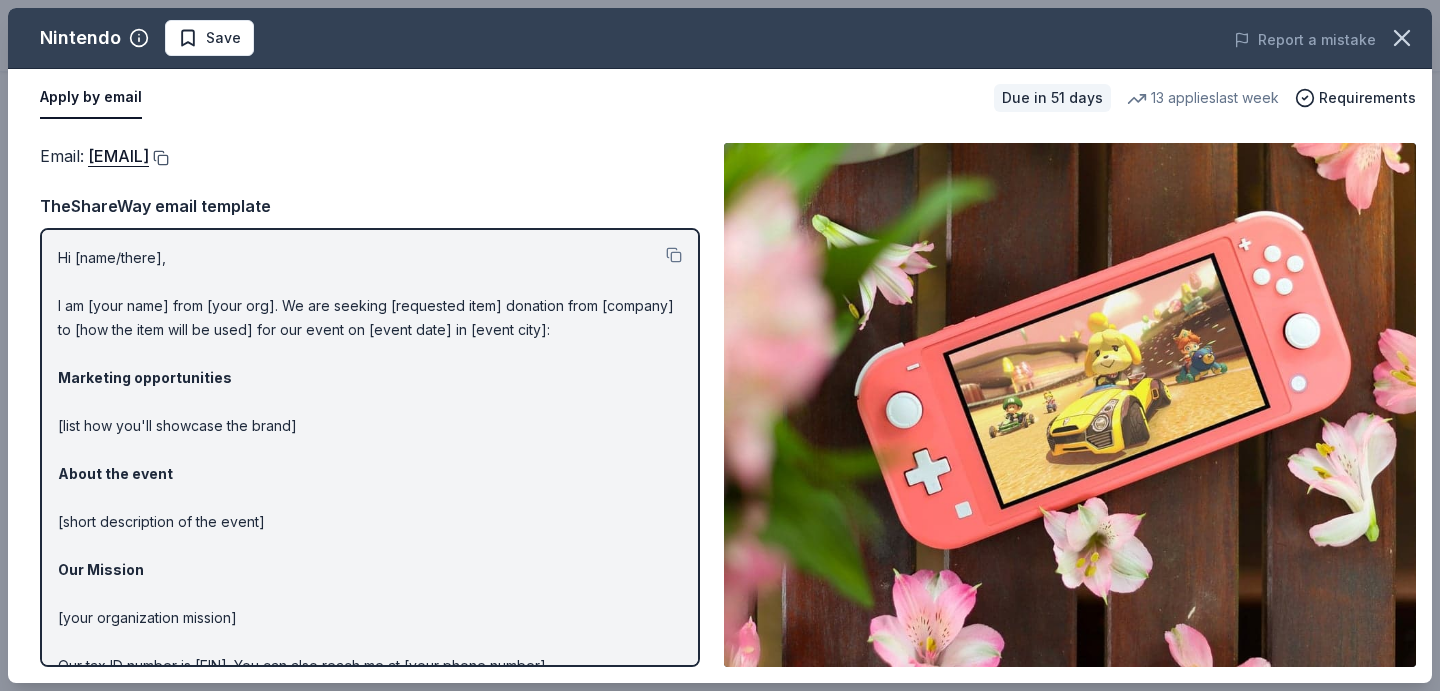 click at bounding box center (159, 158) 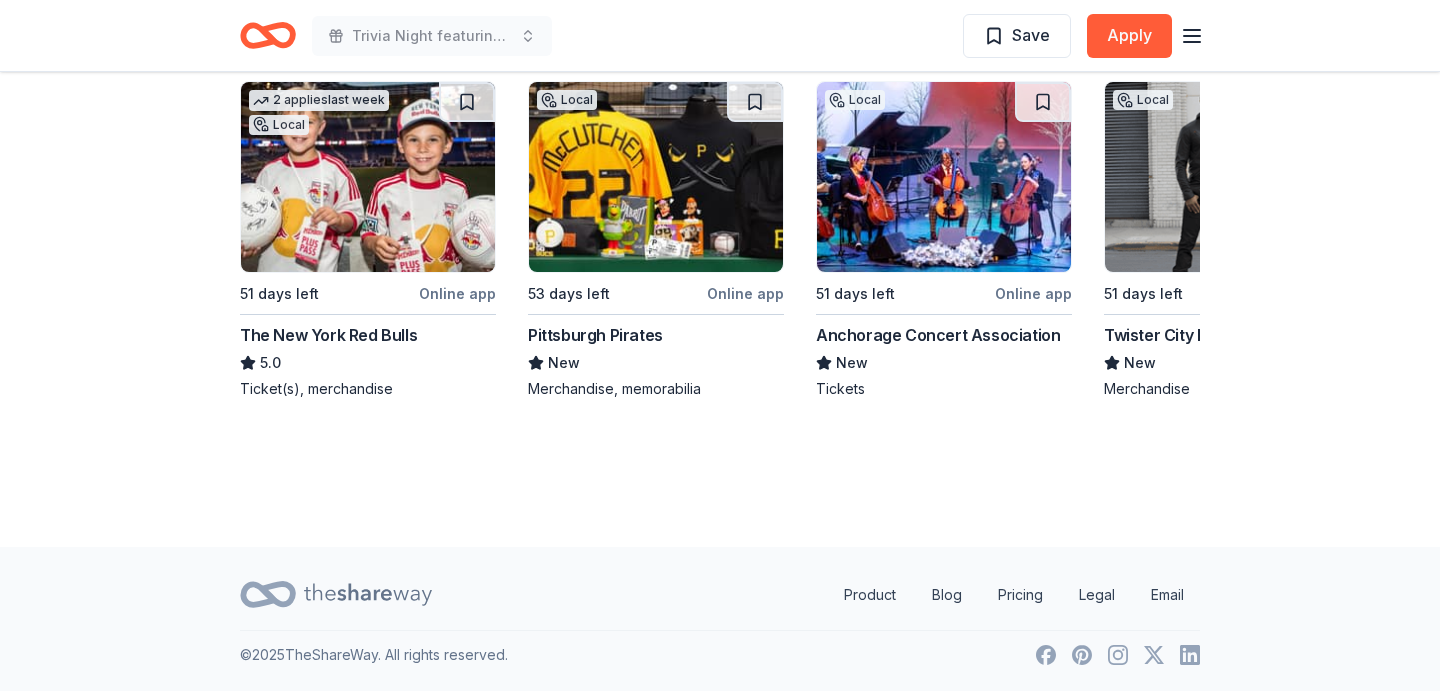 scroll, scrollTop: 2858, scrollLeft: 0, axis: vertical 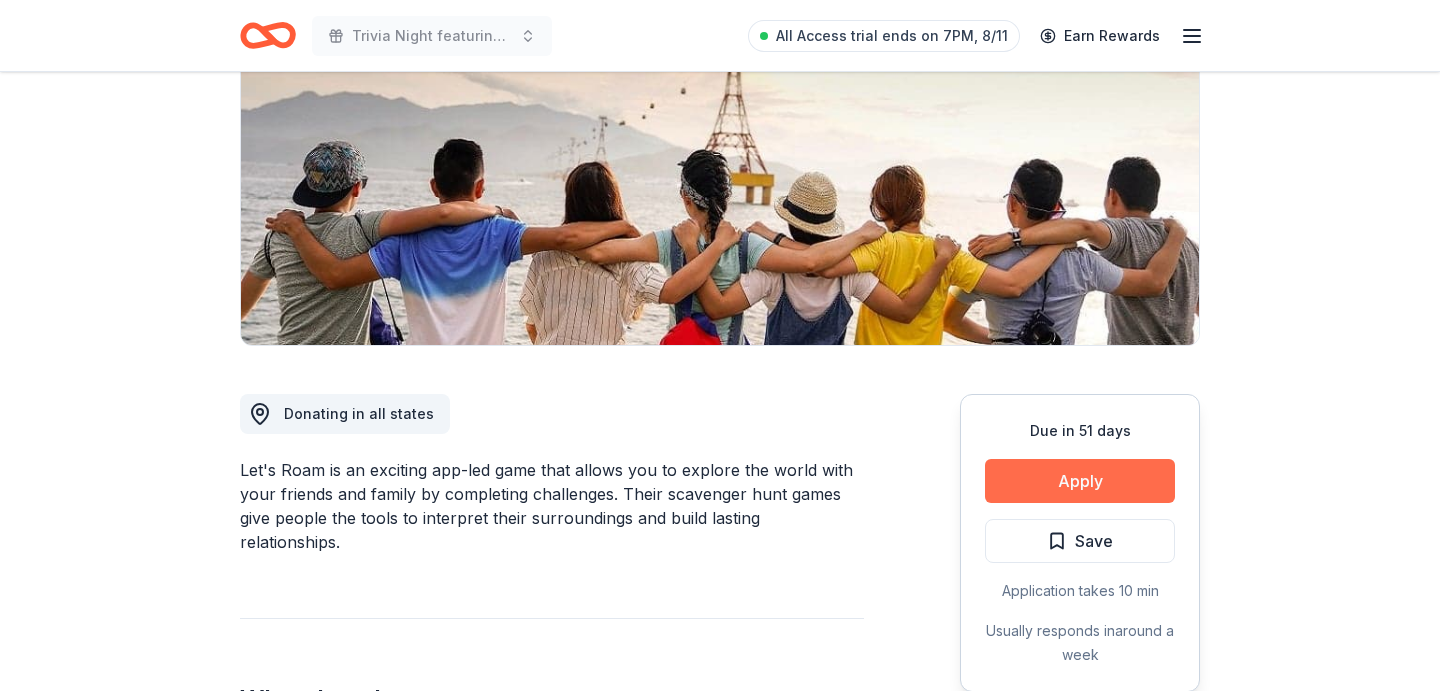 click on "Apply" at bounding box center (1080, 481) 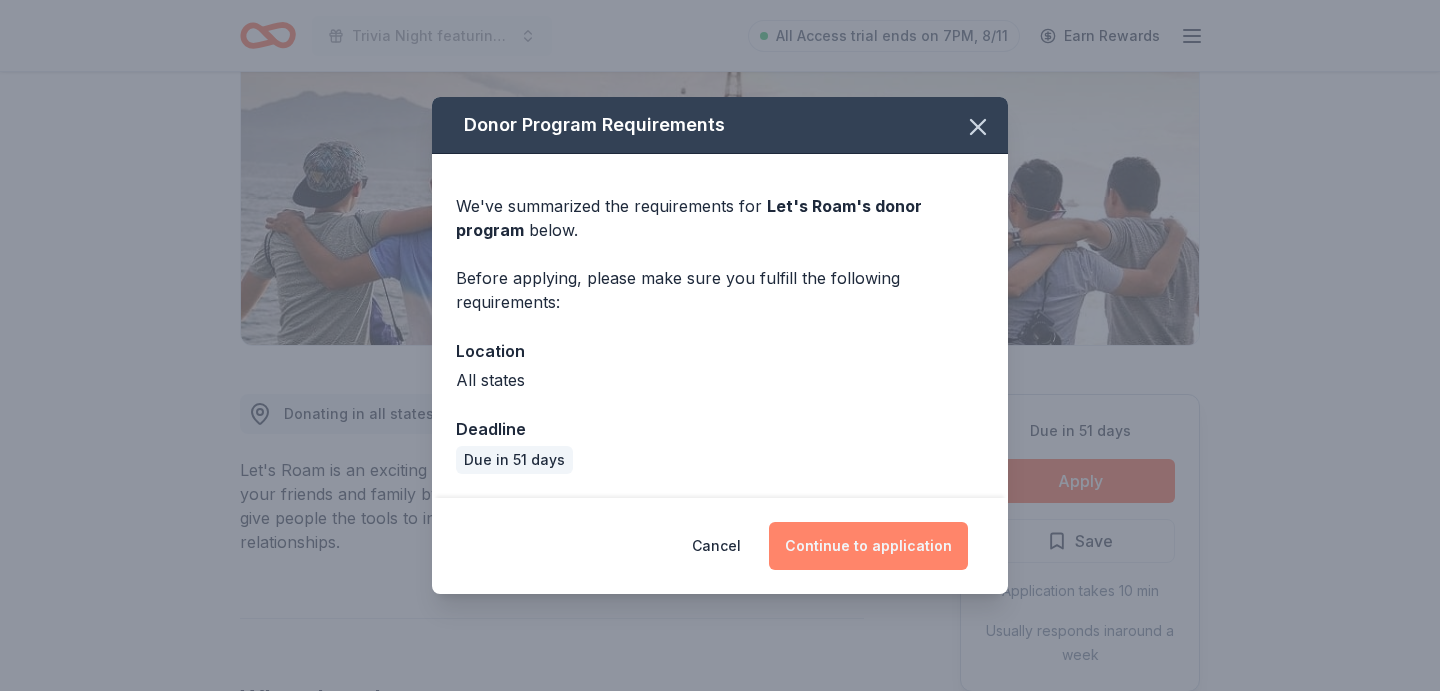 click on "Continue to application" at bounding box center (868, 546) 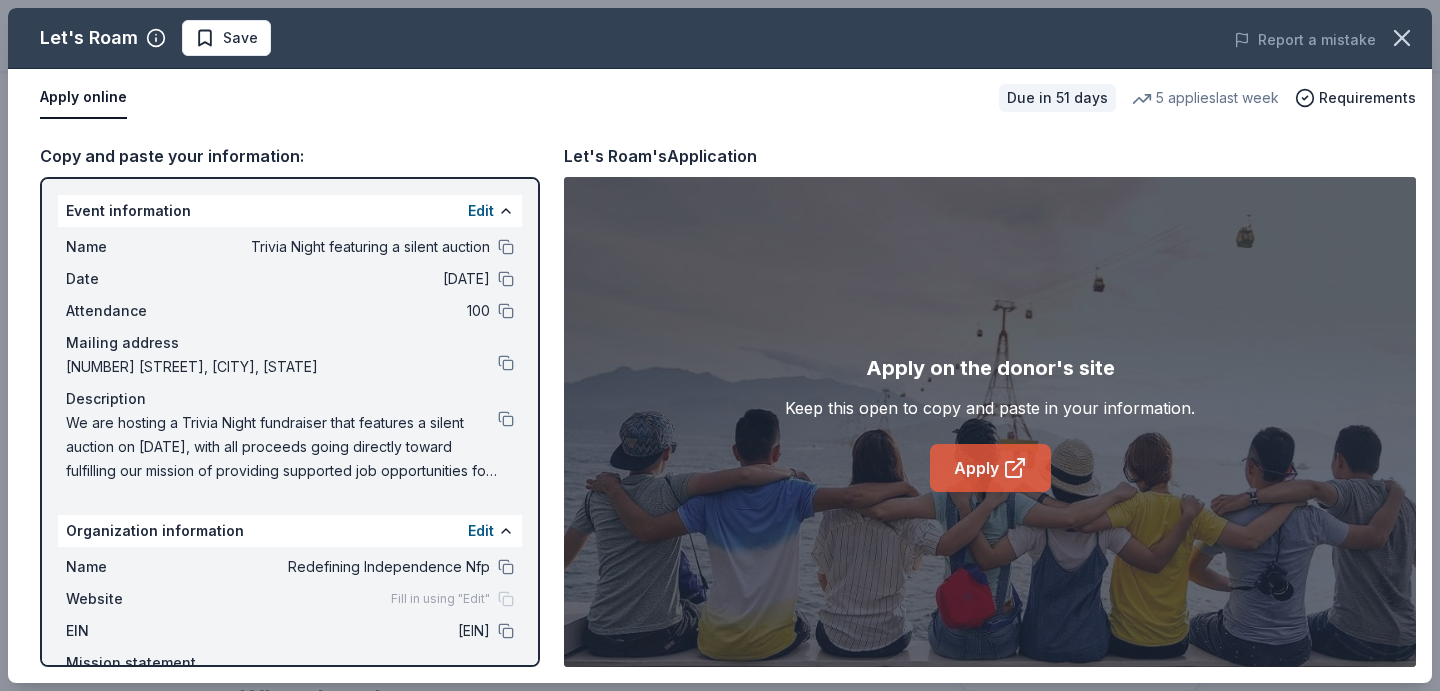 click on "Apply" at bounding box center (990, 468) 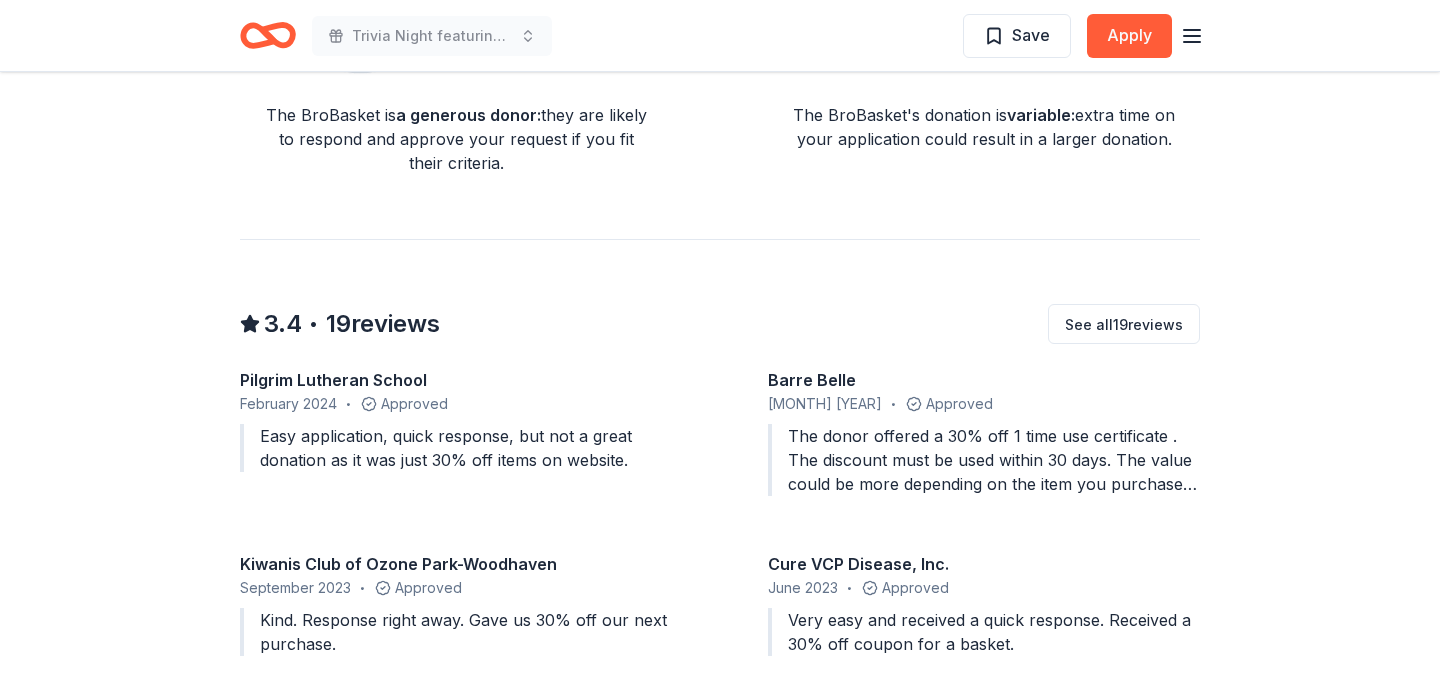 scroll, scrollTop: 1648, scrollLeft: 0, axis: vertical 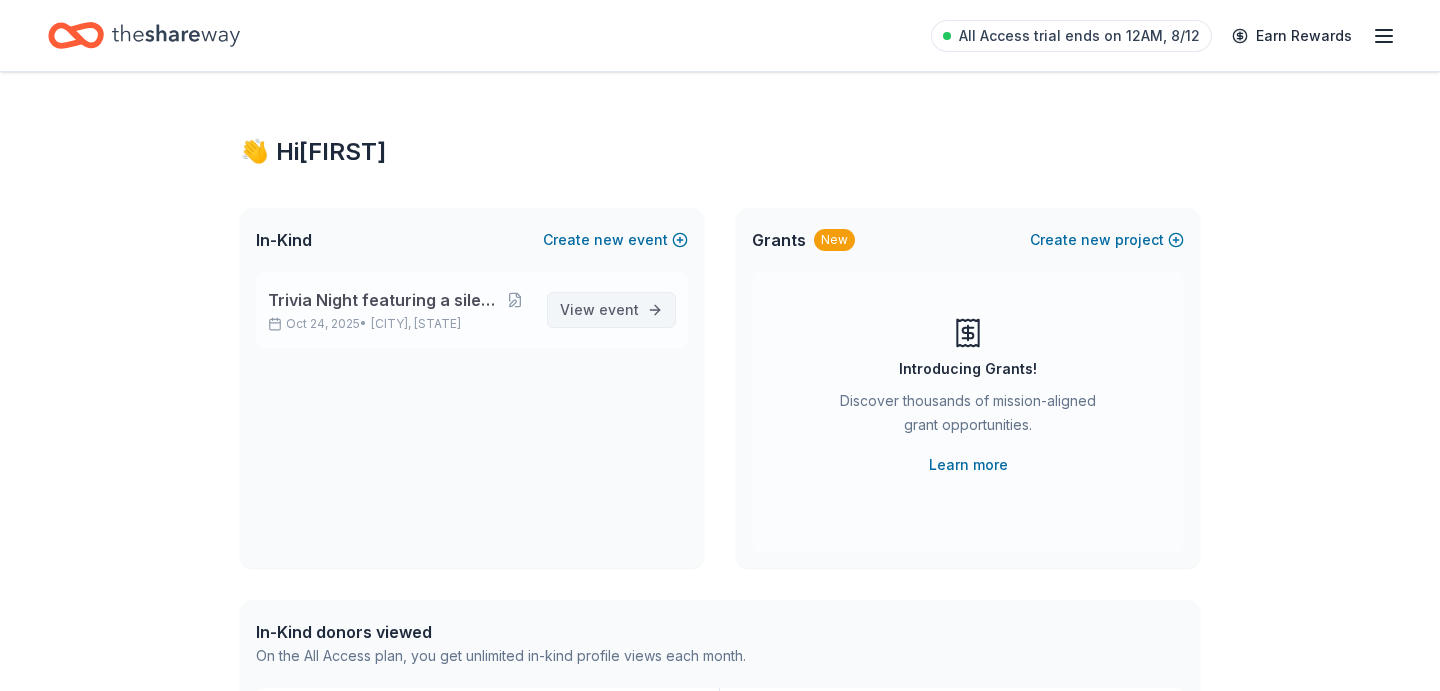 click on "View   event" at bounding box center [599, 310] 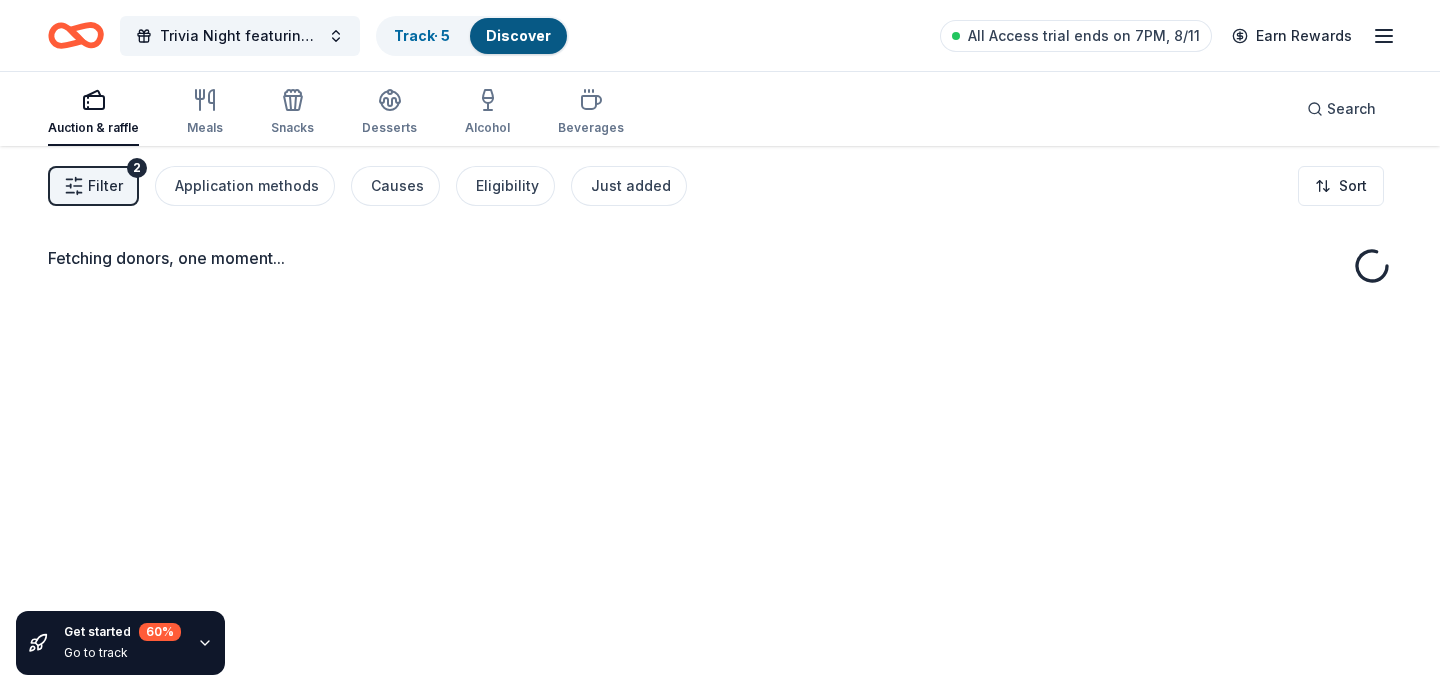 scroll, scrollTop: 0, scrollLeft: 0, axis: both 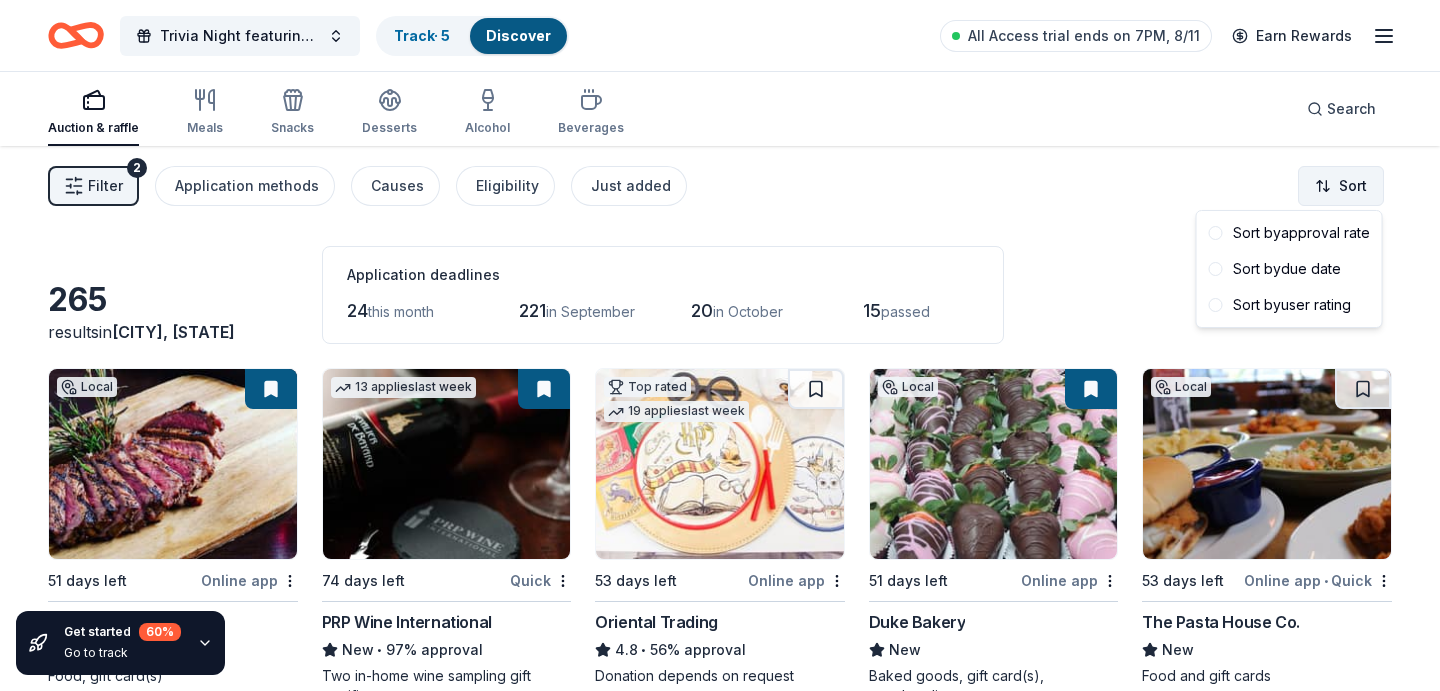 click on "Trivia Night featuring a silent auction Track  · 5 Discover All Access trial ends on 7PM, 8/11 Earn Rewards Auction & raffle Meals Snacks Desserts Alcohol Beverages Search Filter 2 Application methods Causes Eligibility Just added Sort Get started 60 % Go to track 265 results  in  Glen Carbon, [STATE] Application deadlines 24  this month 221  in September 20  in October 15  passed Local 51 days left Online app 1818 Chophouse New Food, gift card(s) 13   applies  last week 74 days left Quick PRP Wine International New • 97% approval Two in-home wine sampling gift certificates Top rated 19   applies  last week 53 days left Online app Oriental Trading 4.8 • 56% approval Donation depends on request Local 51 days left Online app Duke Bakery New Baked goods, gift card(s), merchandise Local 53 days left Online app • Quick The Pasta House Co. New Food and gift cards Top rated 51 days left Online app • Quick Dewey's Pizza 5.0 • 74% approval Pizza and salad, gift card(s) Top rated 7   applies  last week Online app" at bounding box center [720, 345] 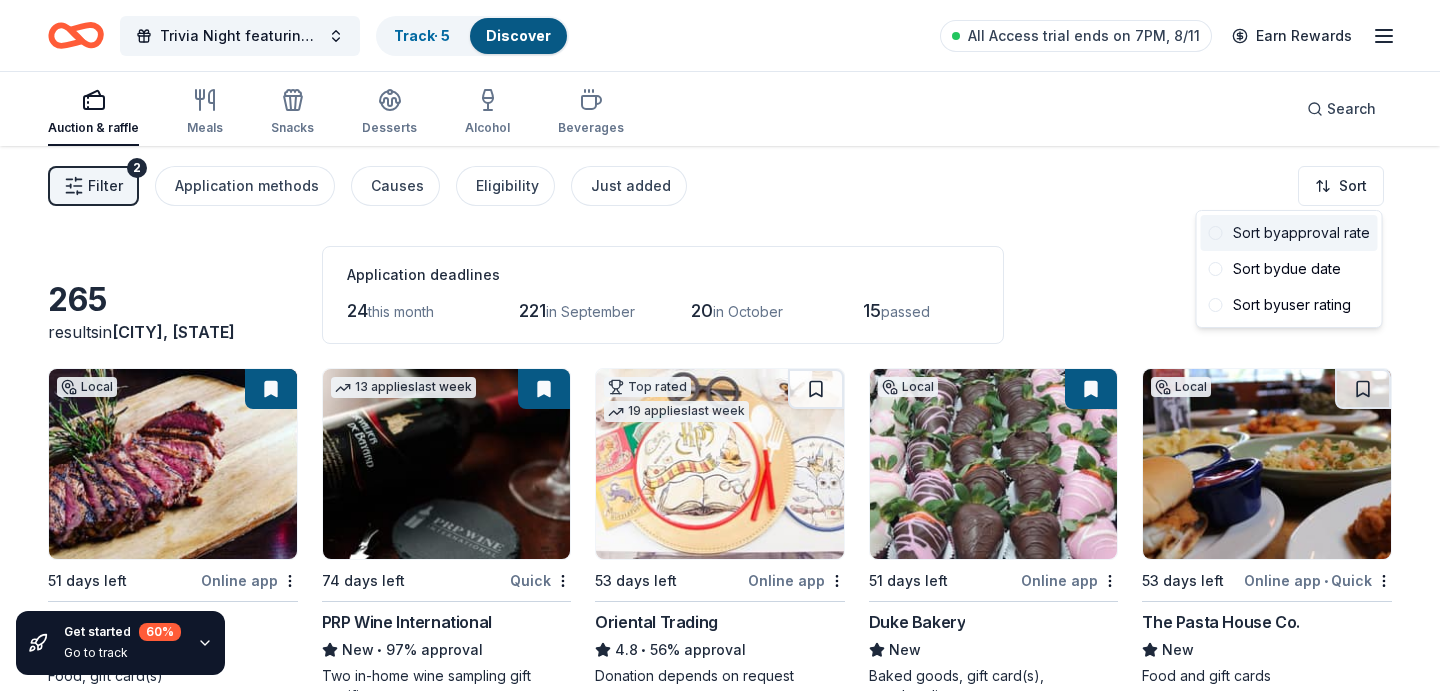 click on "Sort by  approval rate" at bounding box center [1289, 233] 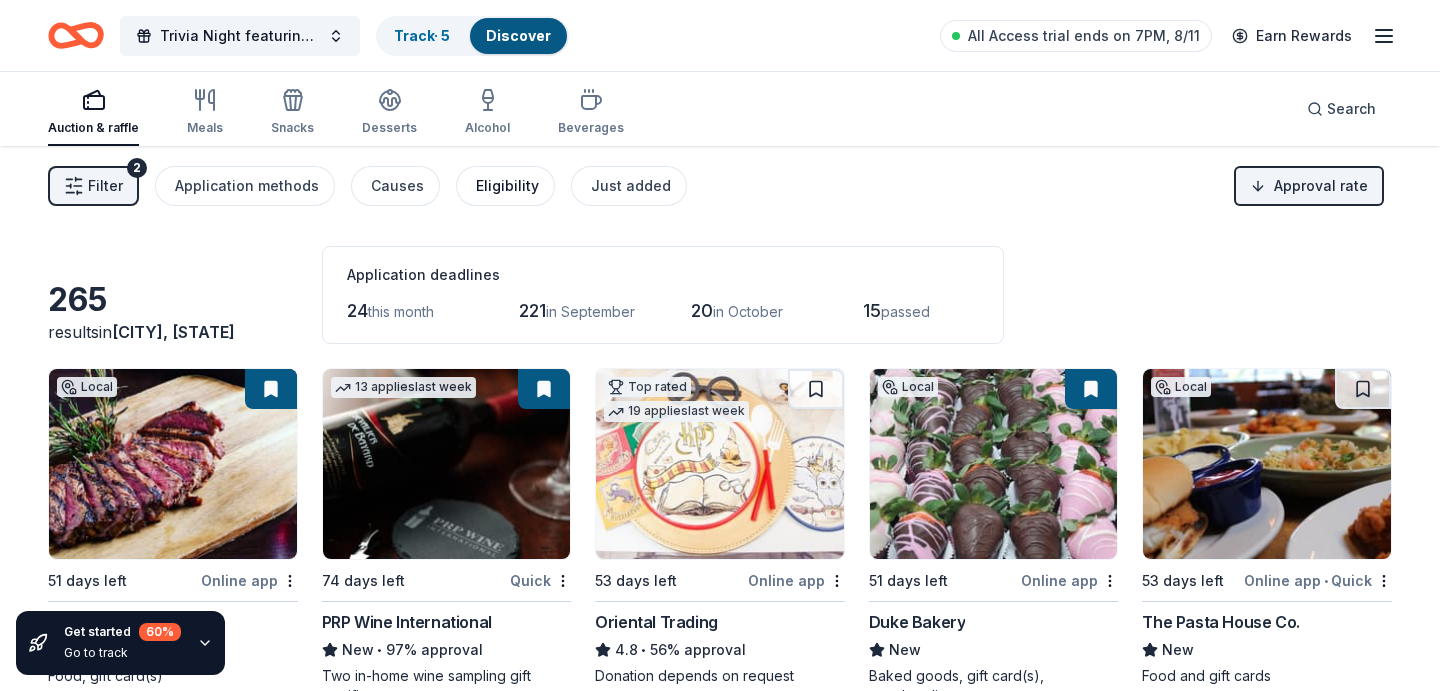 click on "Eligibility" at bounding box center (507, 186) 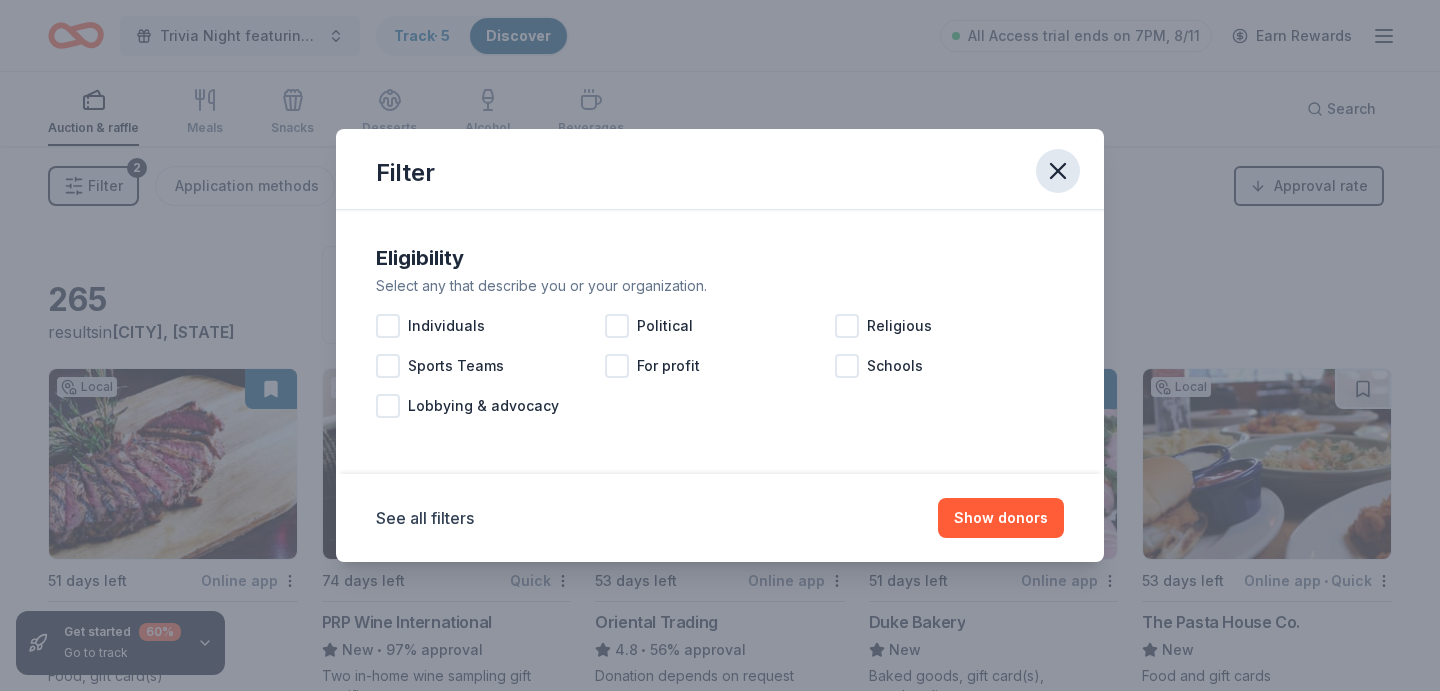 click 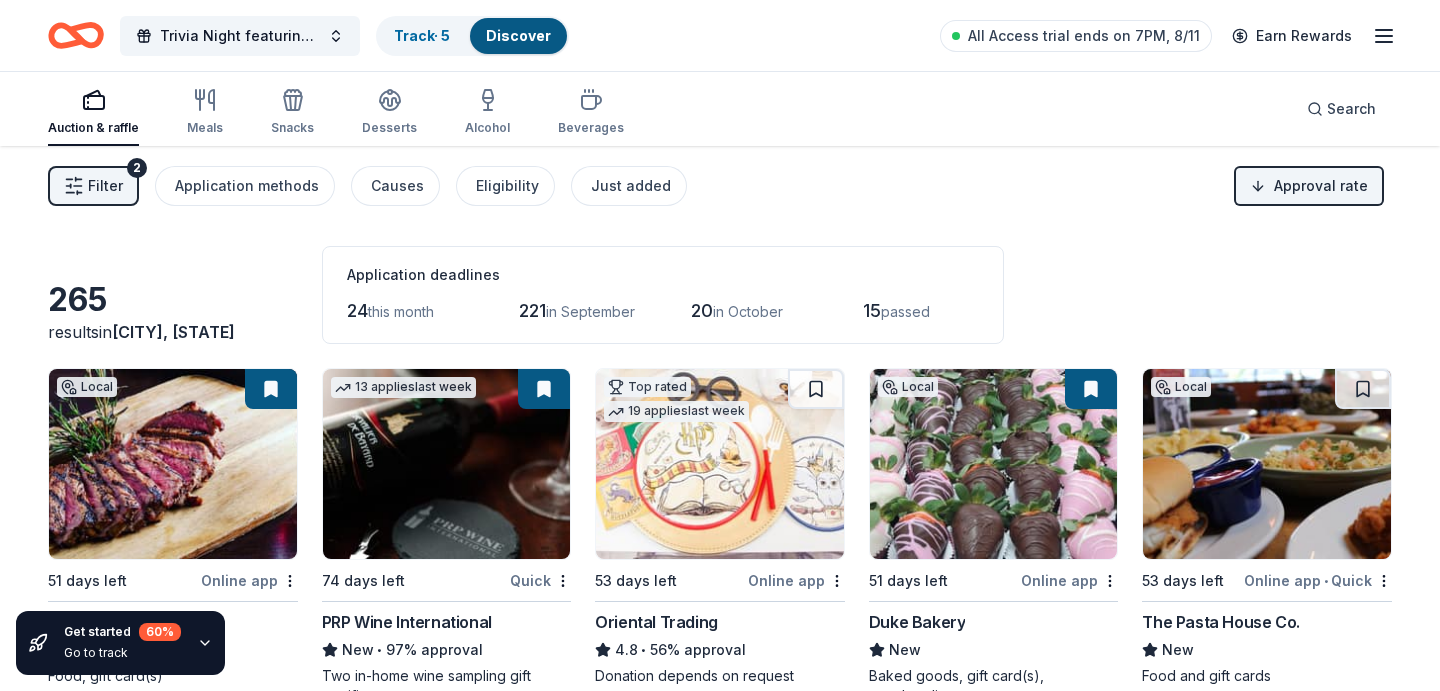 click on "Filter" at bounding box center (105, 186) 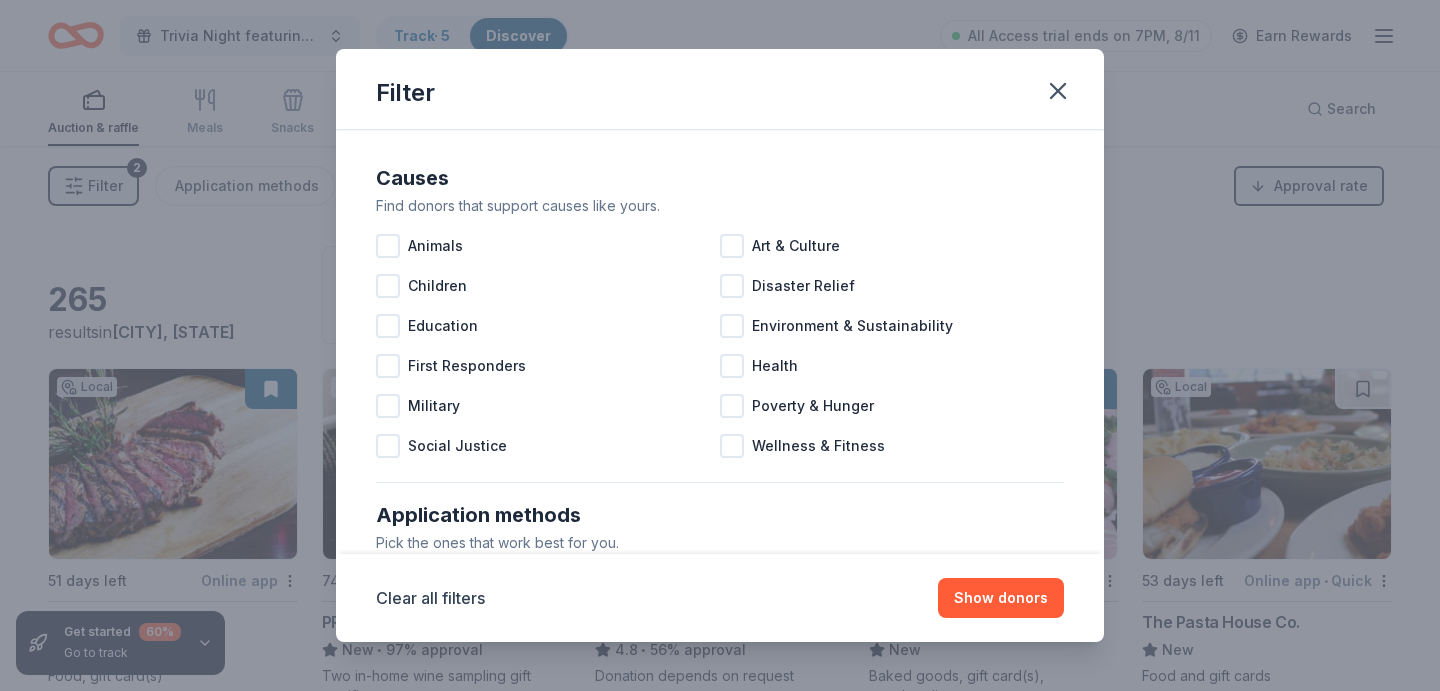 click on "Filter Causes Find donors that support causes like yours. Animals Art & Culture Children Disaster Relief Education Environment & Sustainability First Responders Health Military Poverty & Hunger Social Justice Wellness & Fitness Application methods Pick the ones that work best for you. In app Website Email In person Mail Fax Phone Eligibility Select any that describe you or your organization. Individuals Political Religious Sports Teams For profit Schools Lobbying & advocacy Just added Show donors that were added in the last two months. Ships to you Show donors that can ship products to you. Virtual events Show lightweight products that are easy to mail to attendees. Hide Hide donors with paused donation programs. Hide donors whose deadlines have passed. Hide donors you've already saved or have applied to. Clear all filters Show    donors" at bounding box center (720, 345) 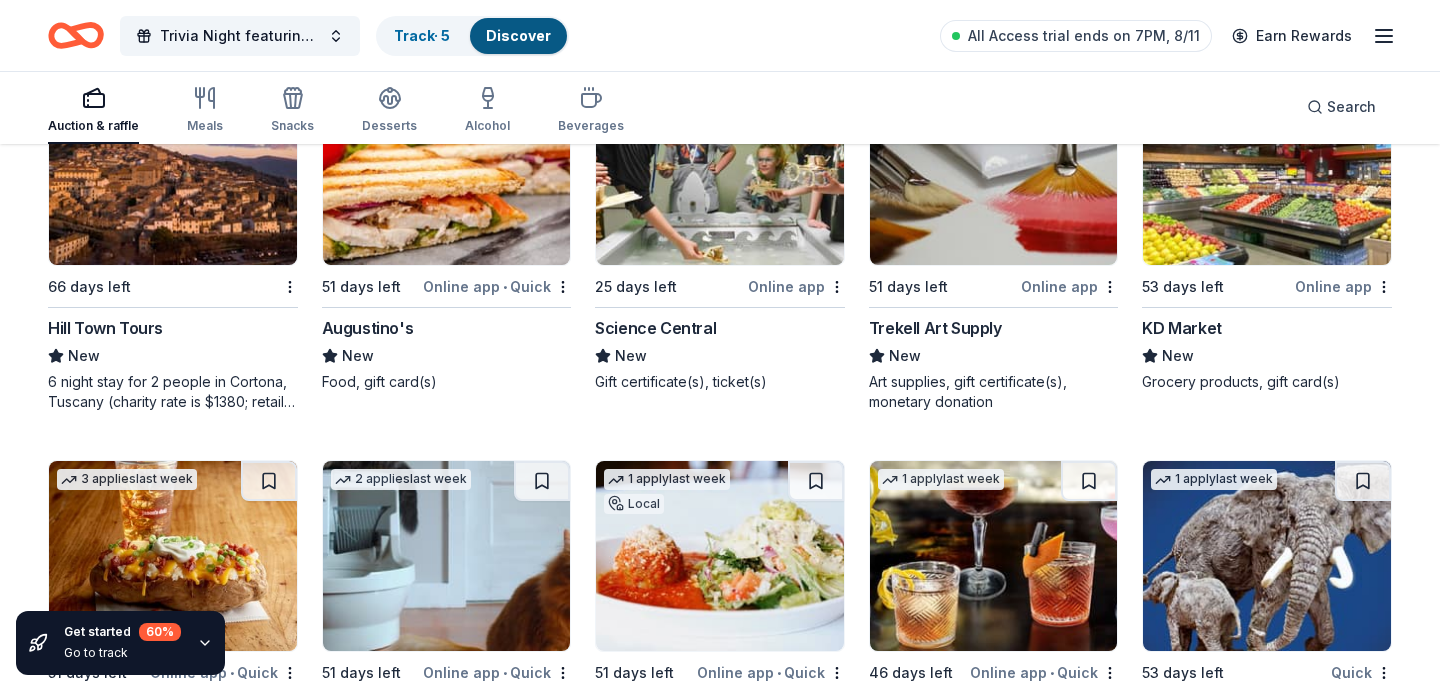 scroll, scrollTop: 5959, scrollLeft: 0, axis: vertical 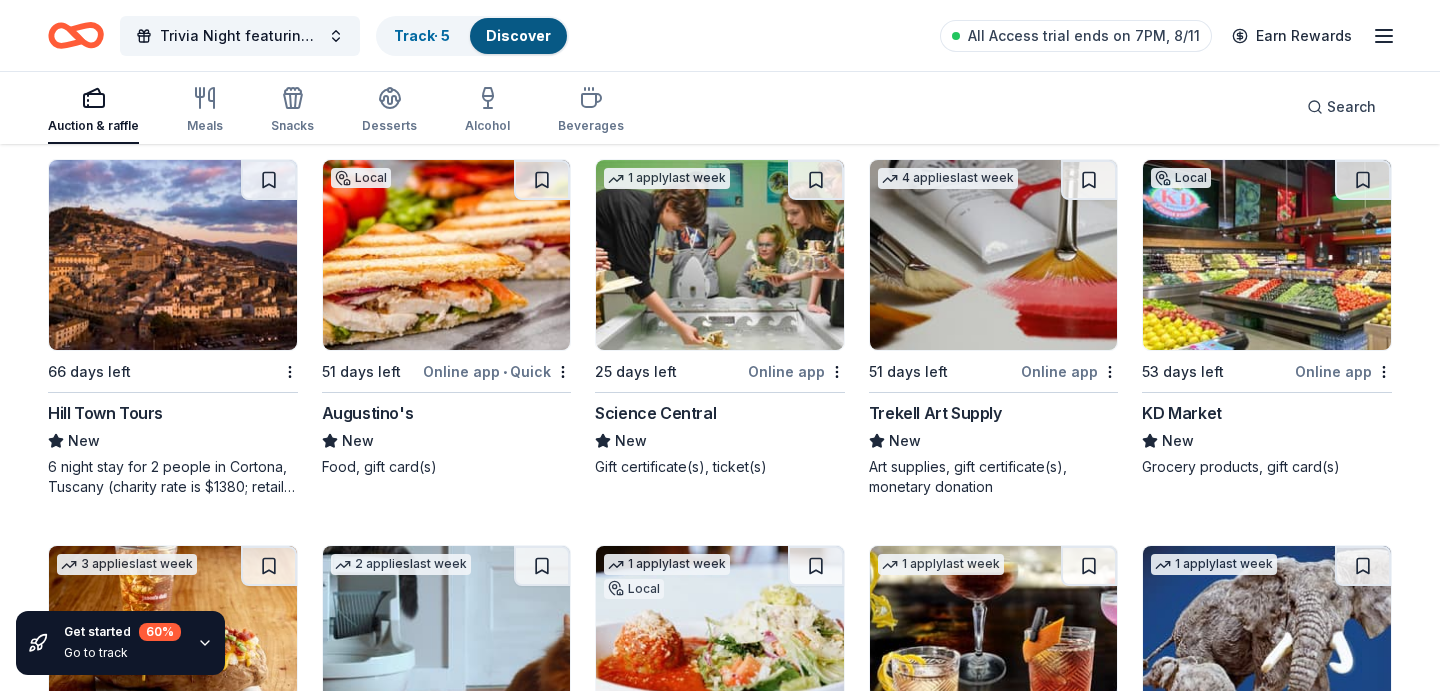 click at bounding box center (994, 255) 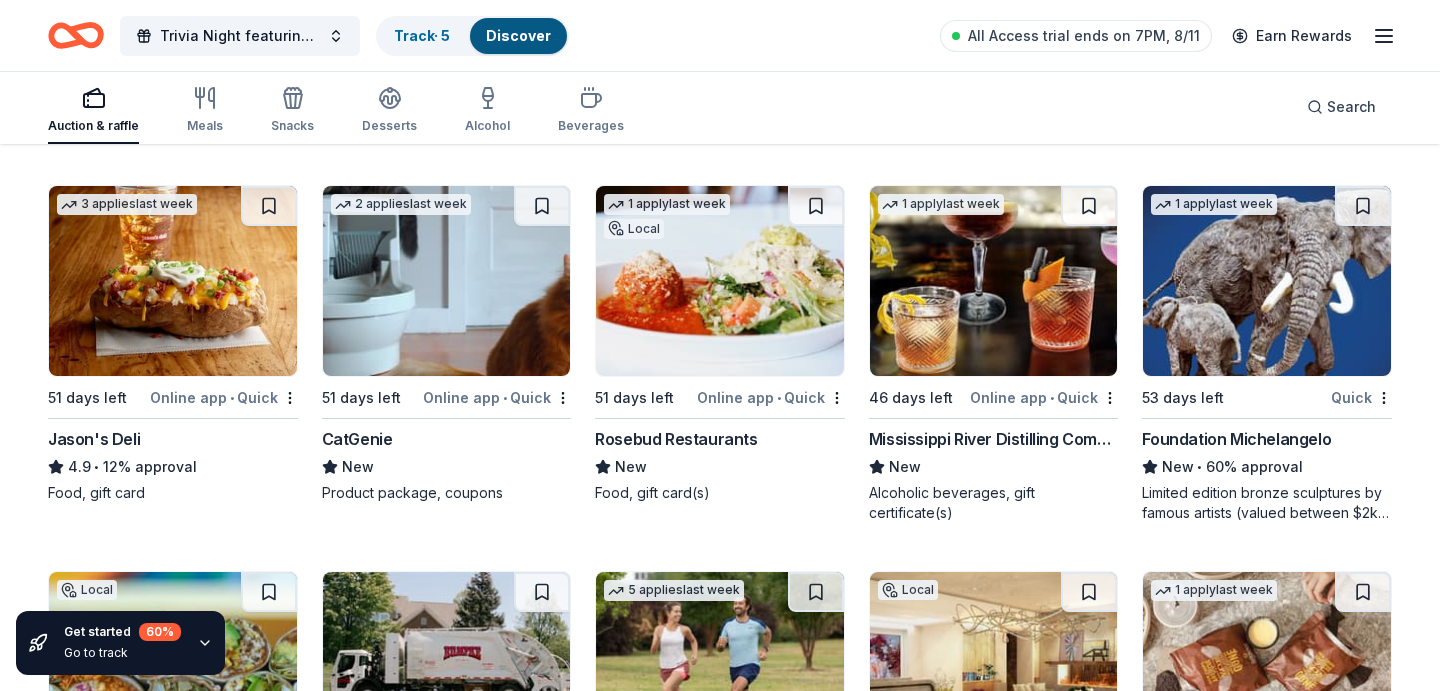 scroll, scrollTop: 6317, scrollLeft: 0, axis: vertical 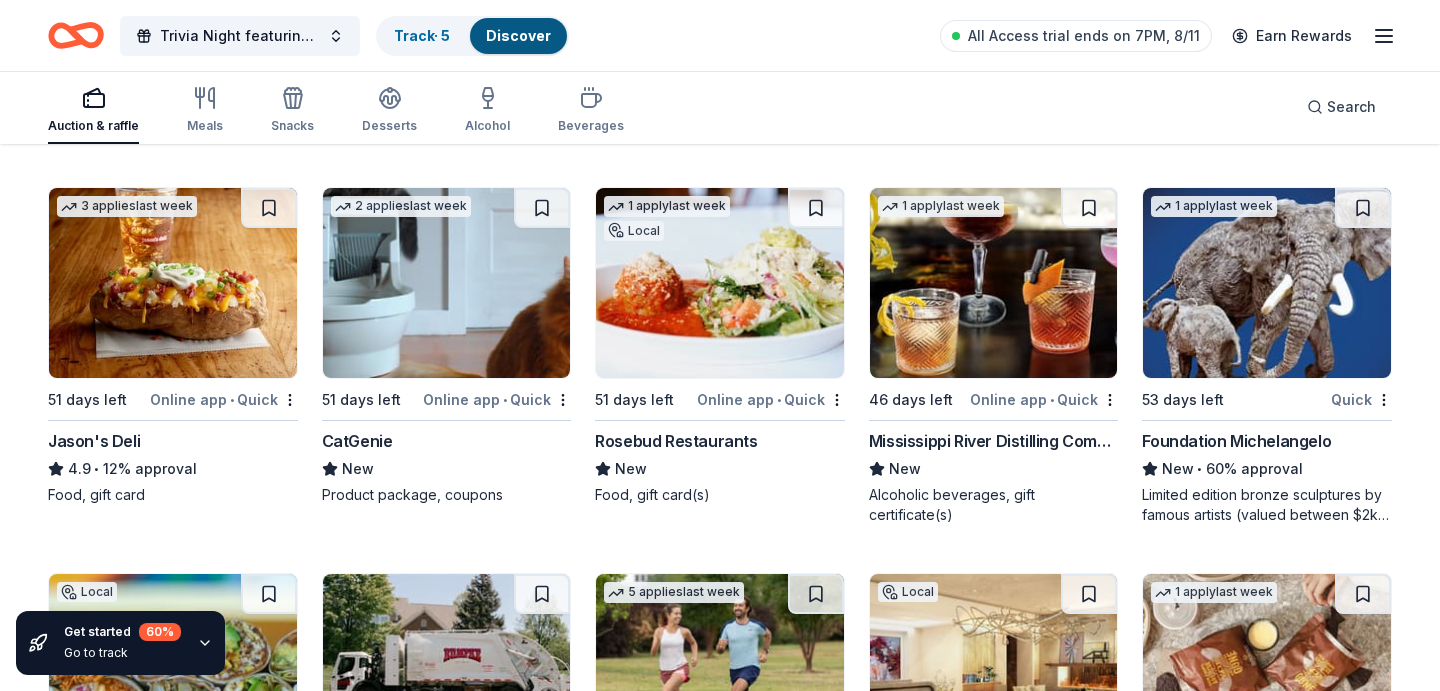 click at bounding box center [994, 283] 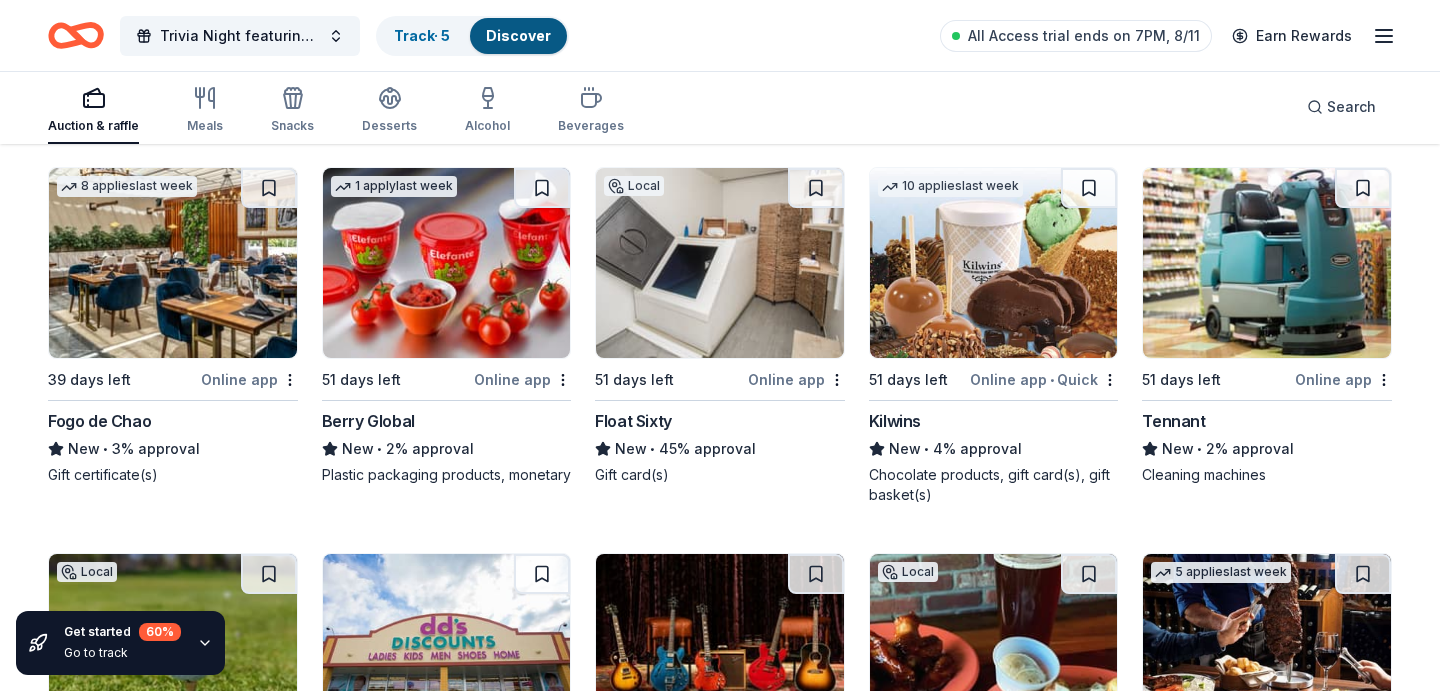 scroll, scrollTop: 9803, scrollLeft: 0, axis: vertical 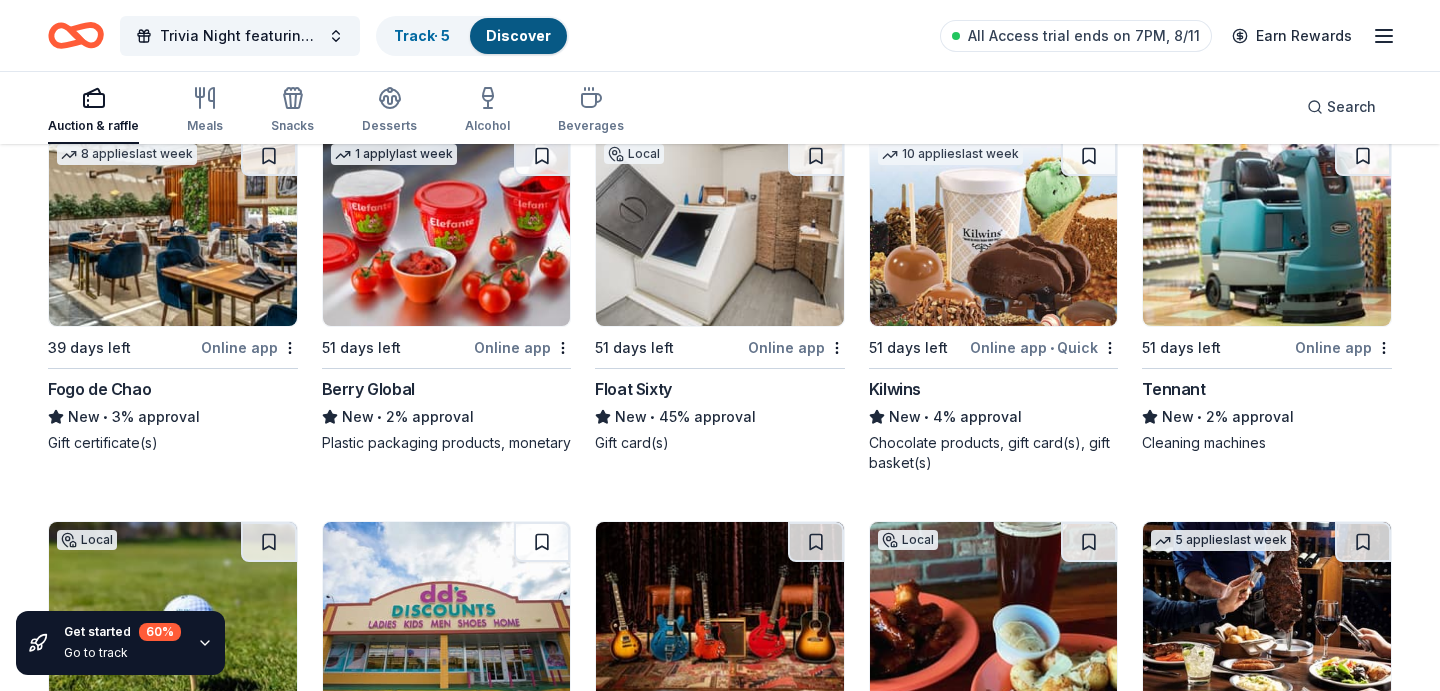 click at bounding box center (720, 231) 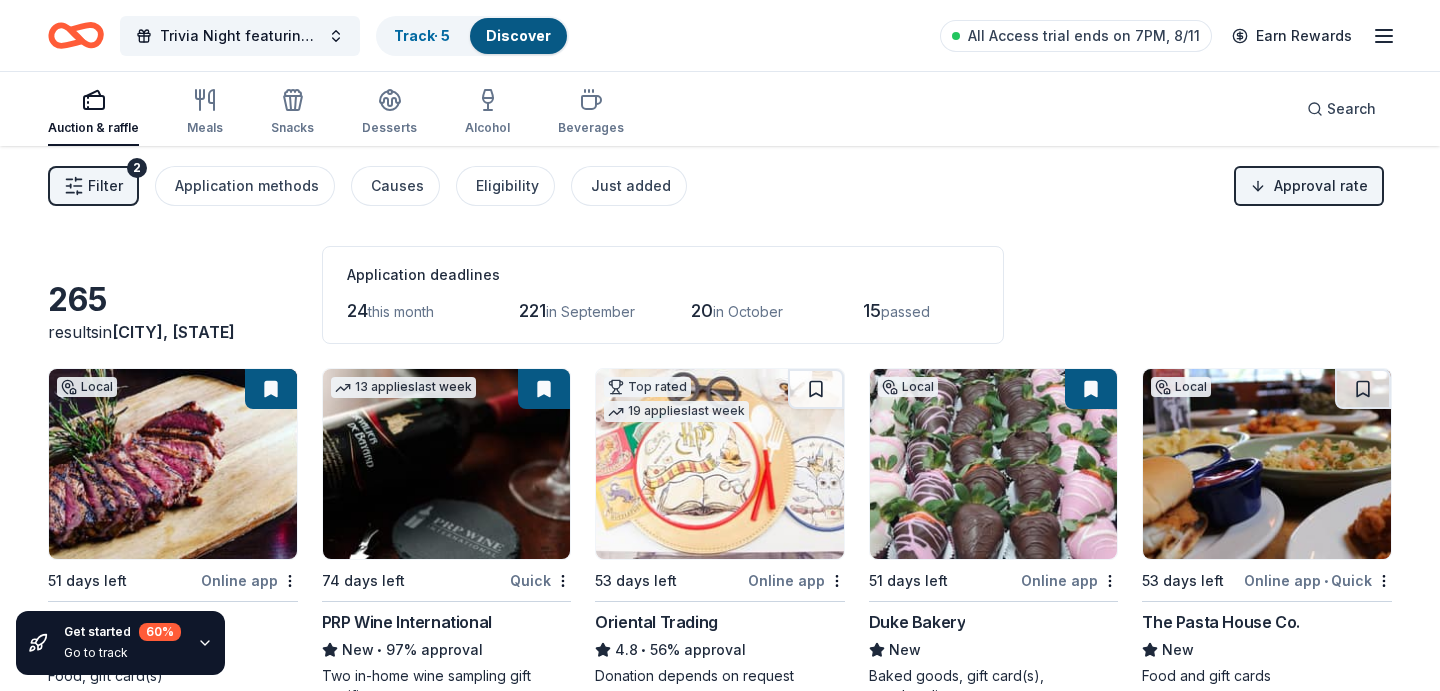 scroll, scrollTop: 0, scrollLeft: 0, axis: both 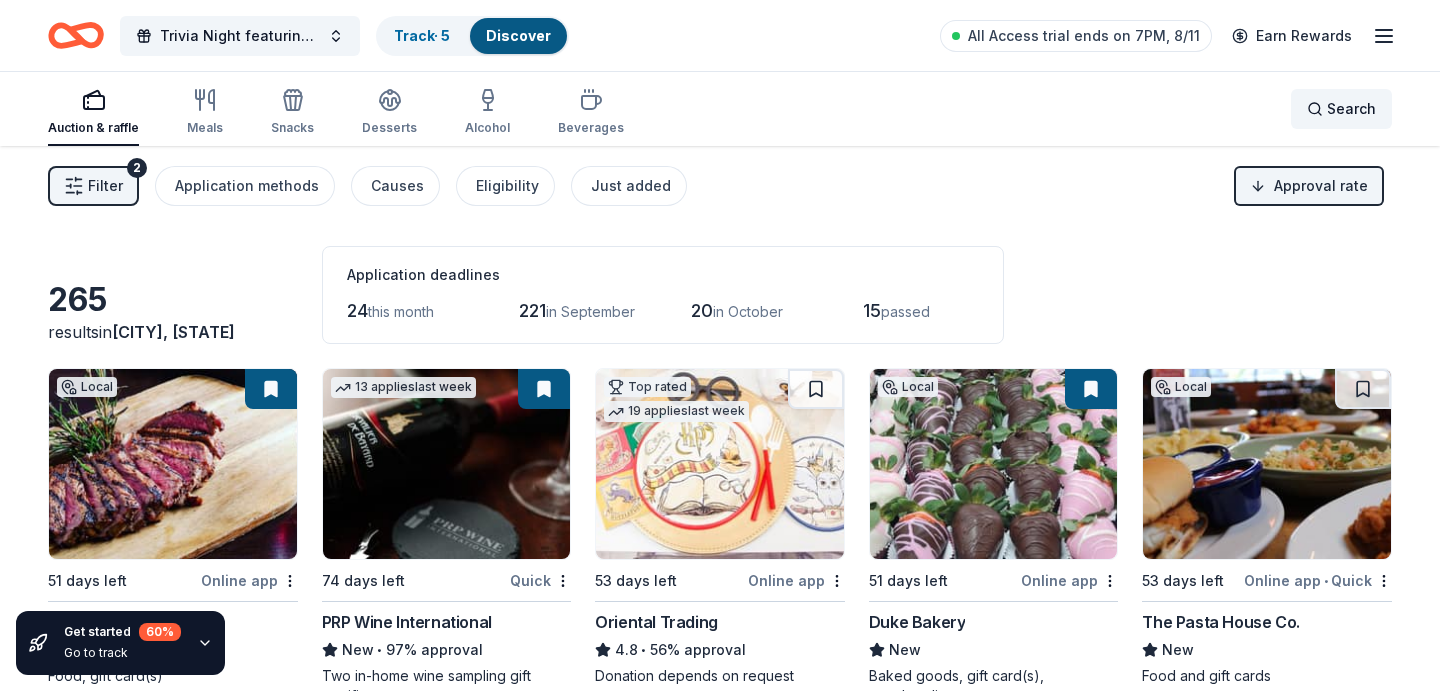 click on "Search" at bounding box center [1351, 109] 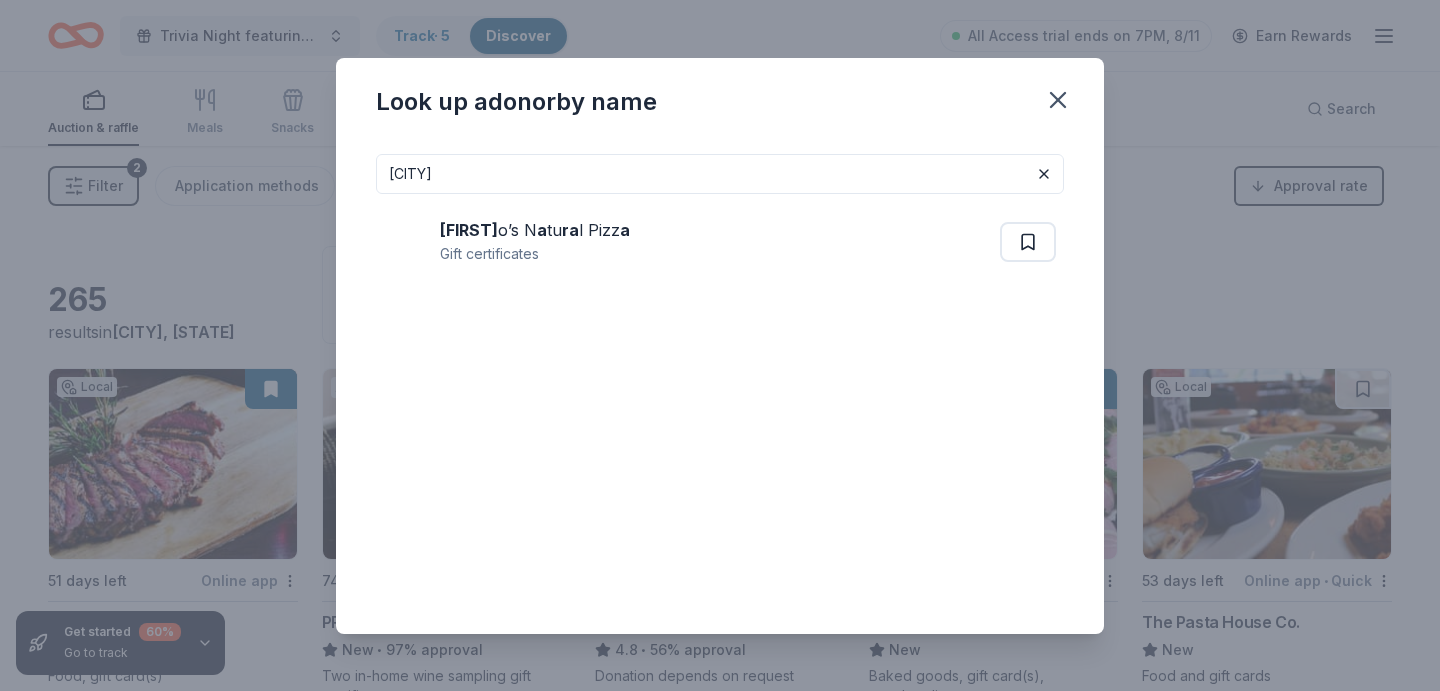 type on "edwardsville" 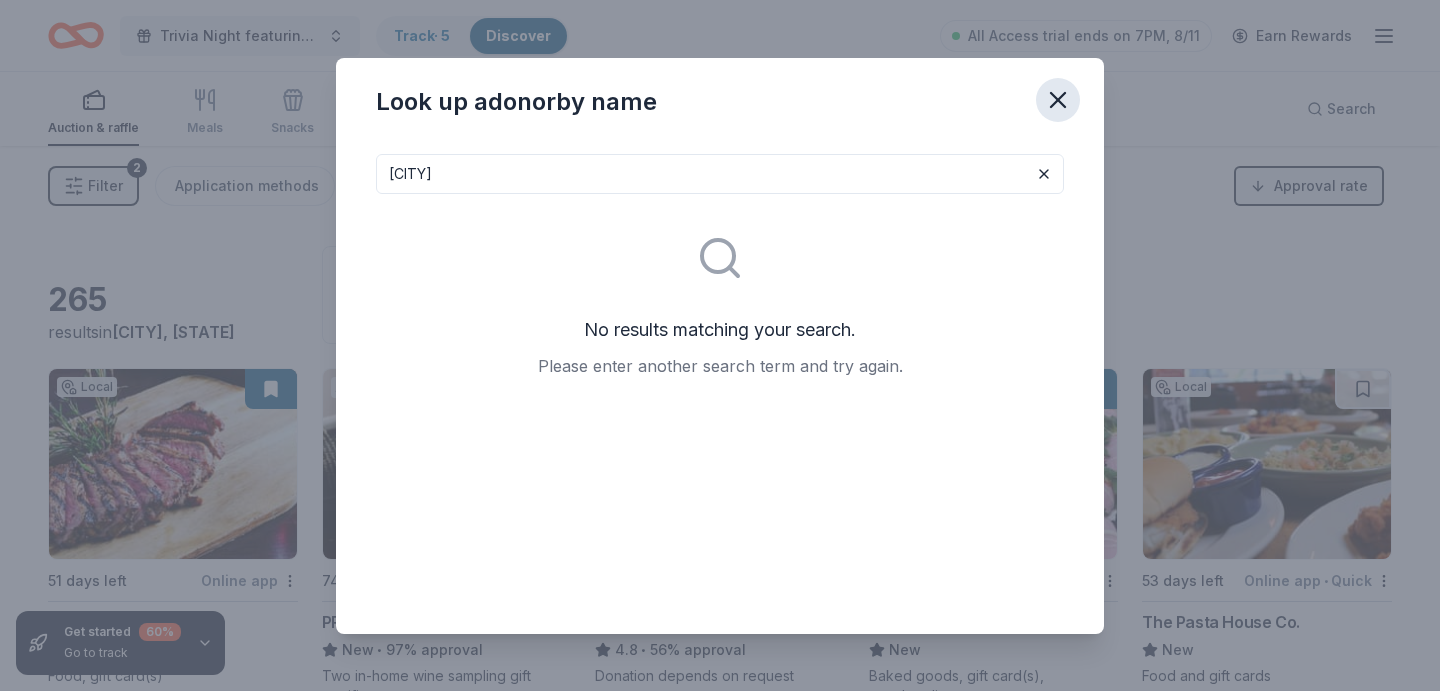 click 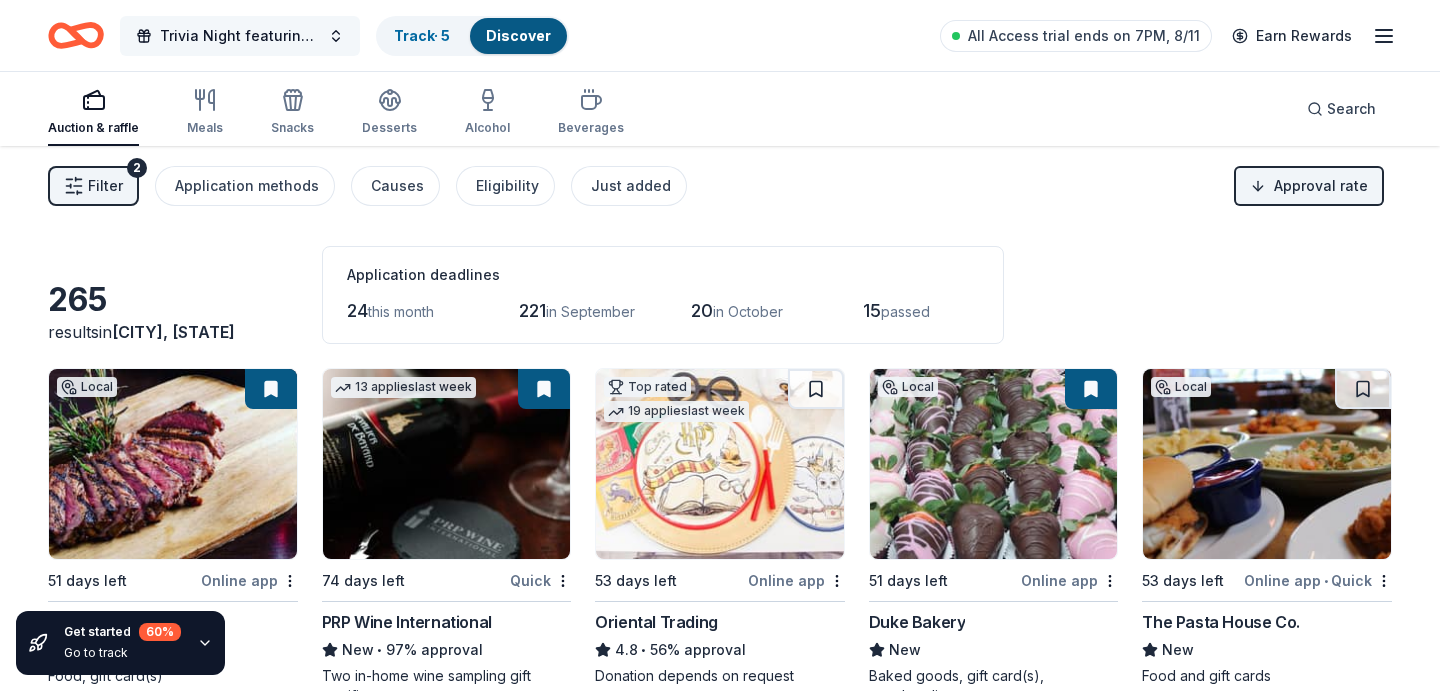 click on "Trivia Night featuring a silent auction" at bounding box center (240, 36) 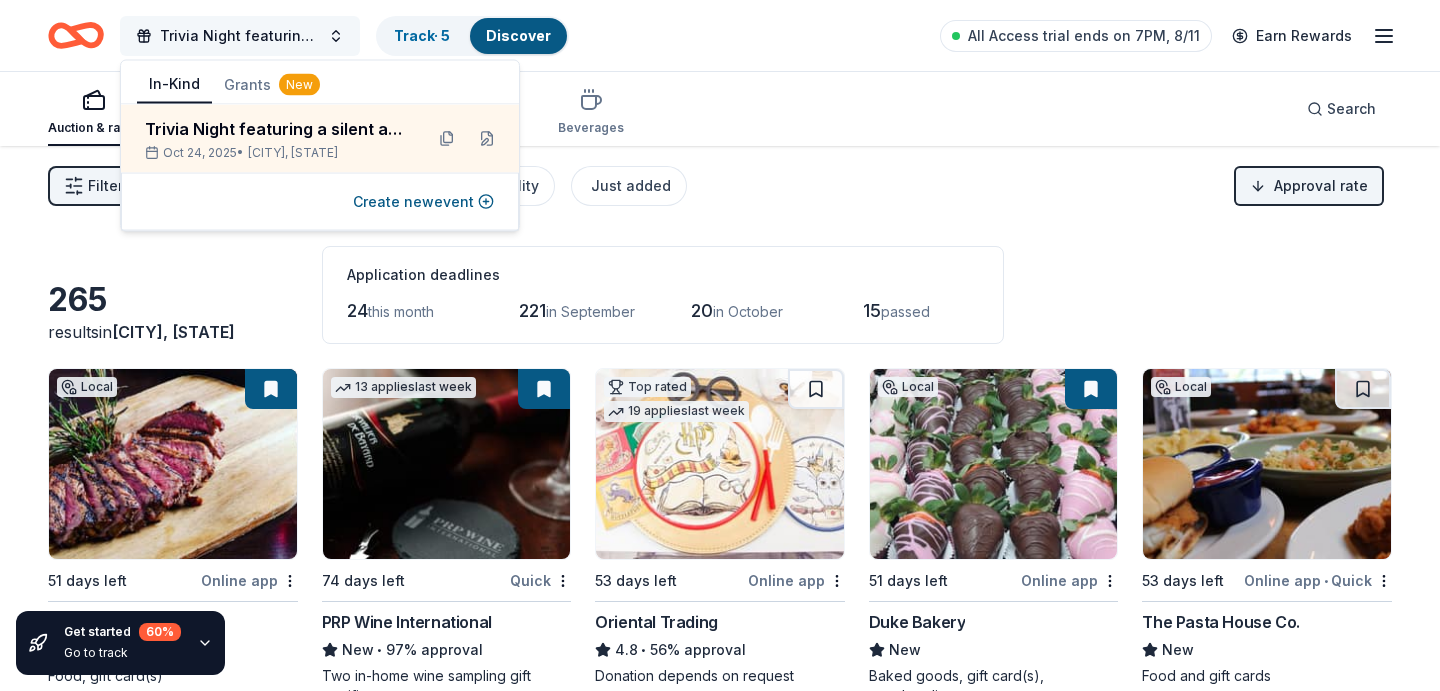 click on "Trivia Night featuring a silent auction" at bounding box center [240, 36] 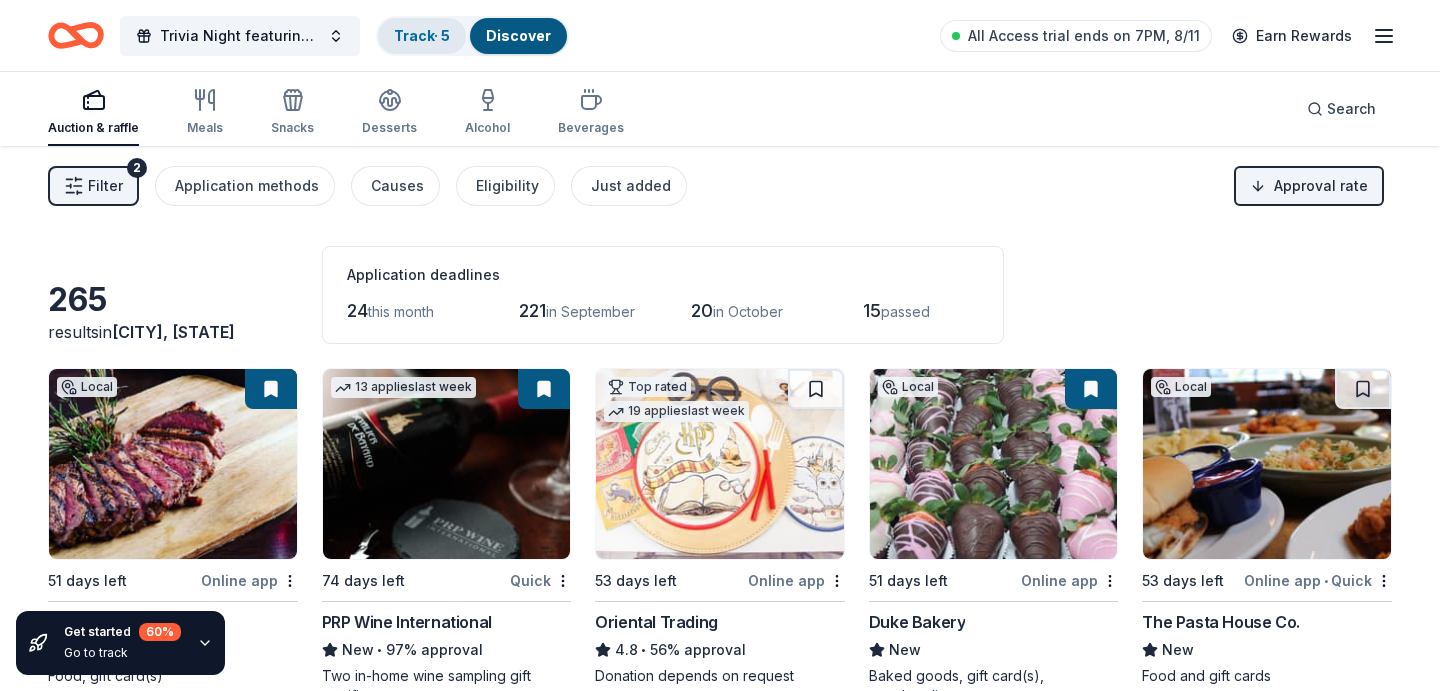 click on "Track  · 5" at bounding box center (422, 35) 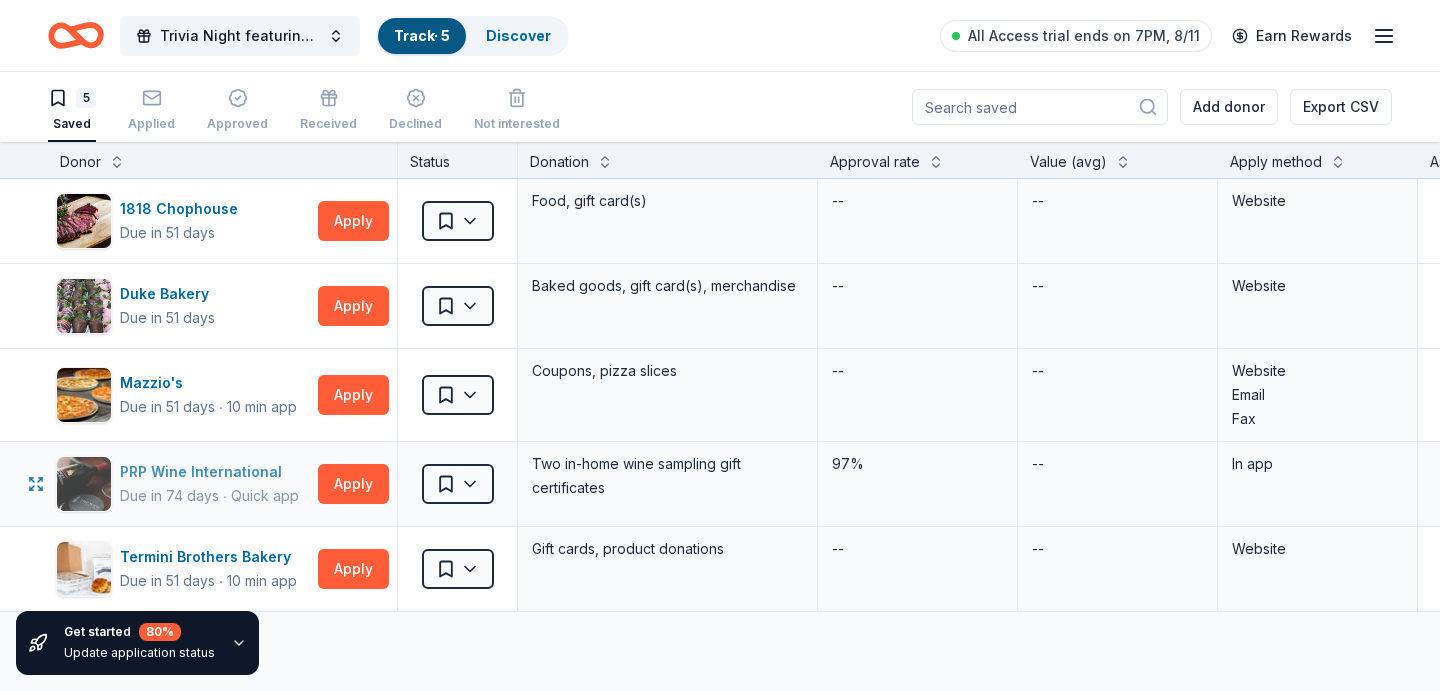 scroll, scrollTop: 0, scrollLeft: 0, axis: both 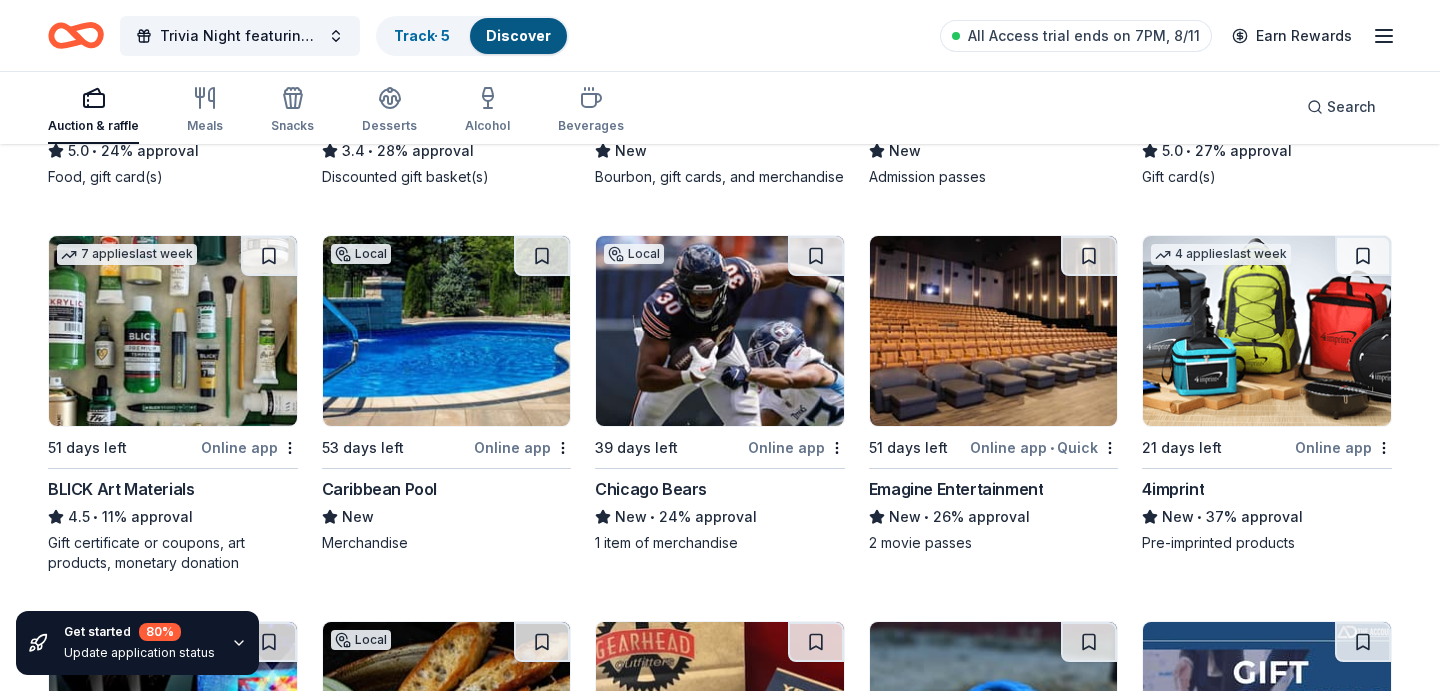 click at bounding box center (720, 331) 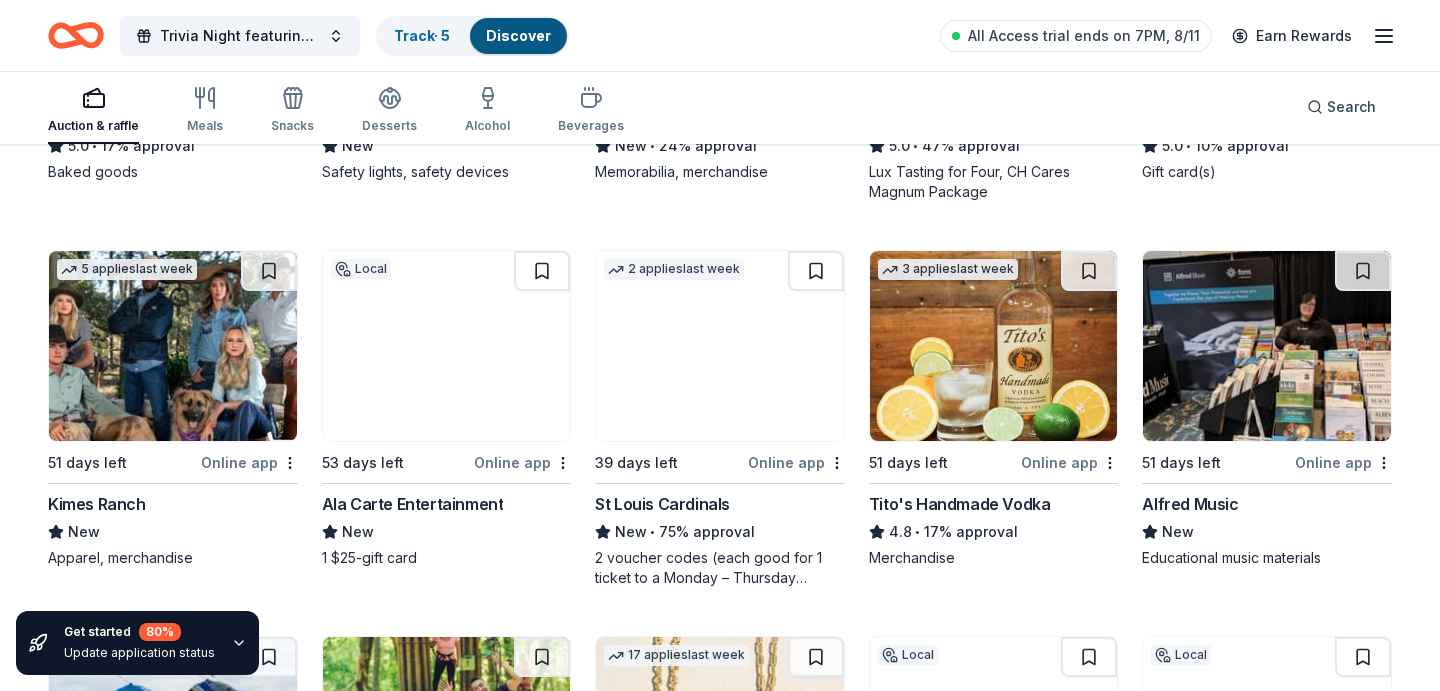 scroll, scrollTop: 2805, scrollLeft: 0, axis: vertical 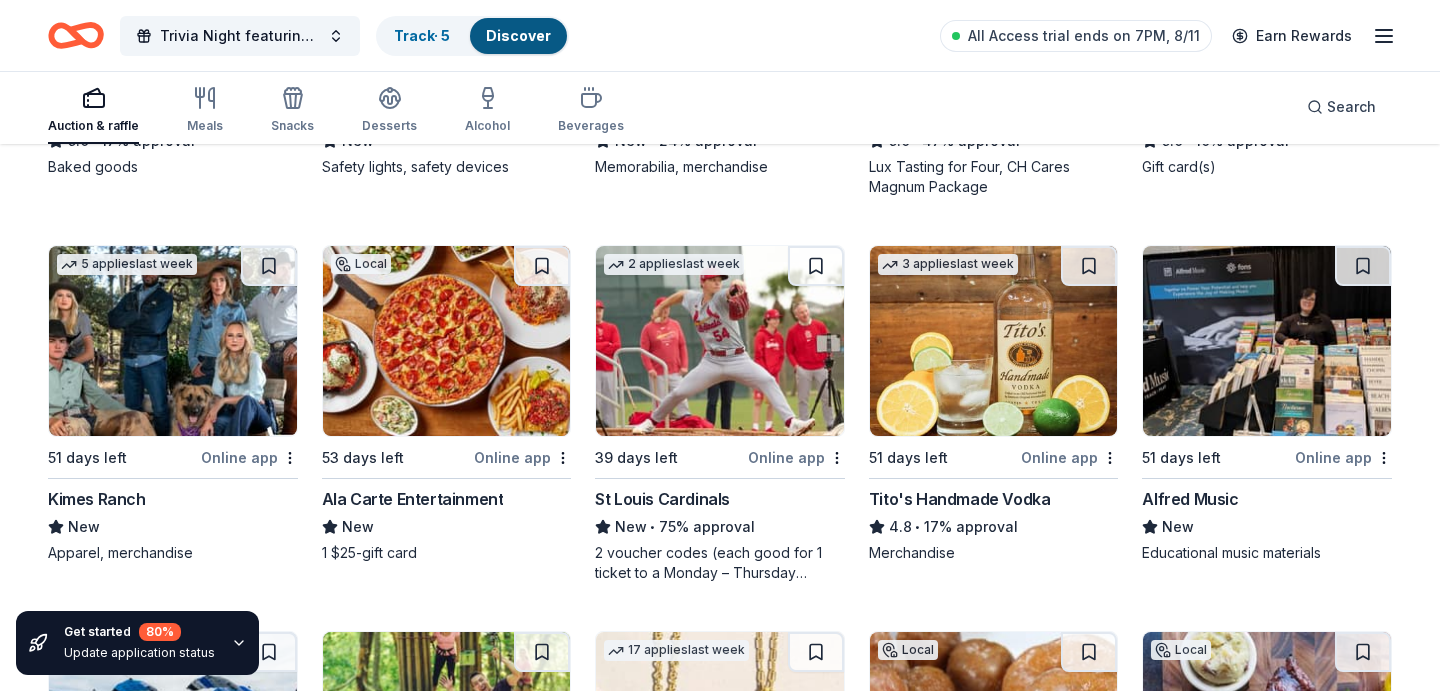 click at bounding box center (720, 341) 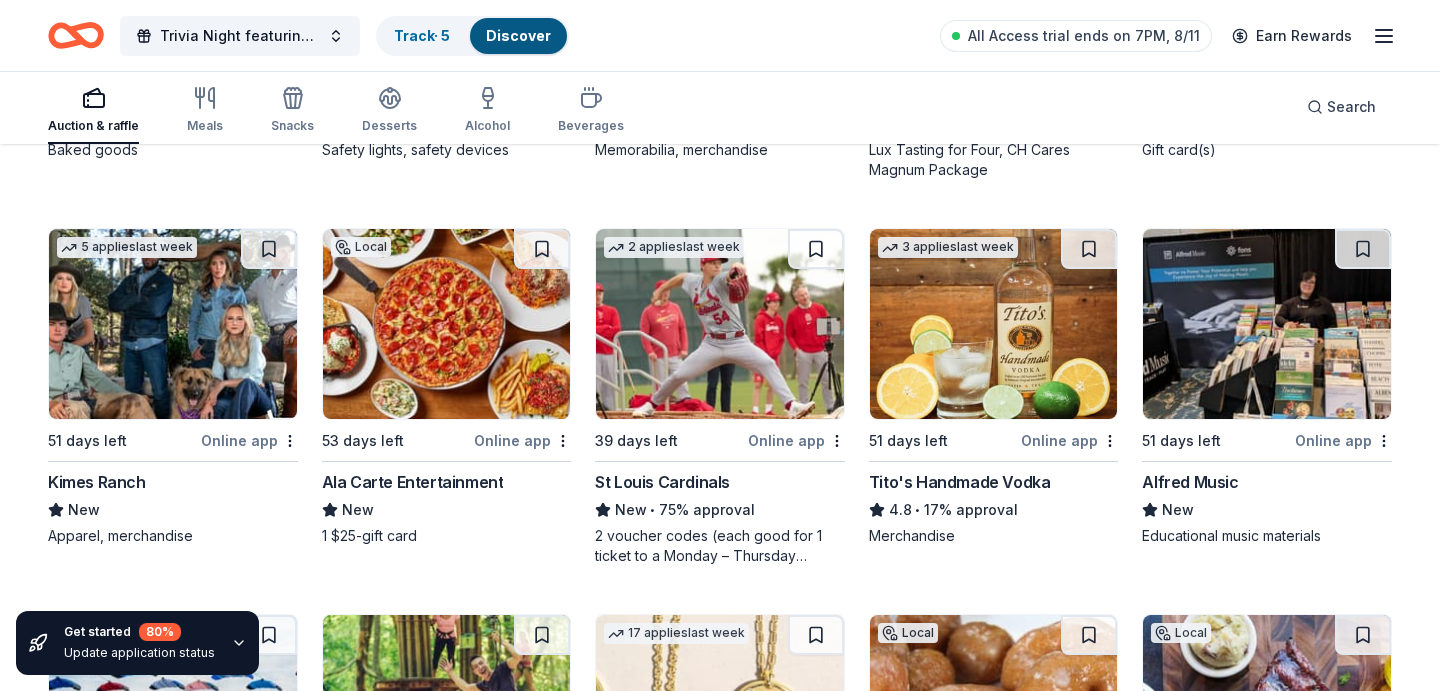 scroll, scrollTop: 3197, scrollLeft: 0, axis: vertical 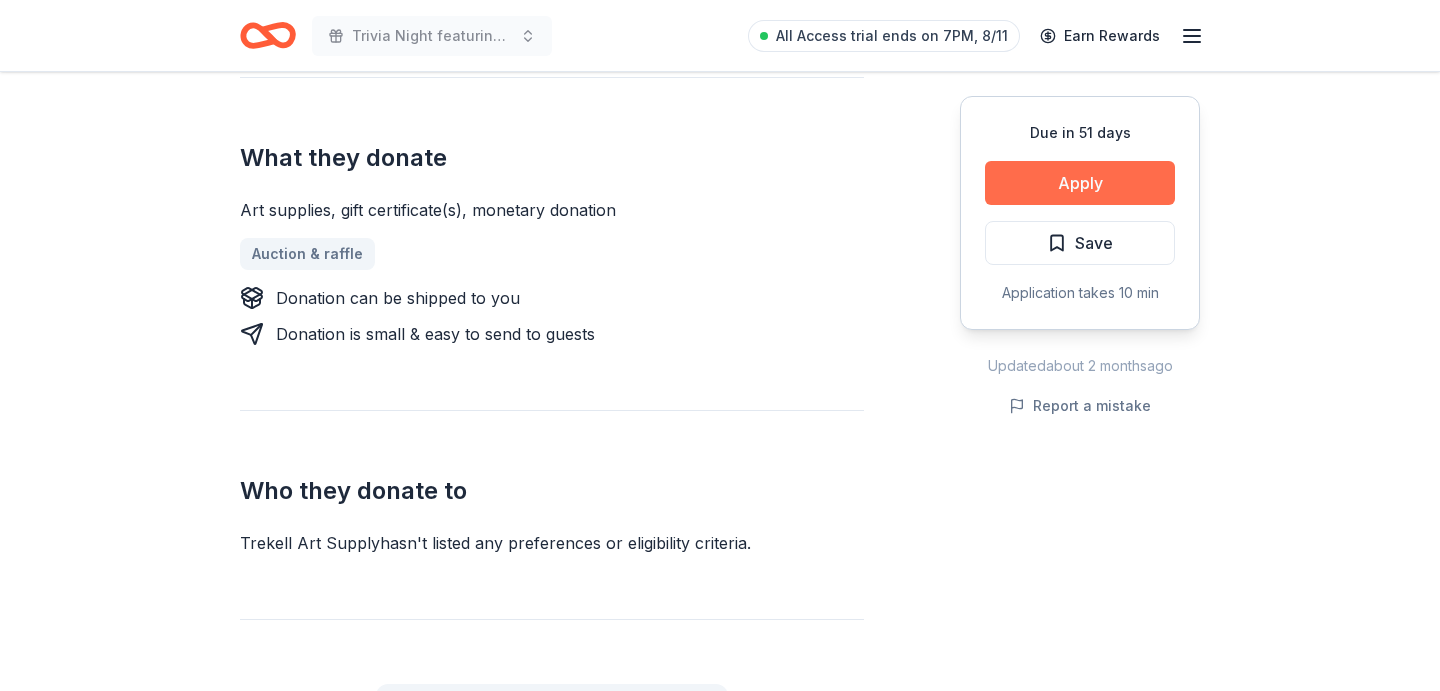 click on "Apply" at bounding box center (1080, 183) 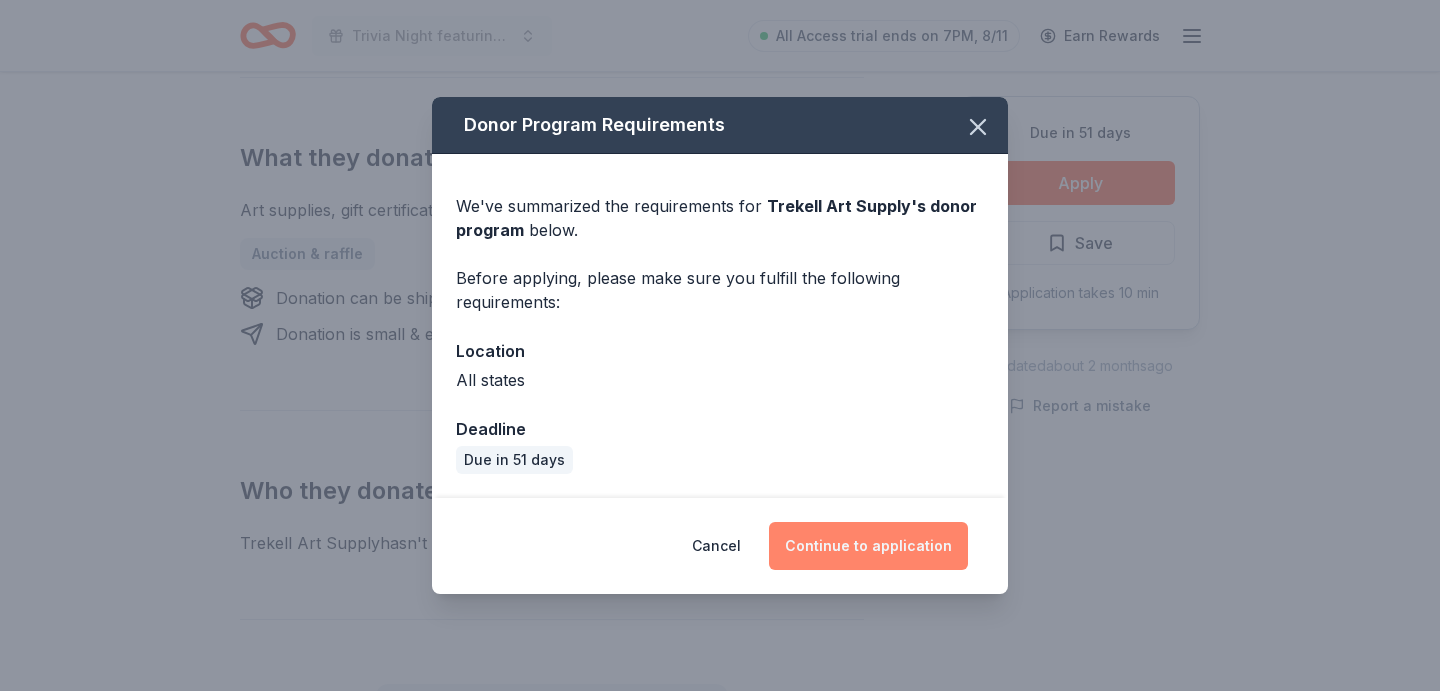 click on "Continue to application" at bounding box center (868, 546) 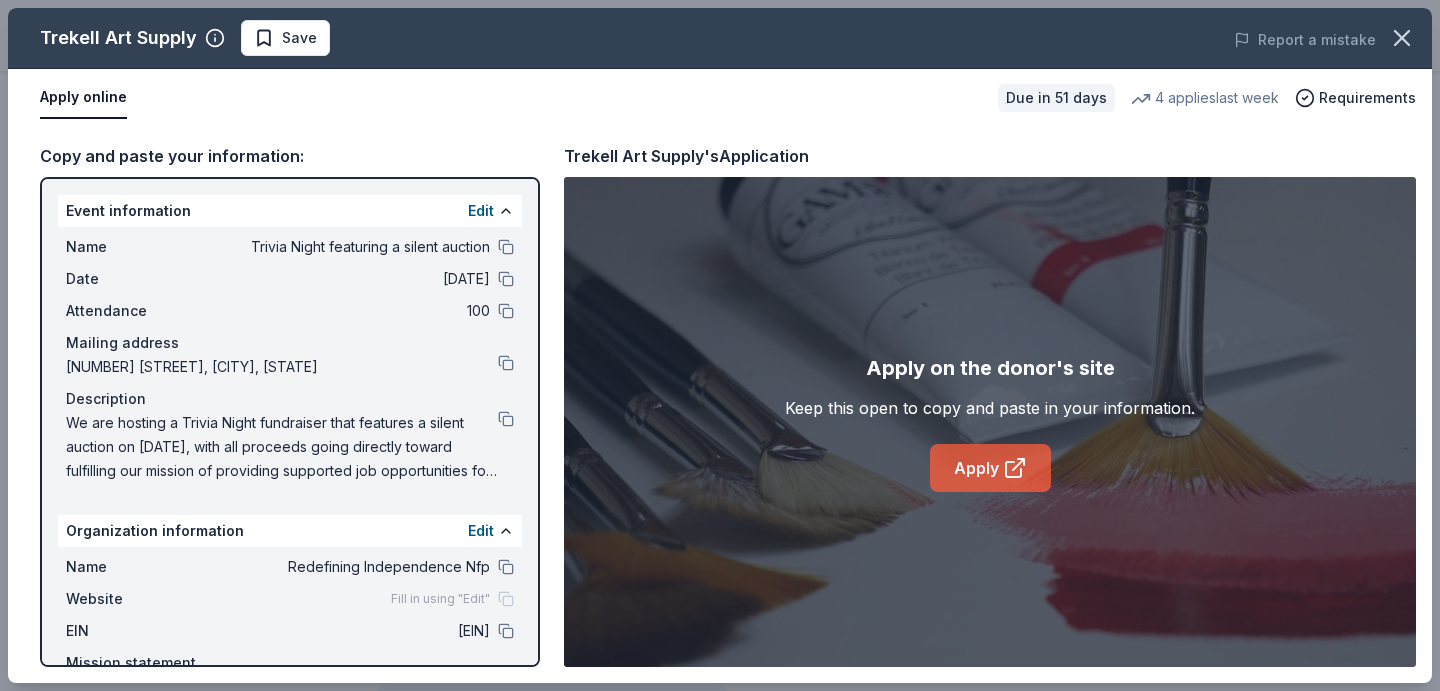 click on "Apply" at bounding box center (990, 468) 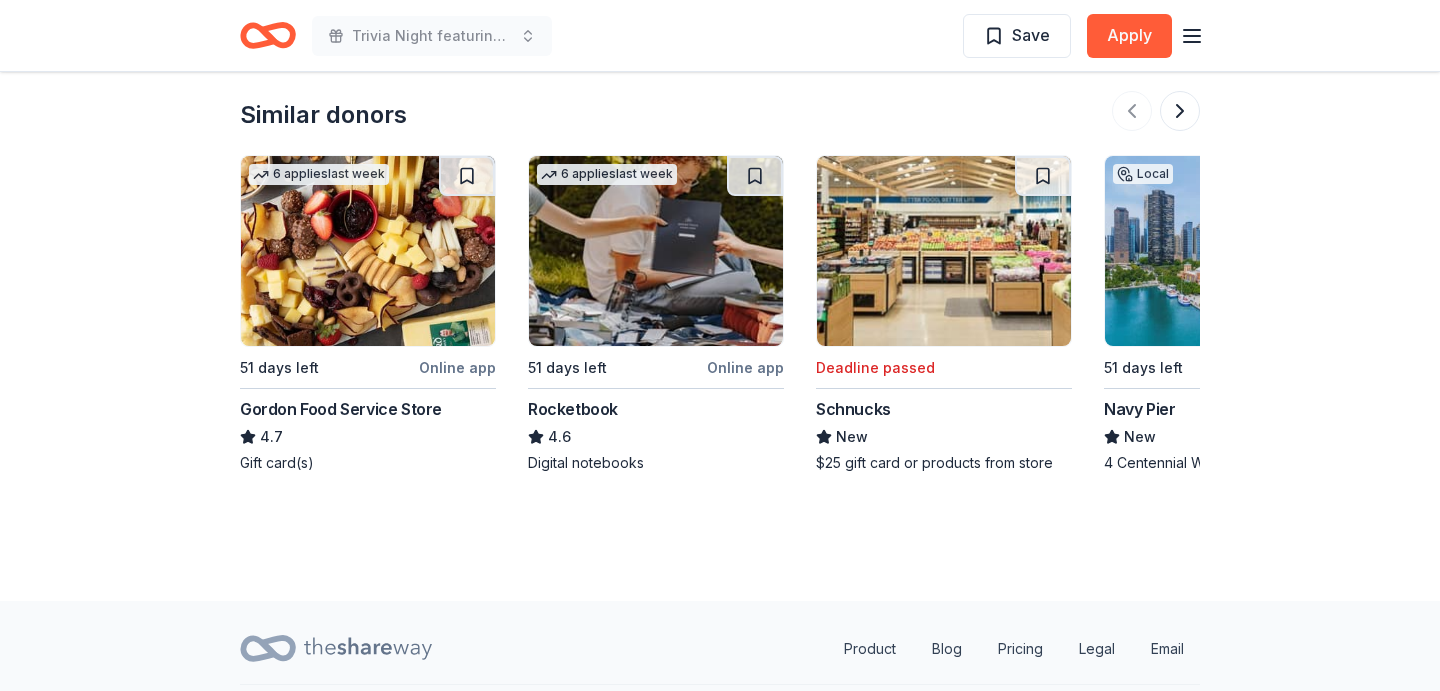 scroll, scrollTop: 2112, scrollLeft: 0, axis: vertical 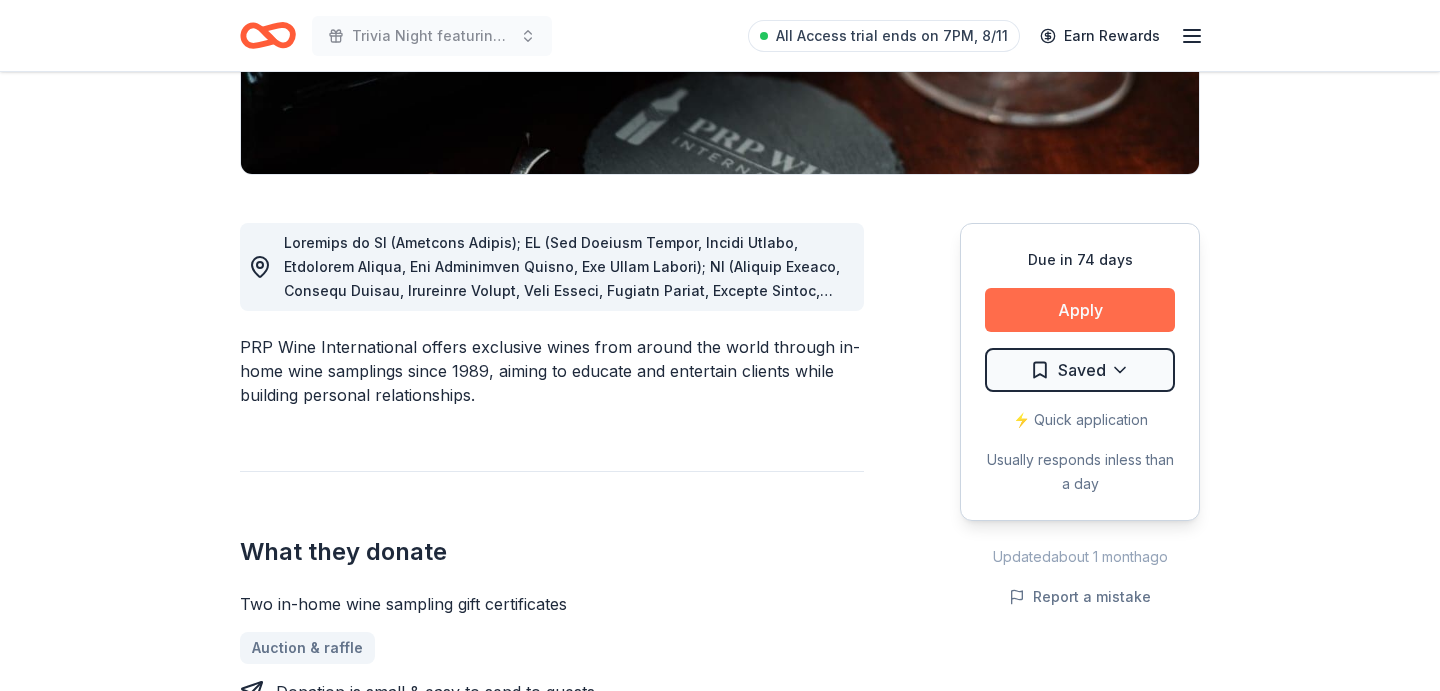 click on "Apply" at bounding box center (1080, 310) 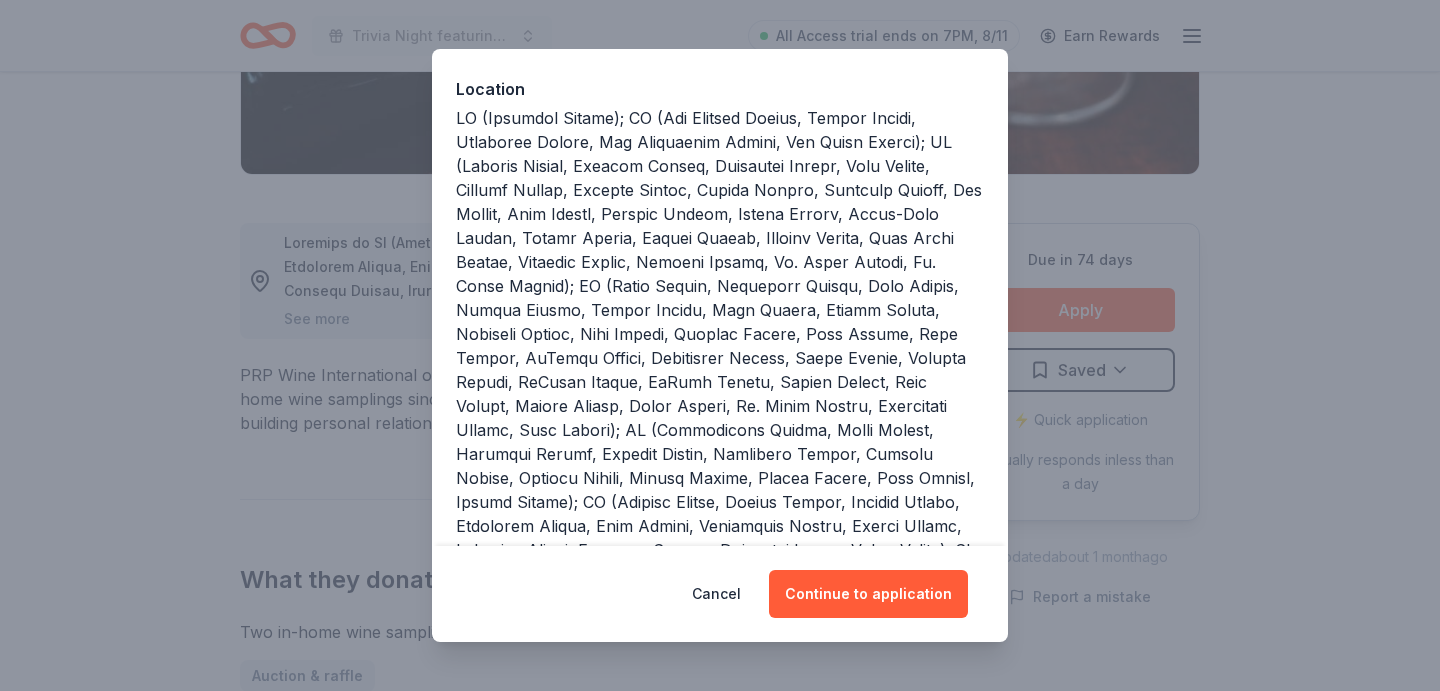 scroll, scrollTop: 208, scrollLeft: 0, axis: vertical 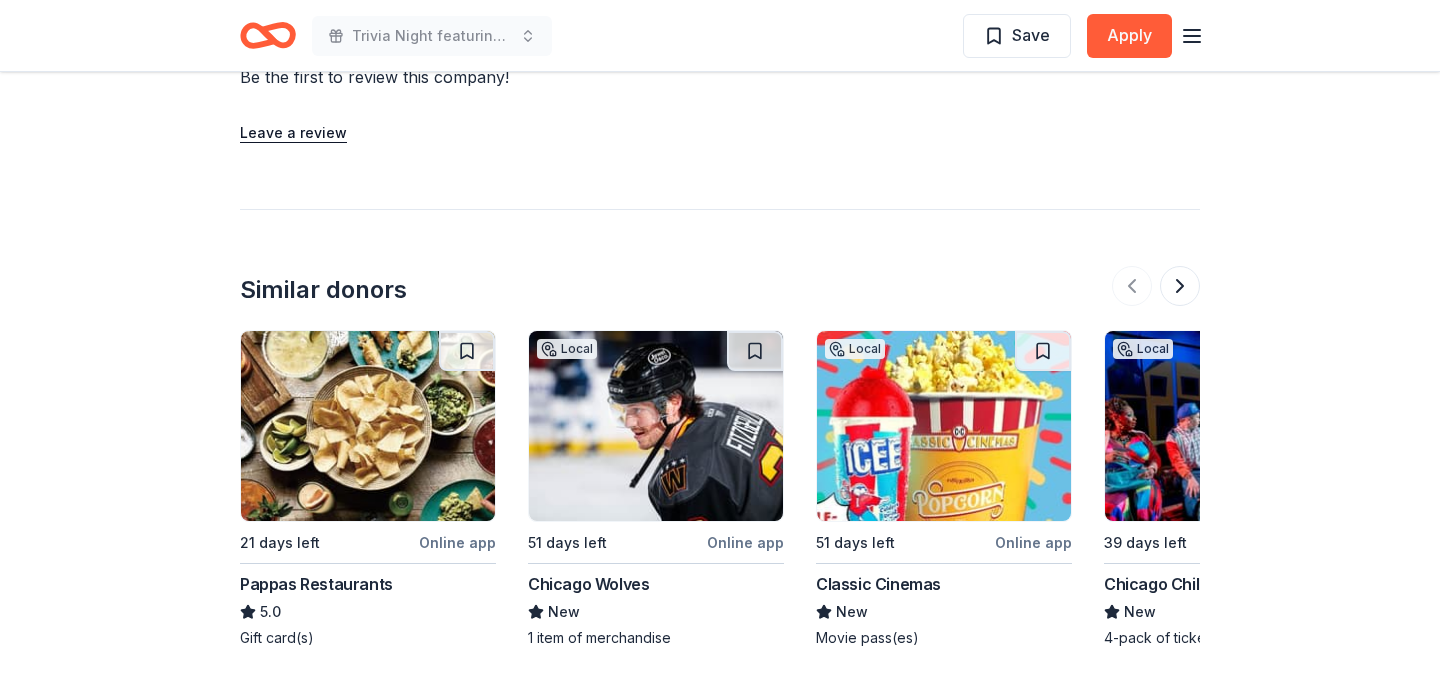 click at bounding box center [944, 426] 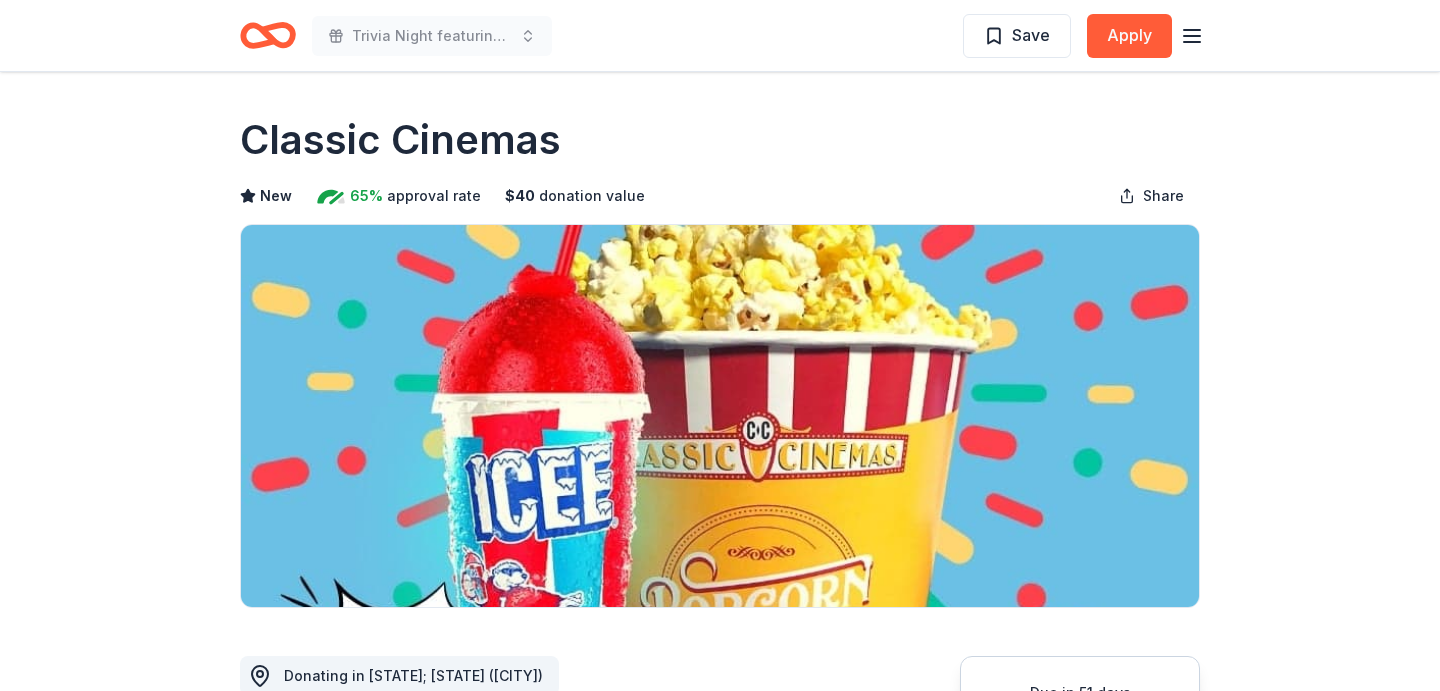 scroll, scrollTop: 0, scrollLeft: 0, axis: both 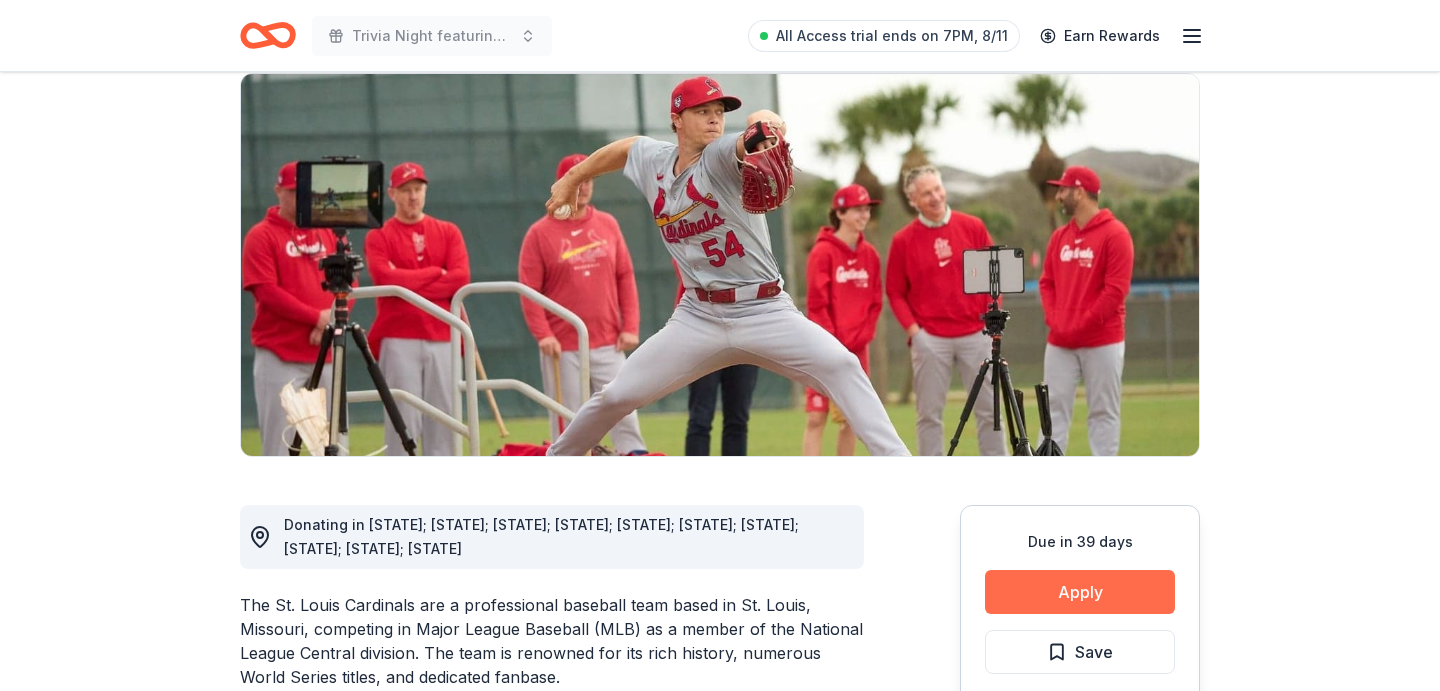 click on "Apply" at bounding box center [1080, 592] 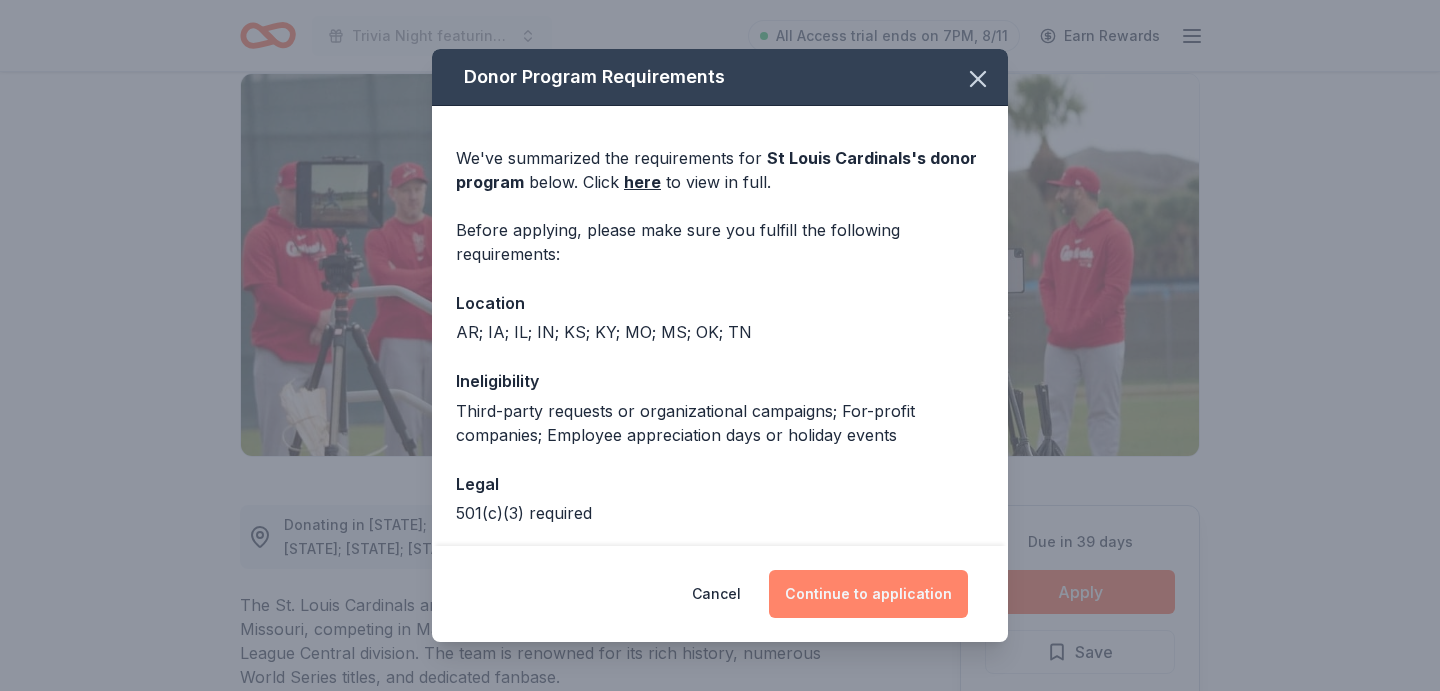 click on "Continue to application" at bounding box center (868, 594) 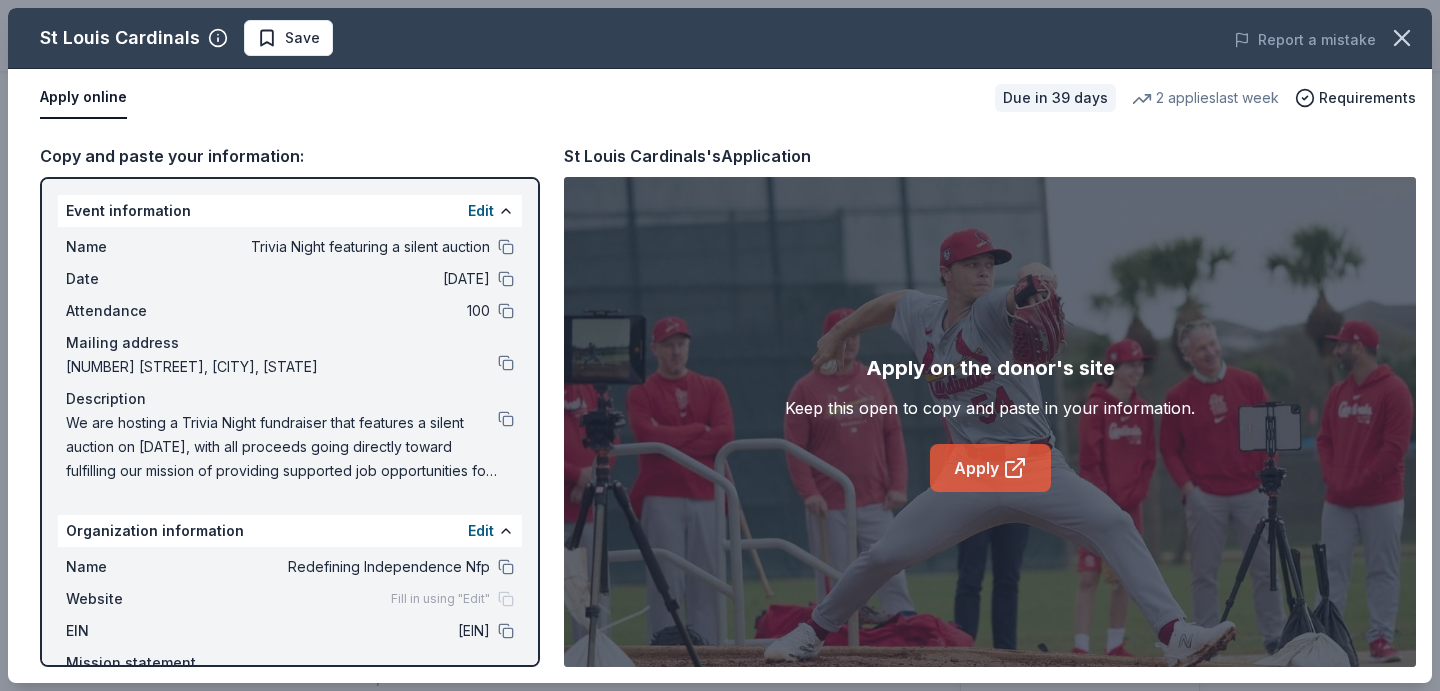 click 